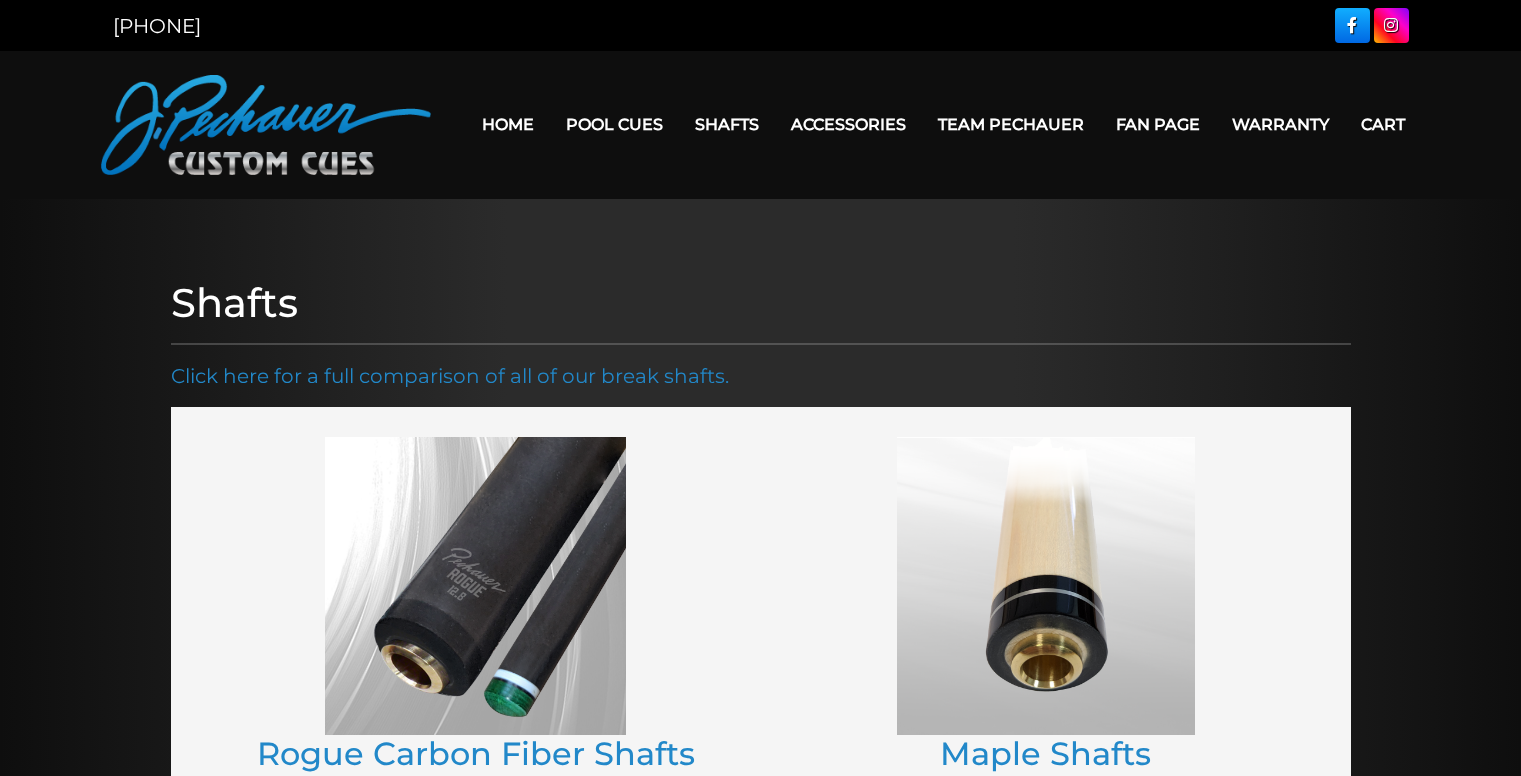 scroll, scrollTop: 0, scrollLeft: 0, axis: both 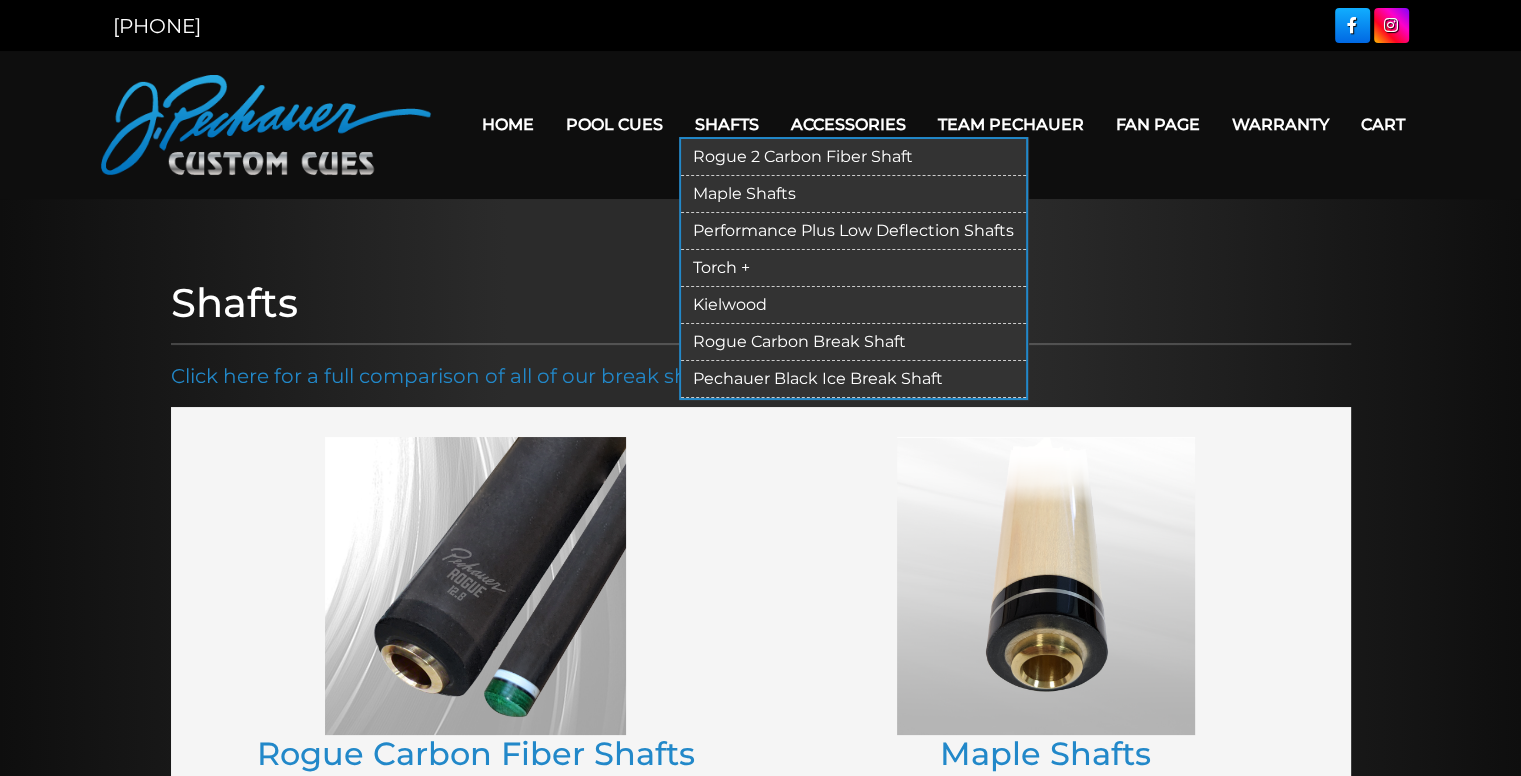 click on "Maple Shafts" at bounding box center (853, 194) 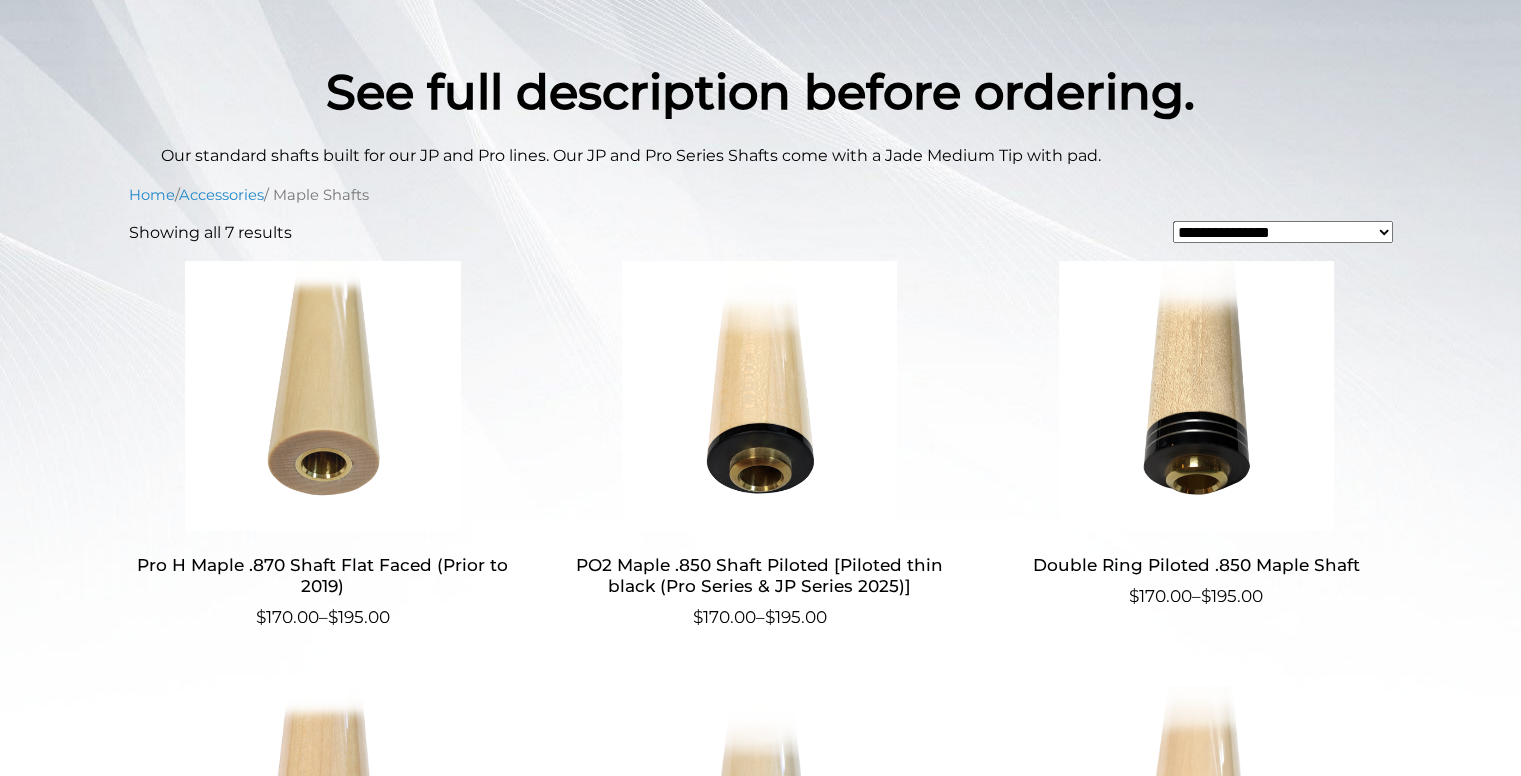 scroll, scrollTop: 0, scrollLeft: 0, axis: both 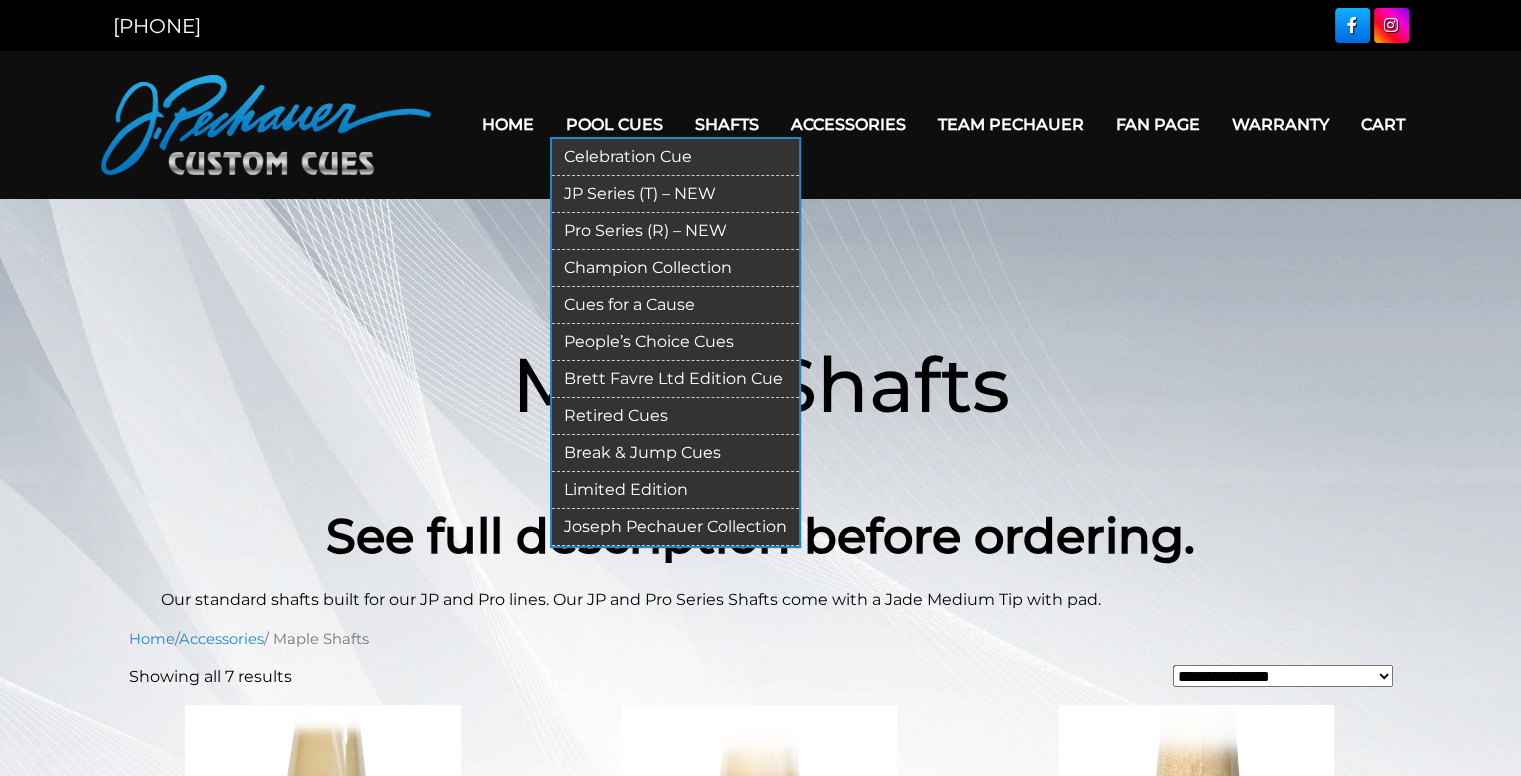 click on "JP Series (T) – NEW" at bounding box center [675, 194] 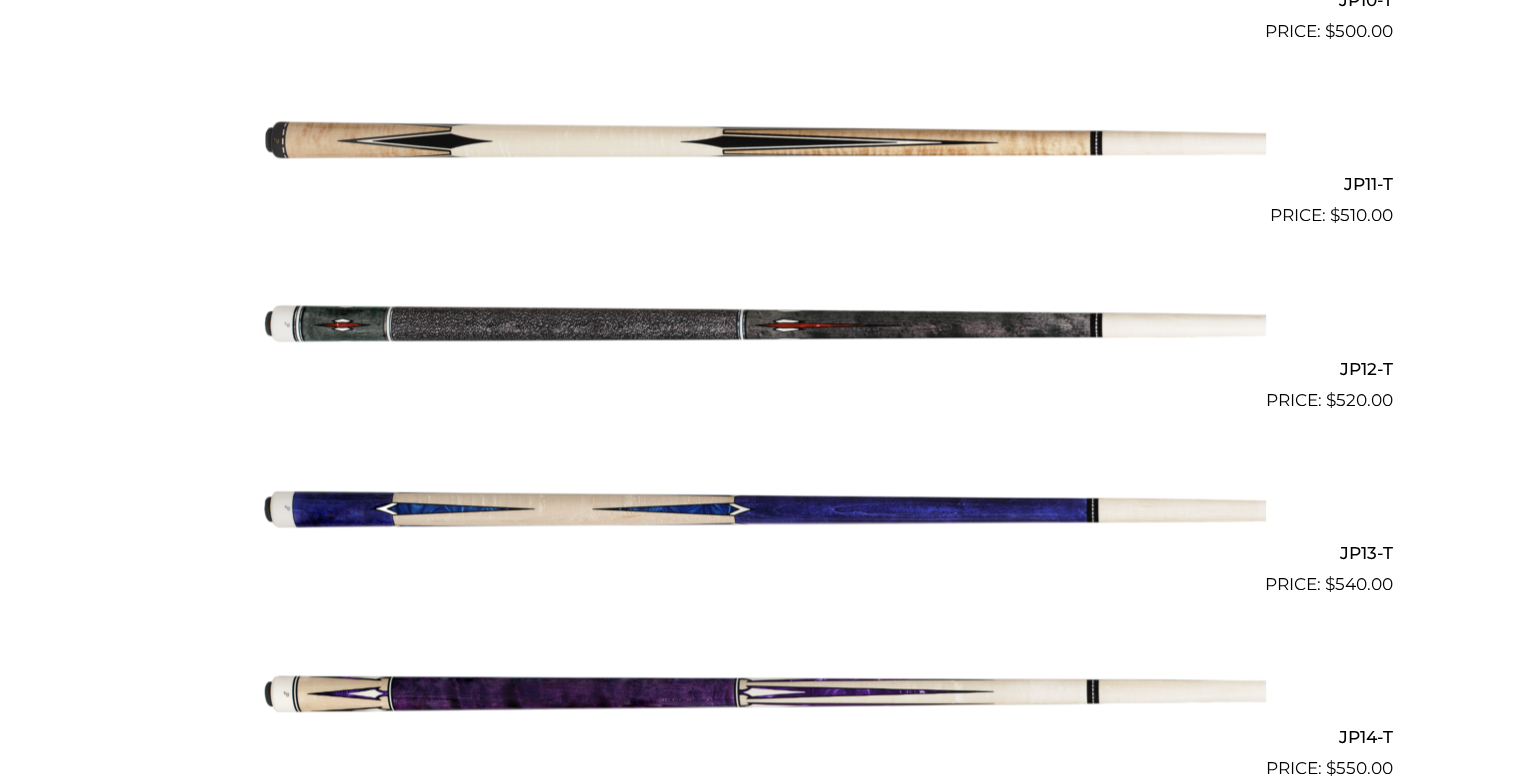 scroll, scrollTop: 2440, scrollLeft: 0, axis: vertical 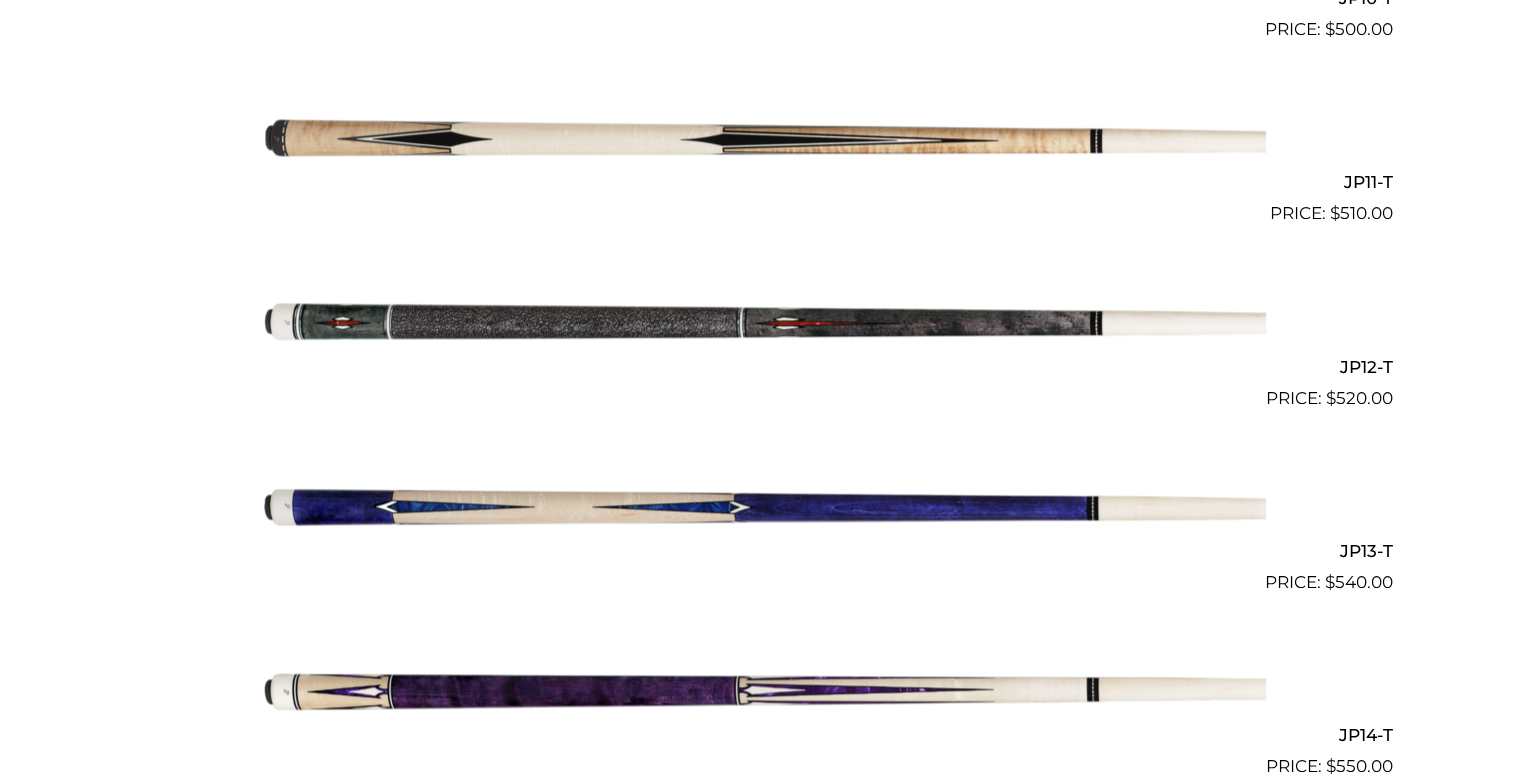 click at bounding box center (761, 319) 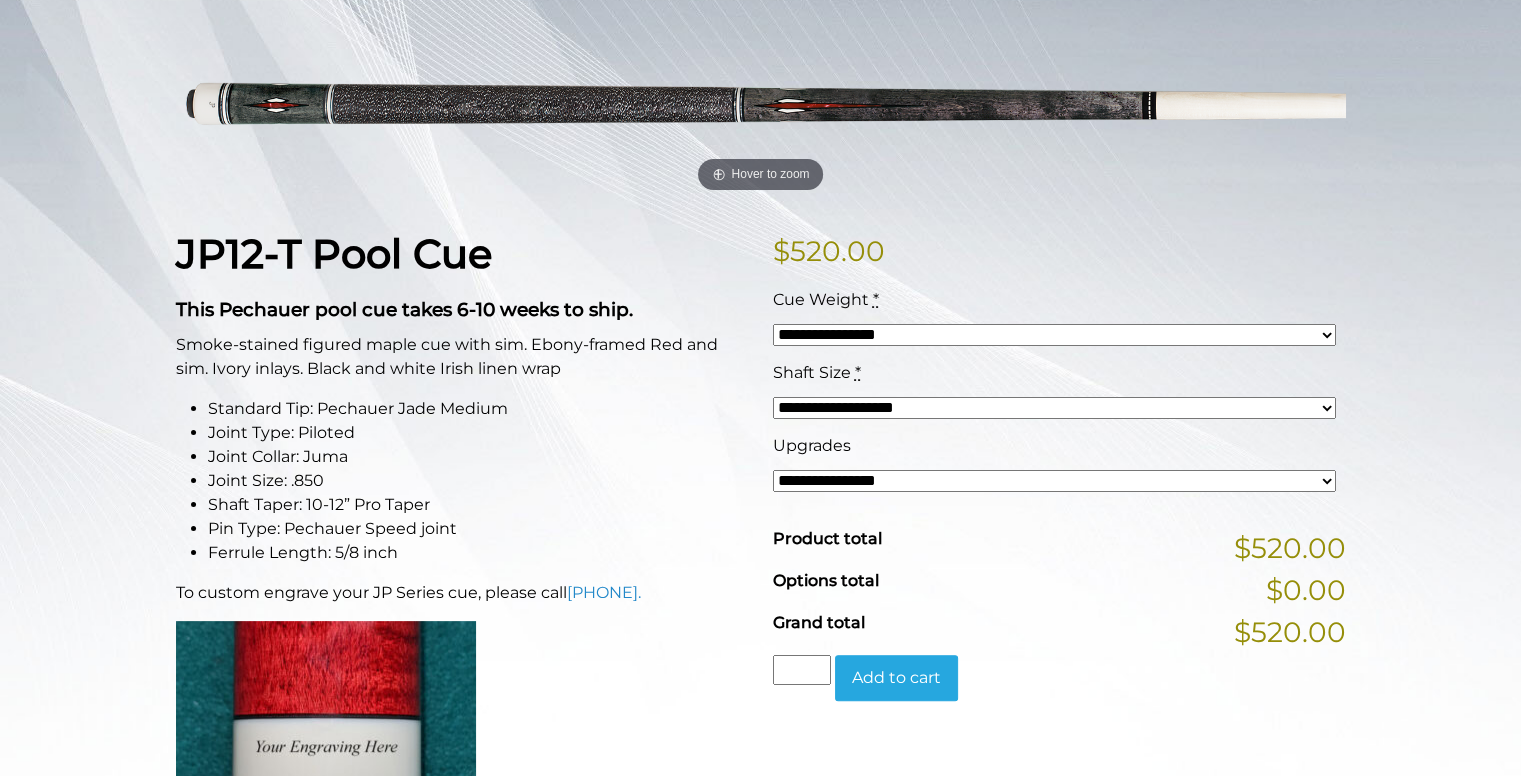 scroll, scrollTop: 303, scrollLeft: 0, axis: vertical 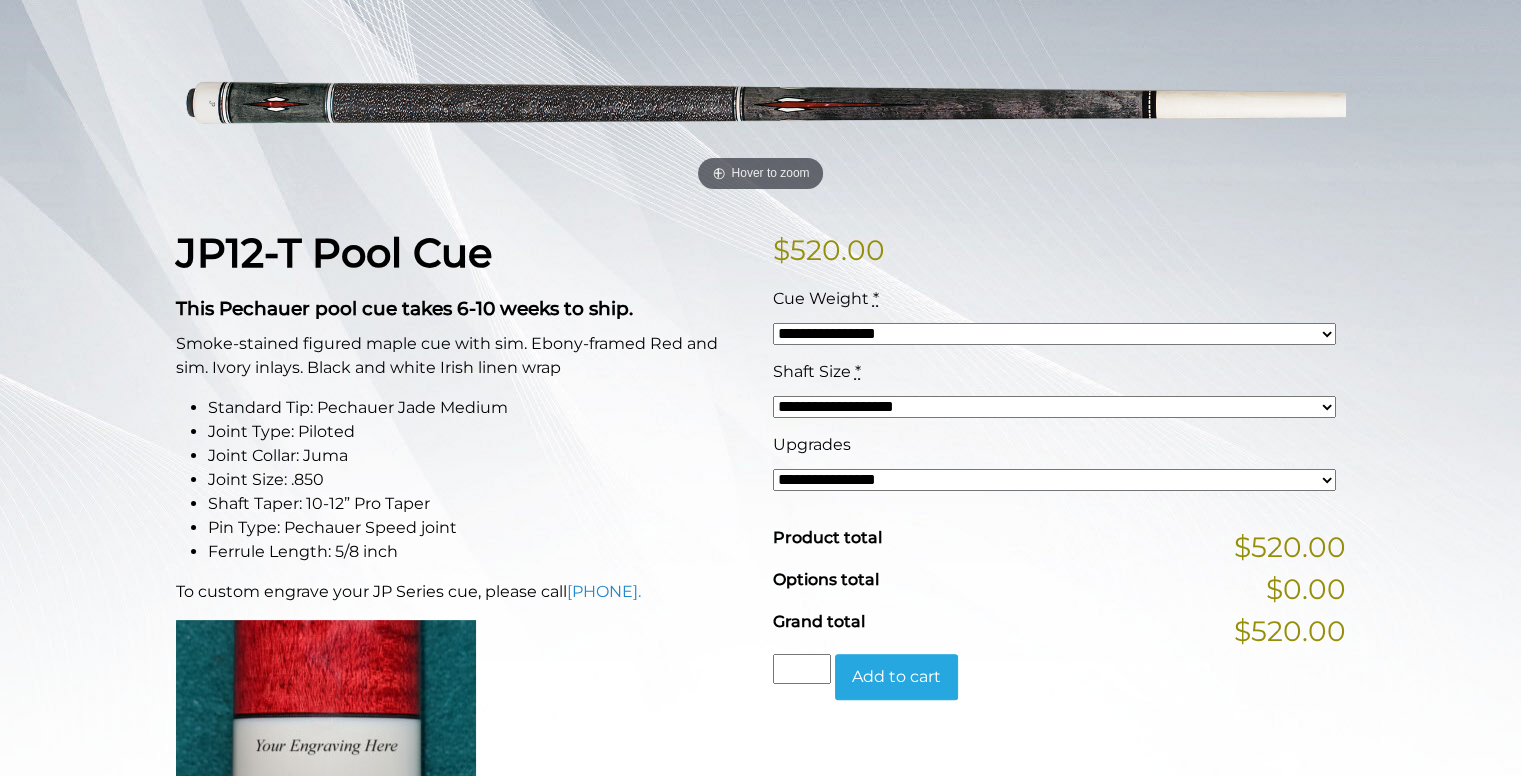 click on "**********" at bounding box center (1054, 480) 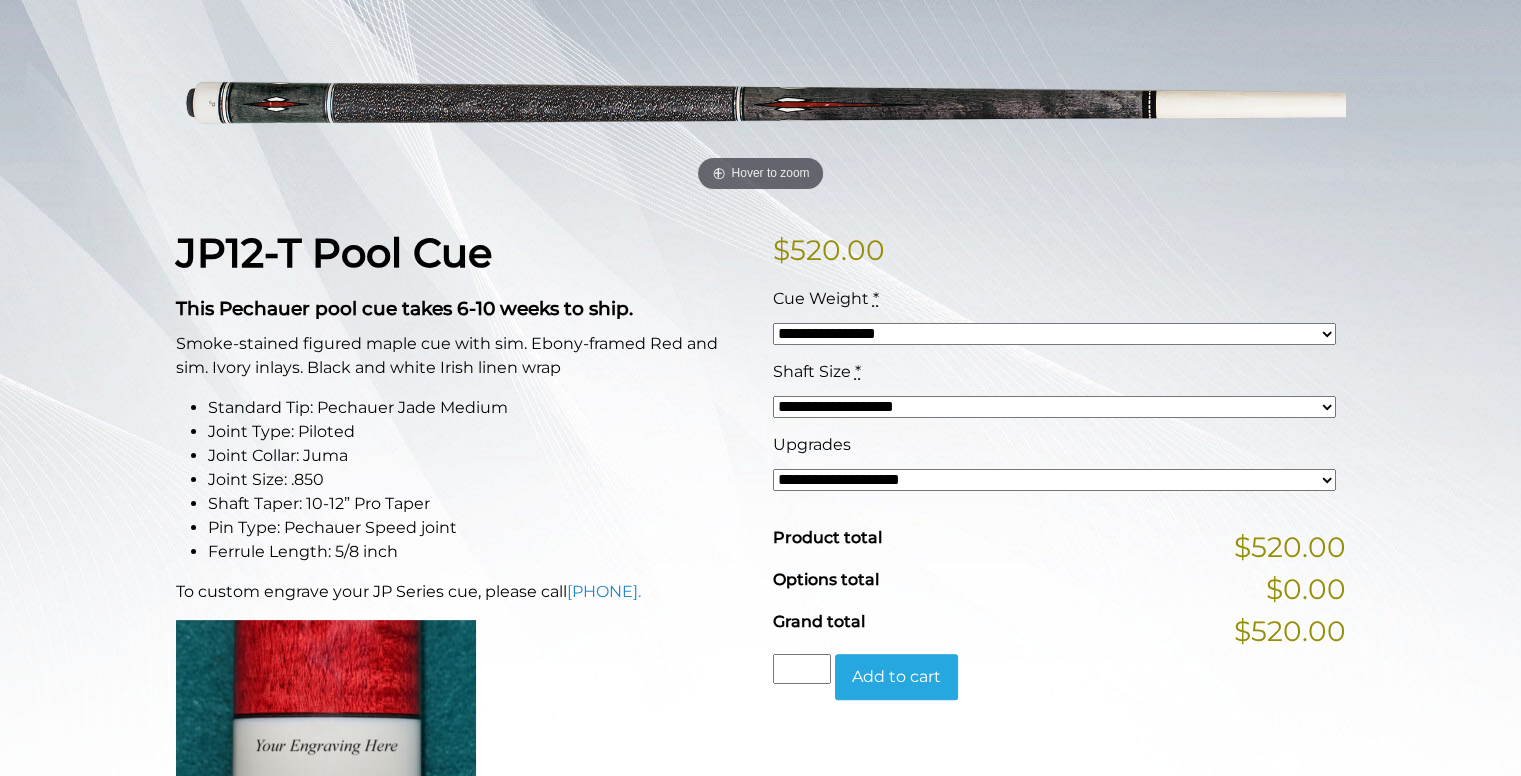click on "**********" at bounding box center (1054, 480) 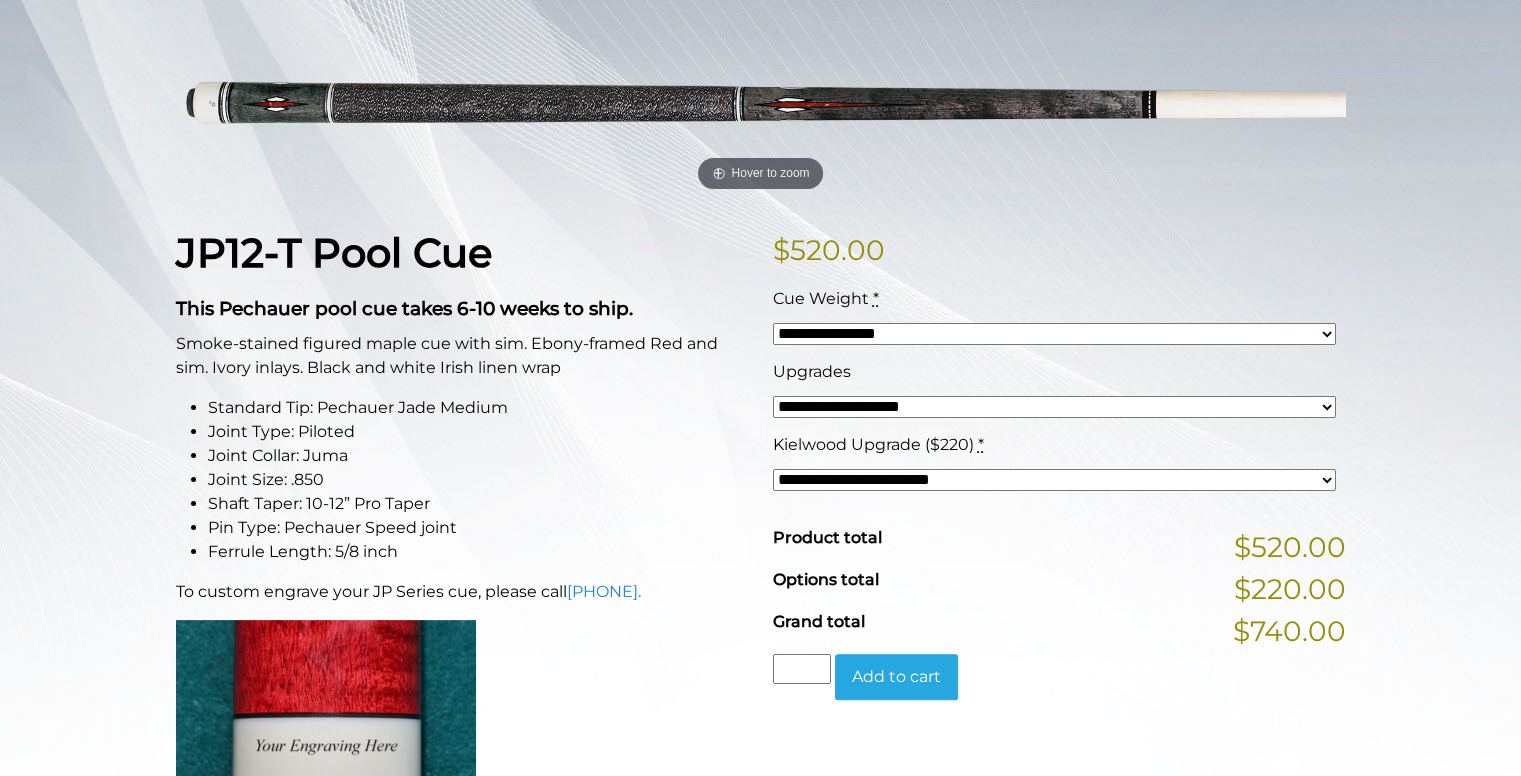click on "**********" at bounding box center (1054, 480) 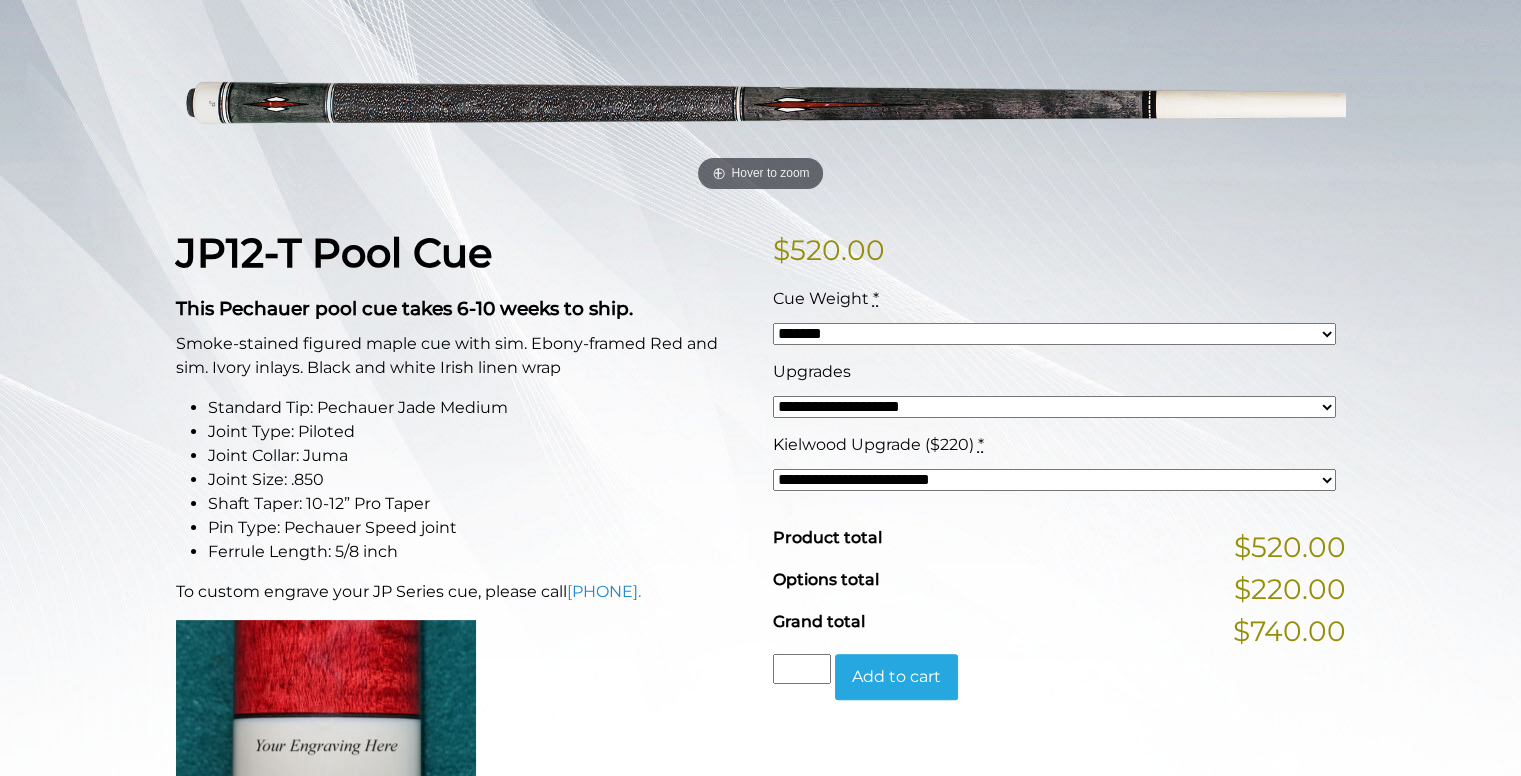 click on "**********" at bounding box center (1054, 334) 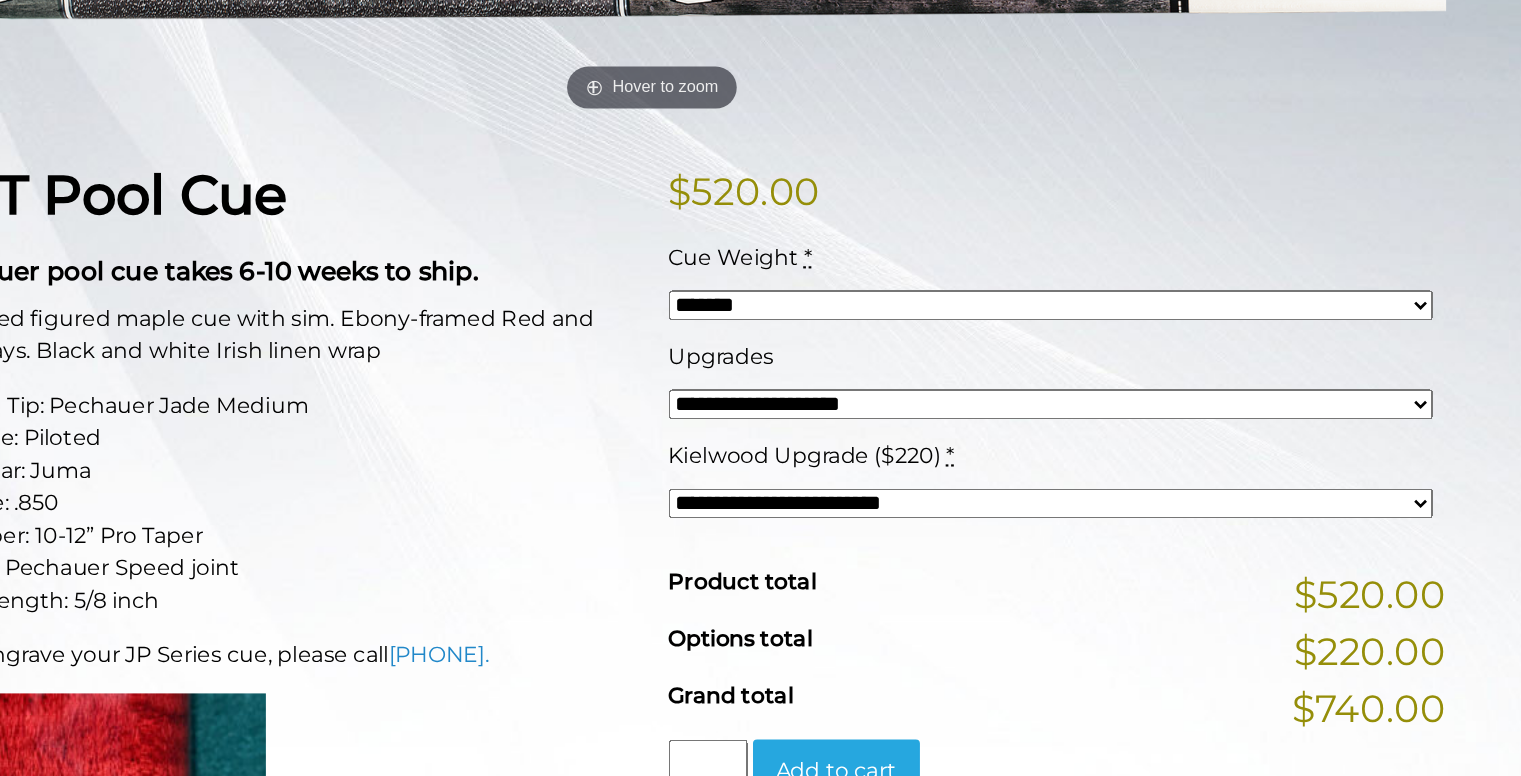 scroll, scrollTop: 303, scrollLeft: 0, axis: vertical 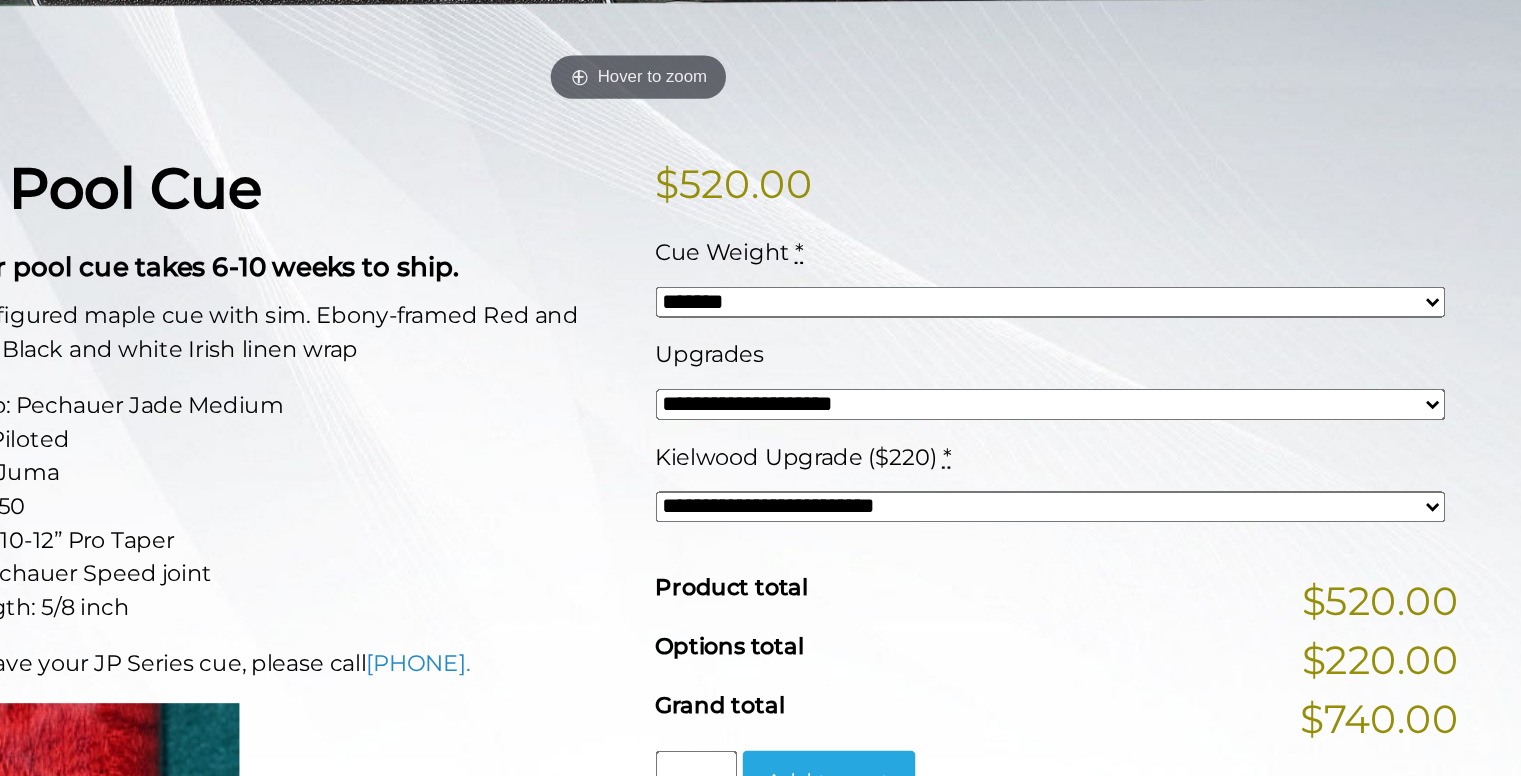 click on "**********" at bounding box center [1054, 407] 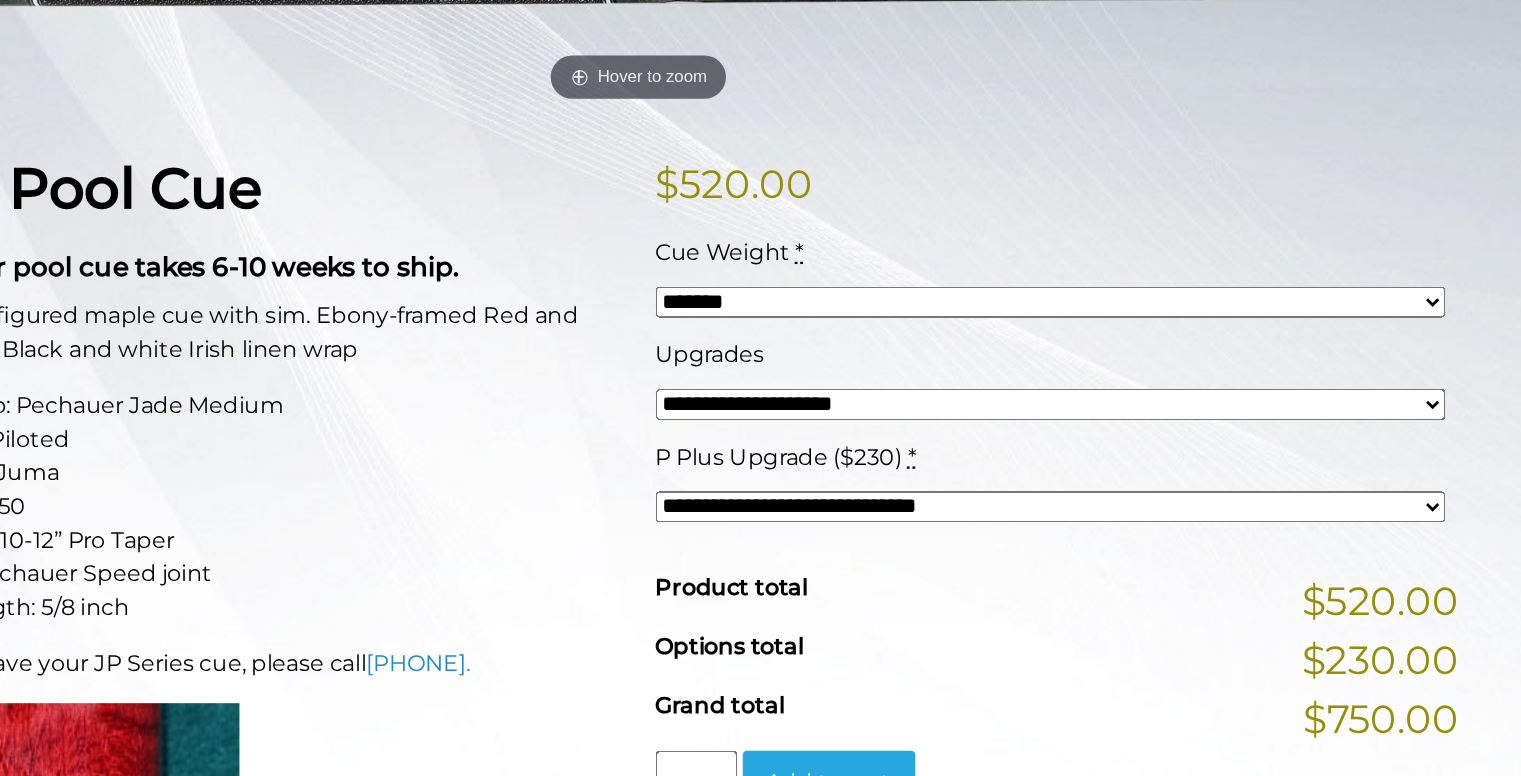 click on "**********" at bounding box center (1054, 480) 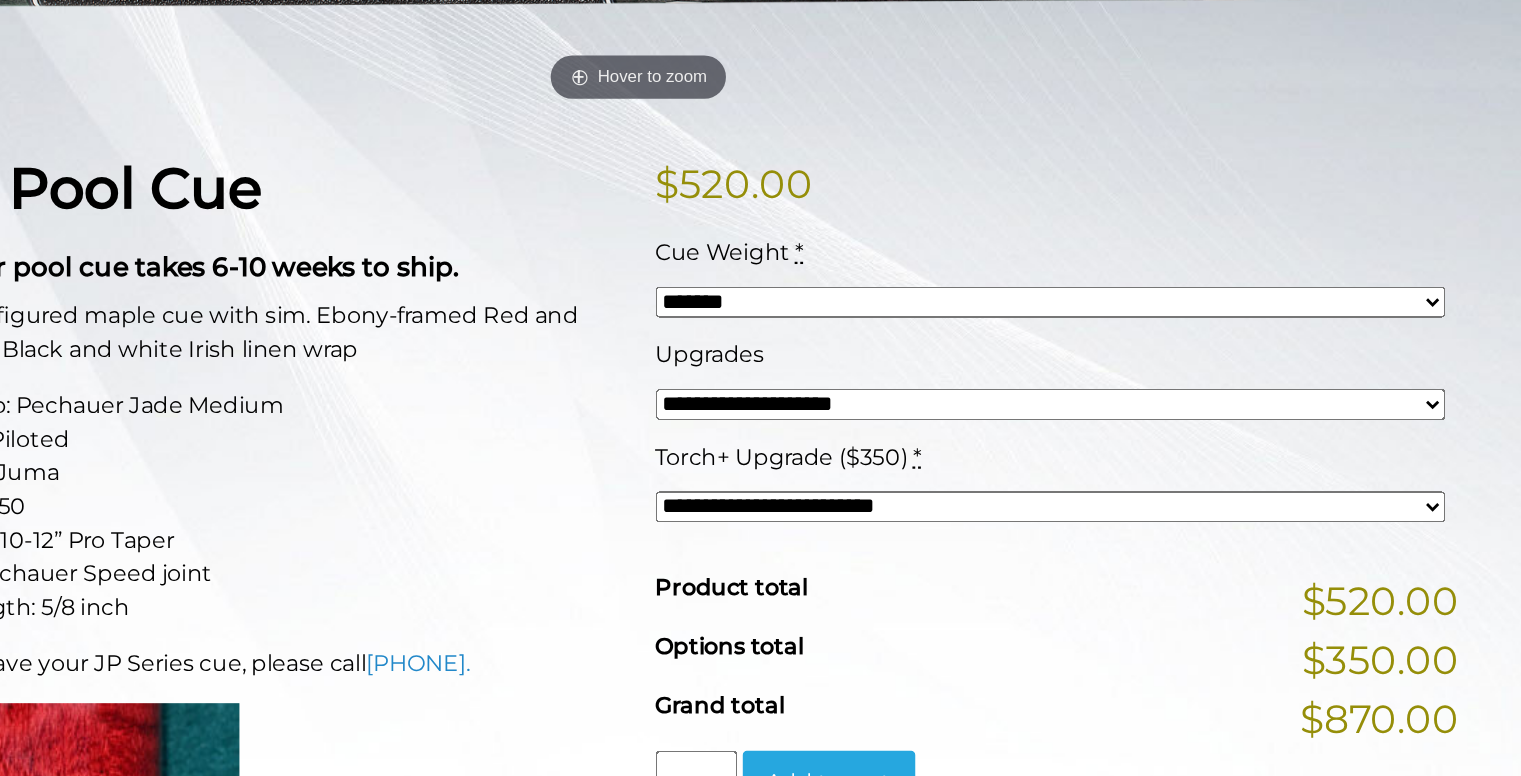 click on "**********" at bounding box center (1054, 407) 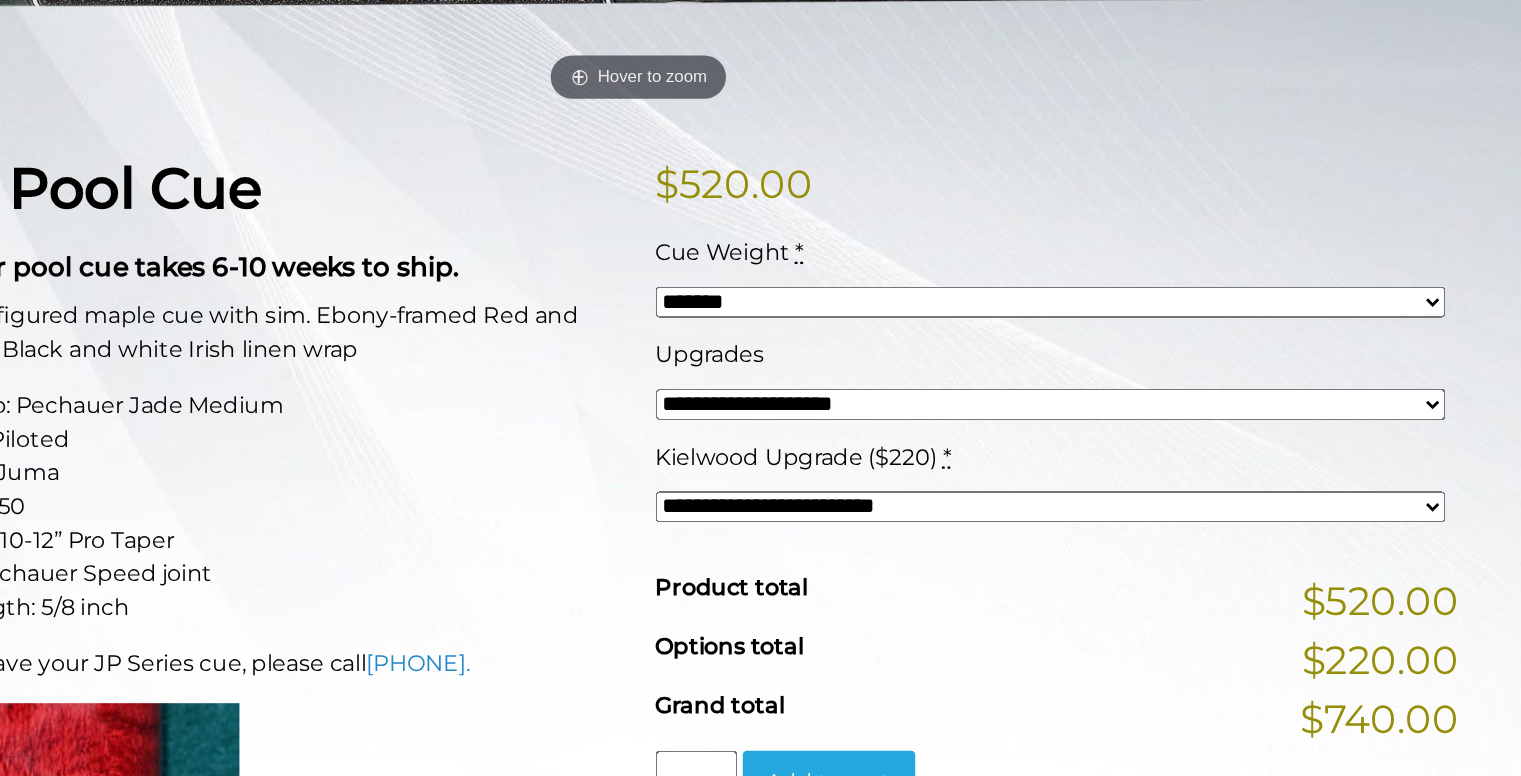 click on "**********" at bounding box center [1054, 480] 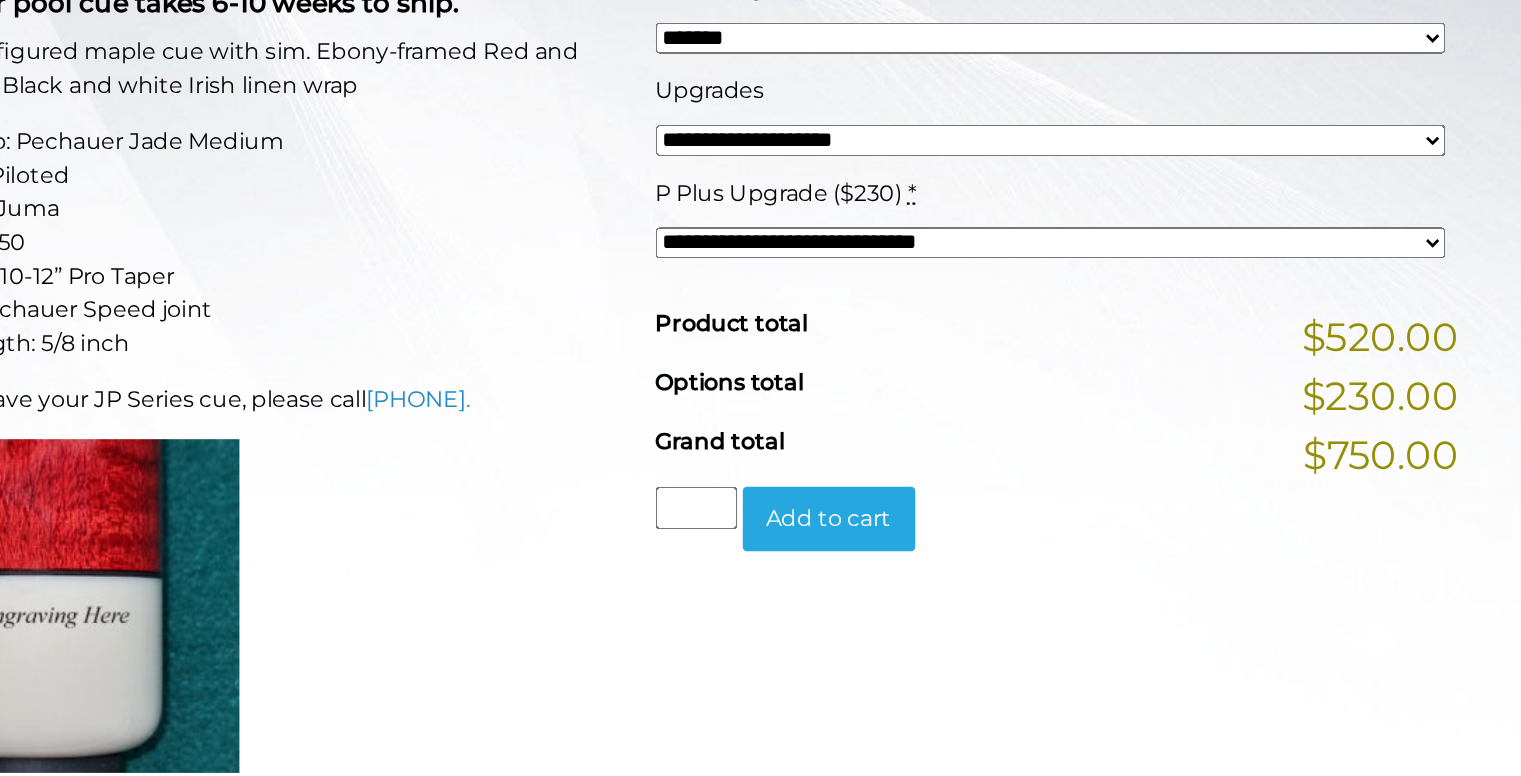 scroll, scrollTop: 390, scrollLeft: 0, axis: vertical 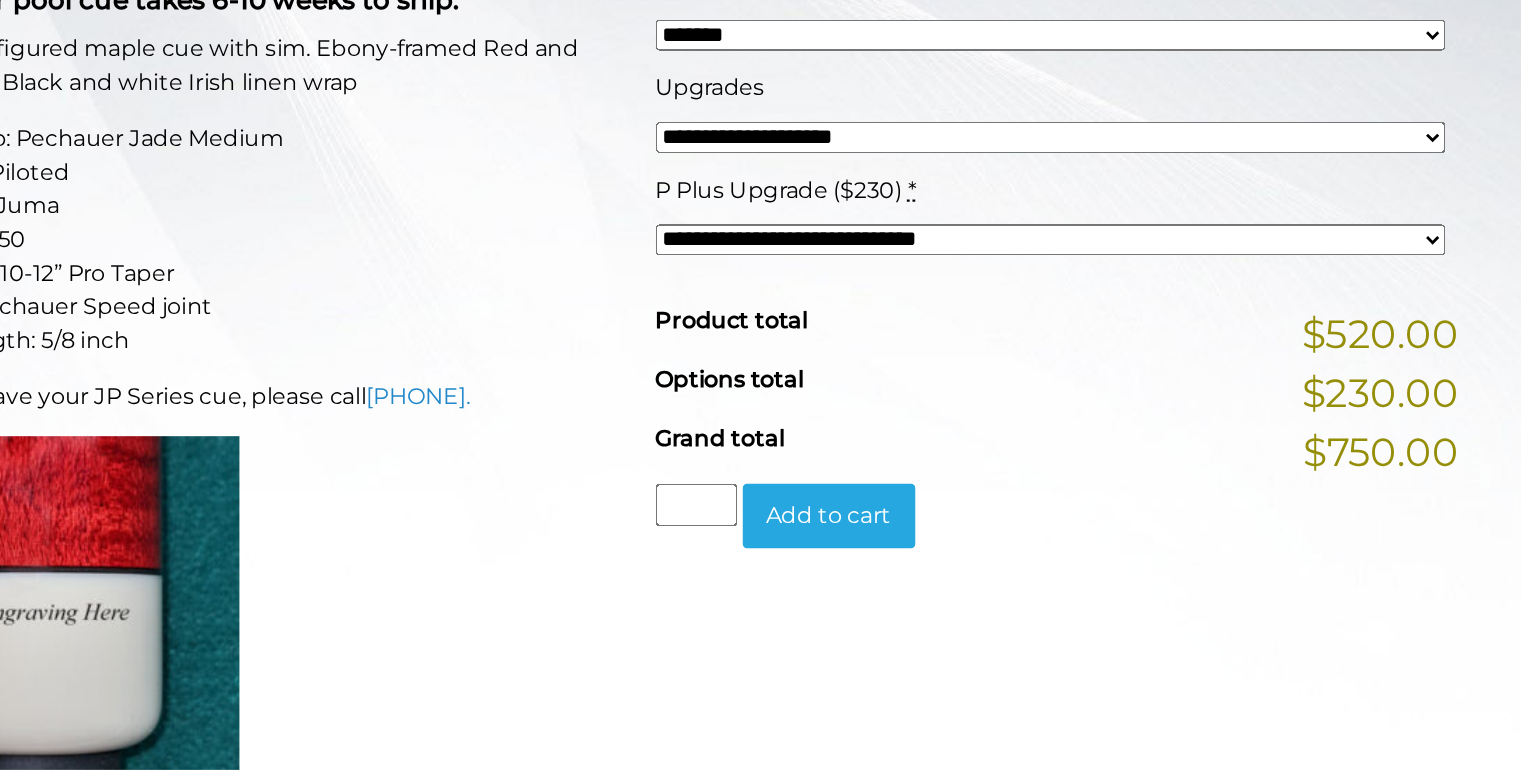 click on "**********" at bounding box center [1054, 393] 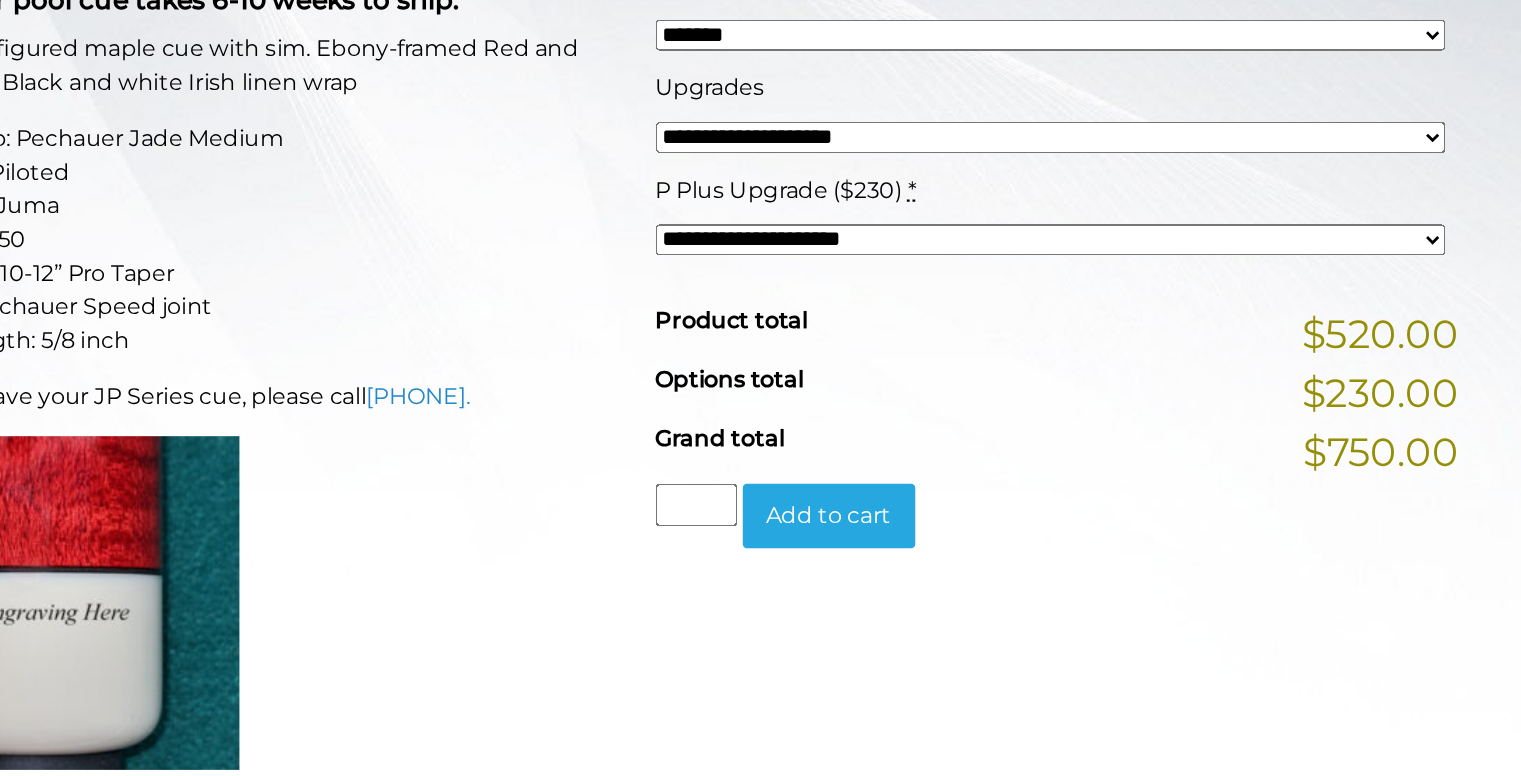 click on "**********" at bounding box center [1054, 393] 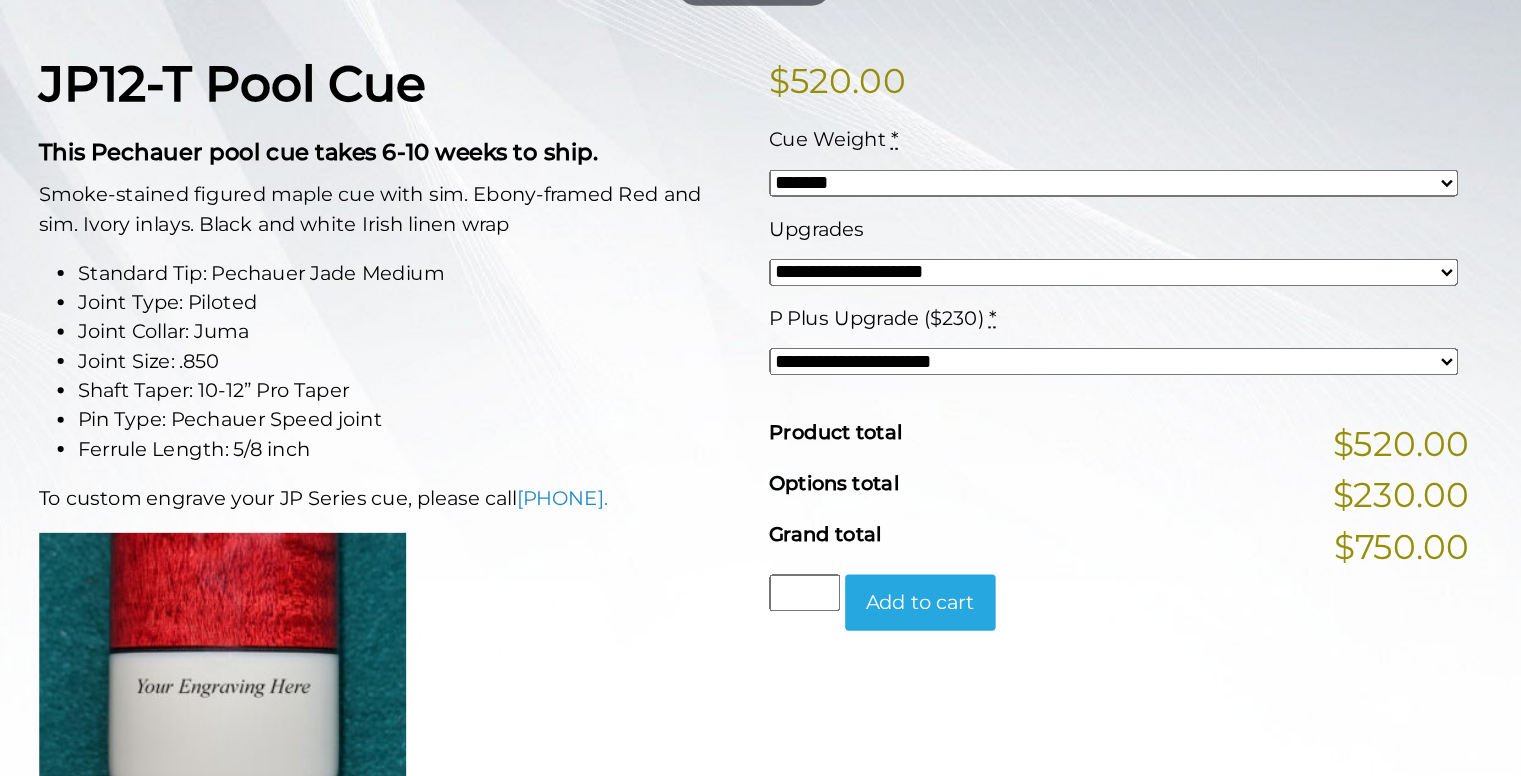 scroll, scrollTop: 390, scrollLeft: 0, axis: vertical 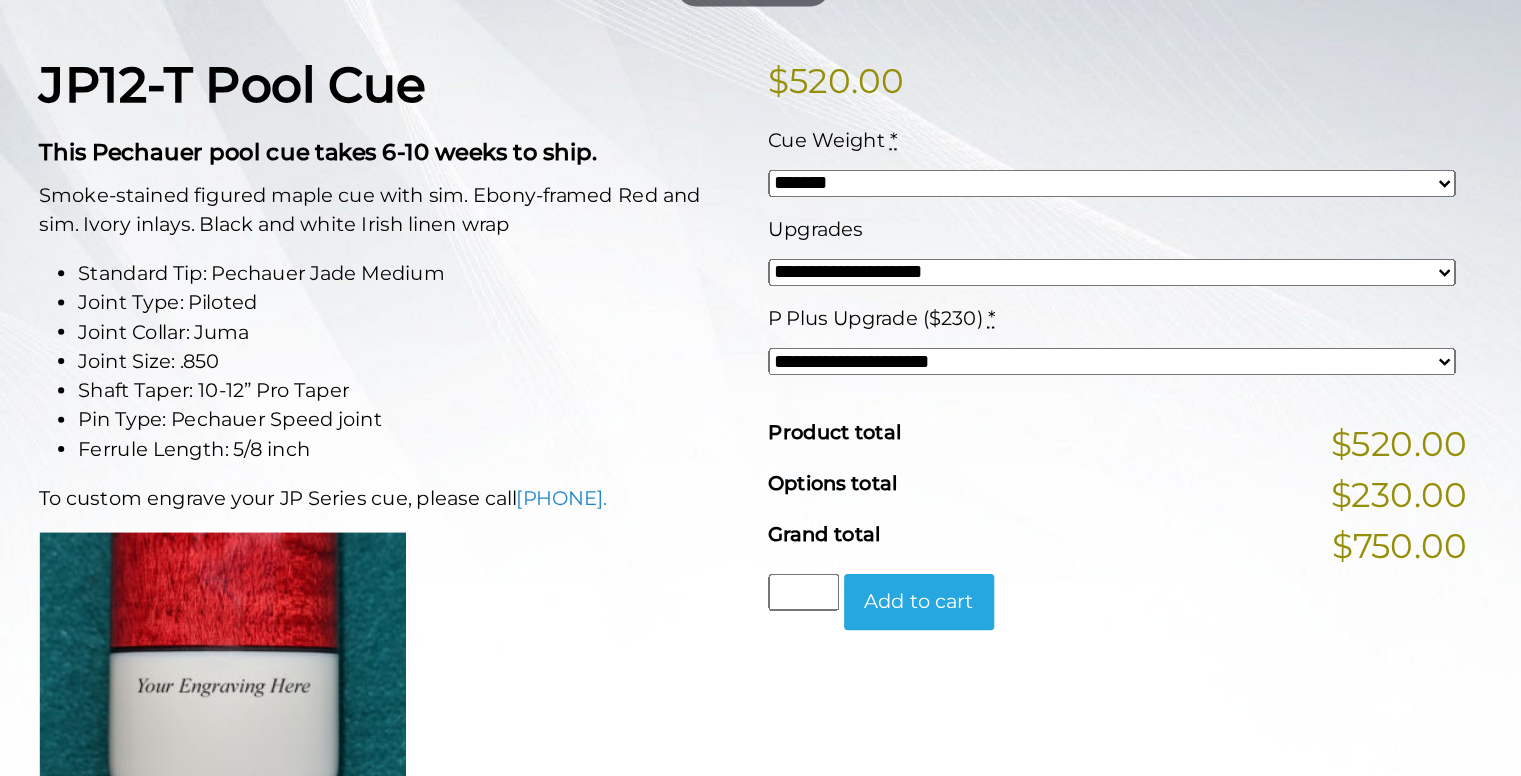click on "**********" at bounding box center [1054, 320] 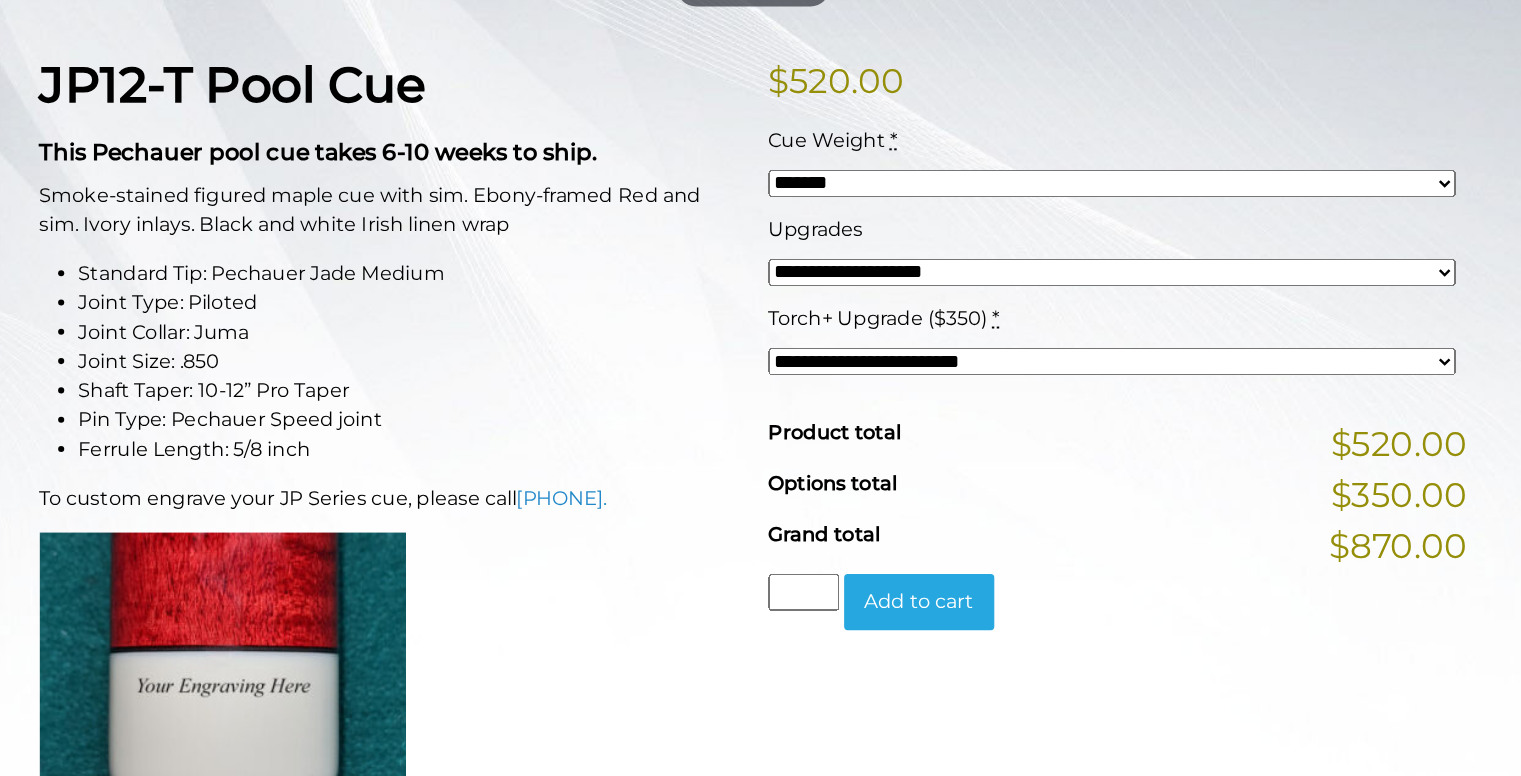 click on "**********" at bounding box center [1054, 393] 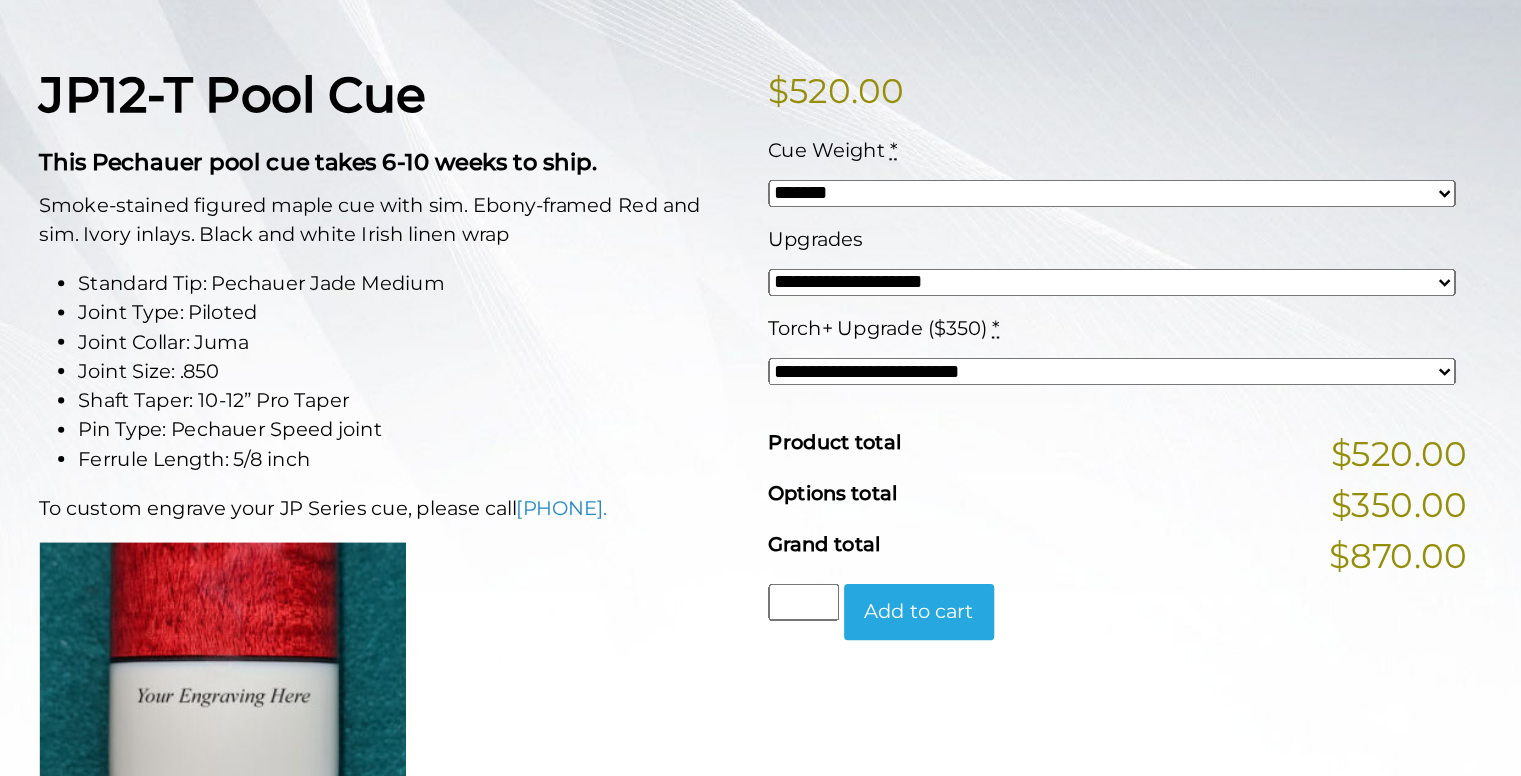 scroll, scrollTop: 380, scrollLeft: 0, axis: vertical 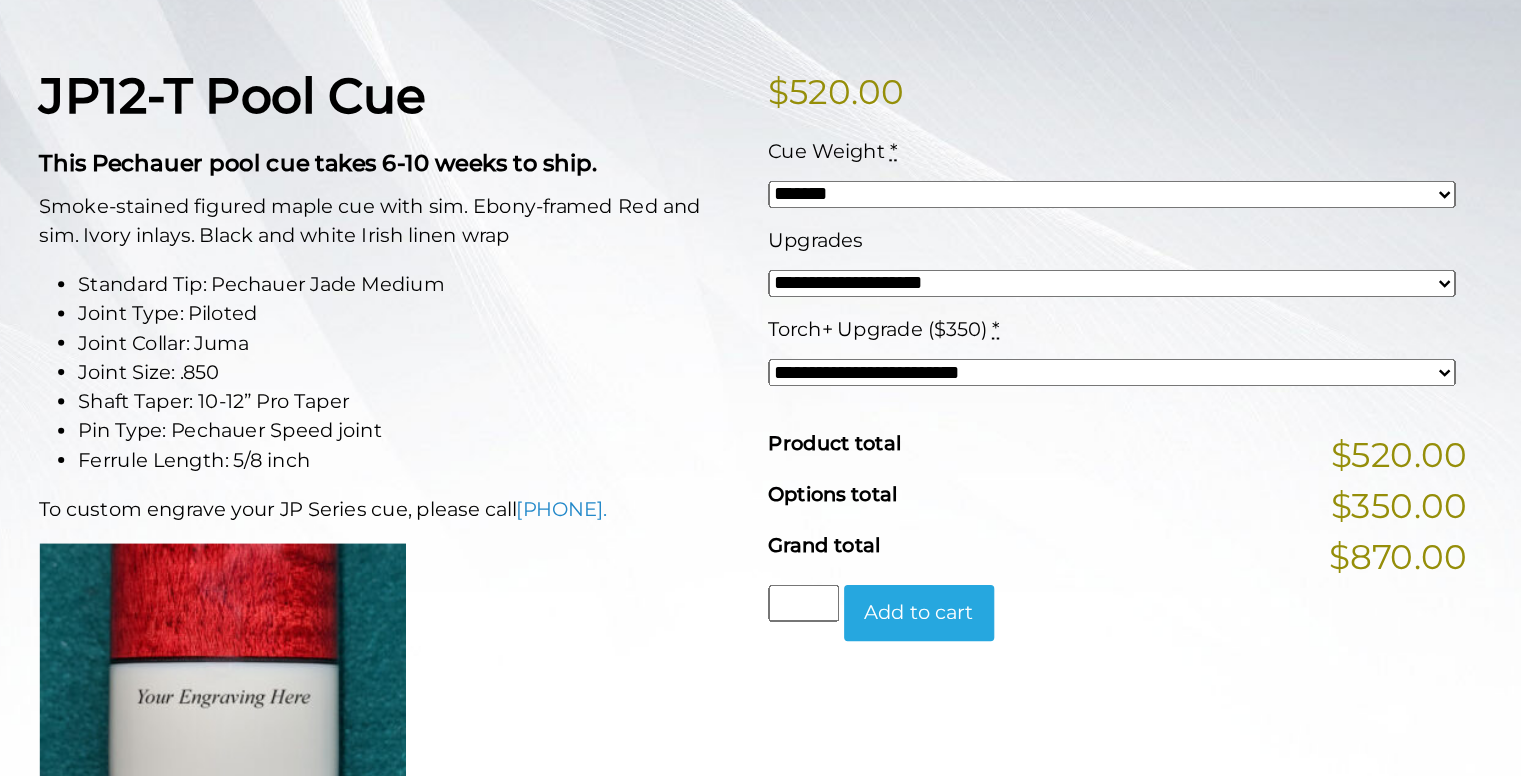 click on "**********" at bounding box center [1054, 330] 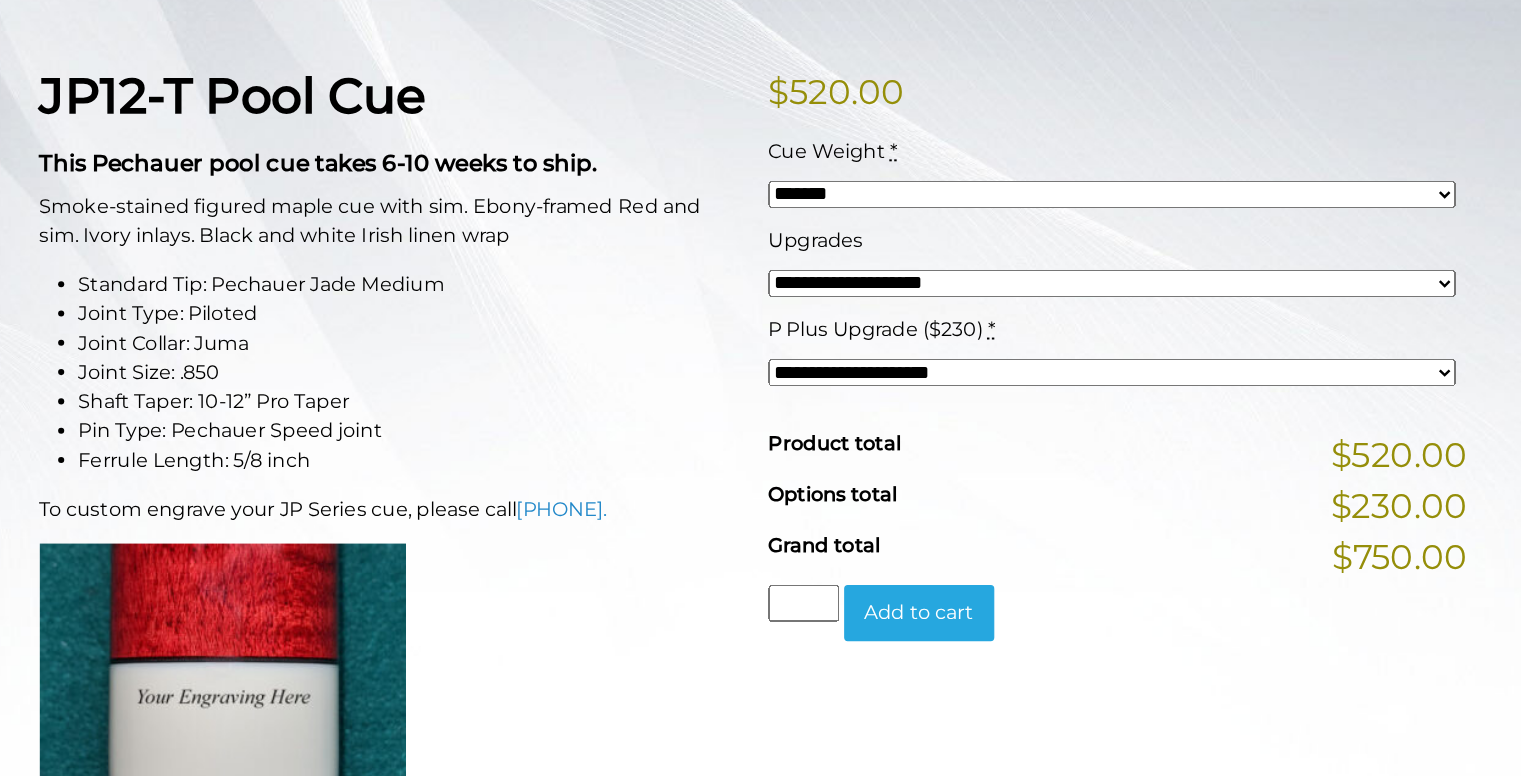 scroll, scrollTop: 0, scrollLeft: 0, axis: both 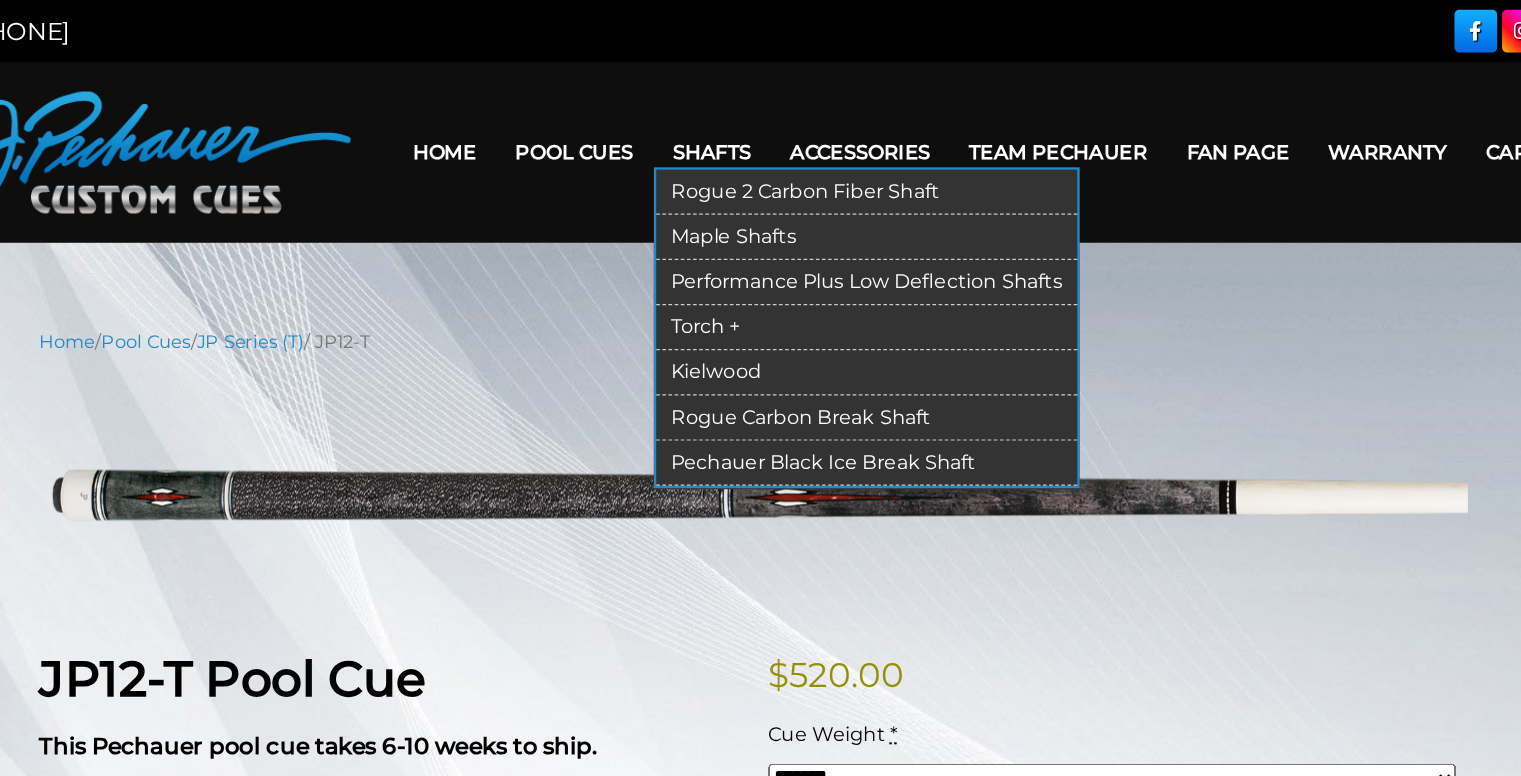 click on "Shafts" at bounding box center [727, 124] 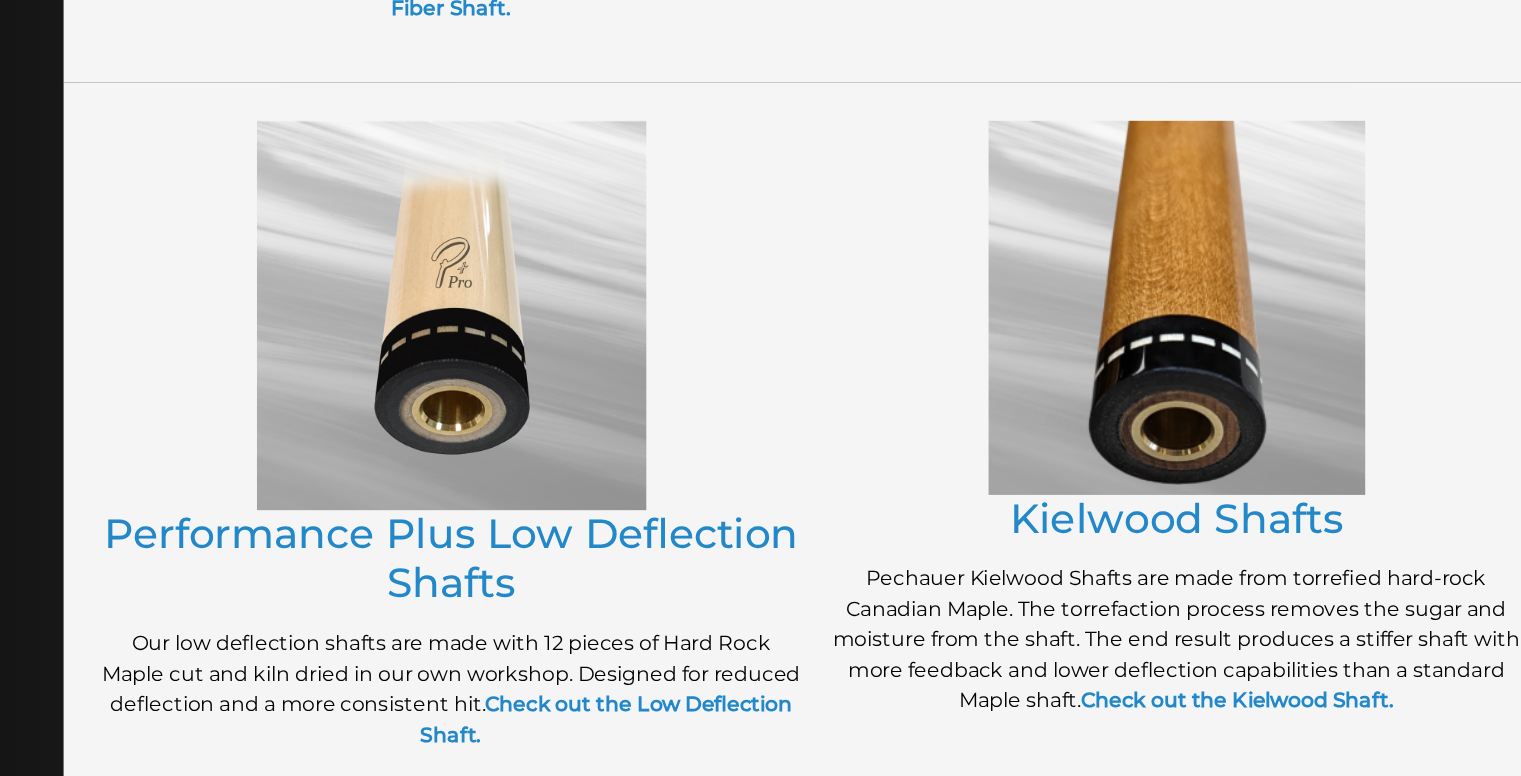 scroll, scrollTop: 826, scrollLeft: 0, axis: vertical 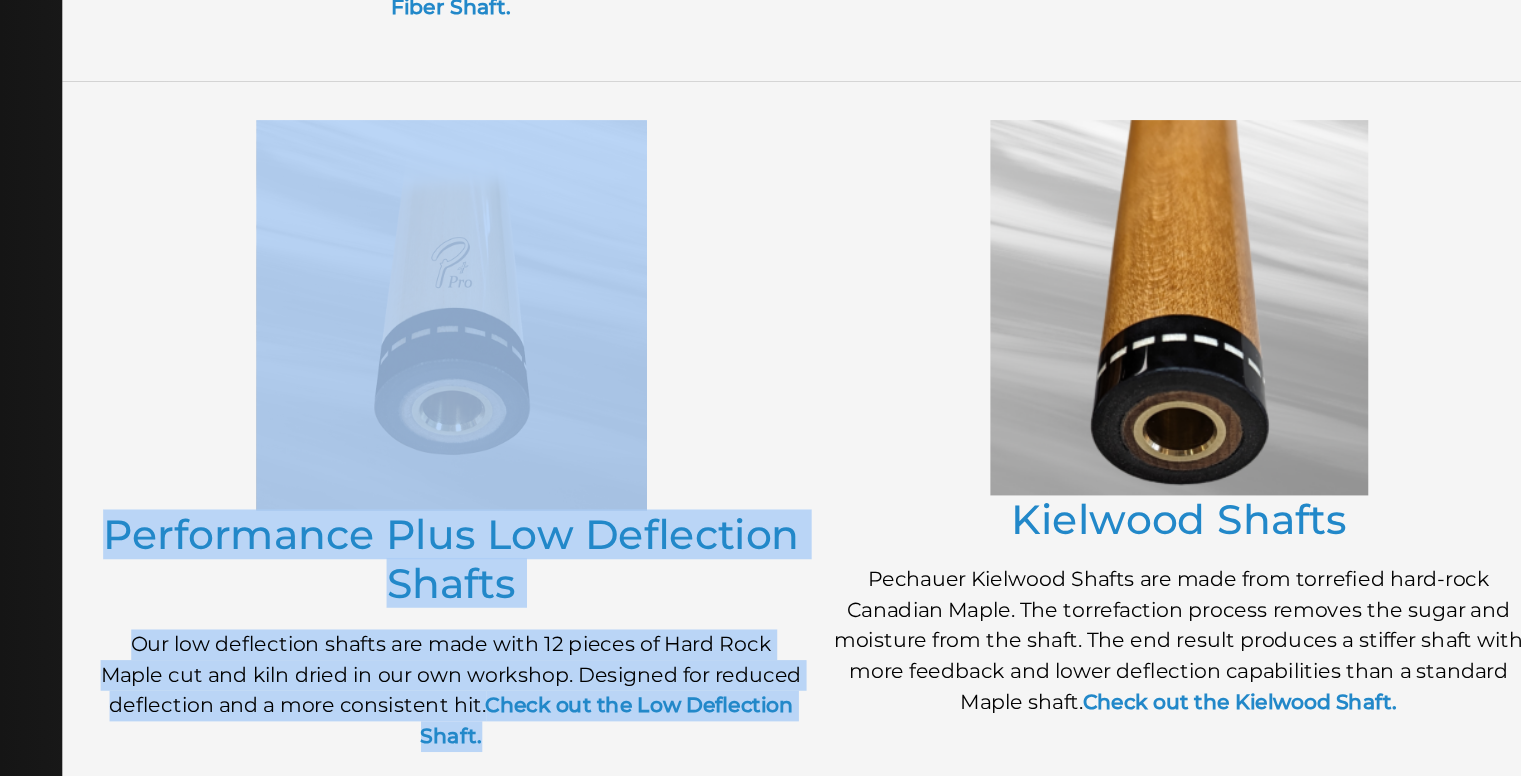 drag, startPoint x: 753, startPoint y: 337, endPoint x: 786, endPoint y: 379, distance: 53.413483 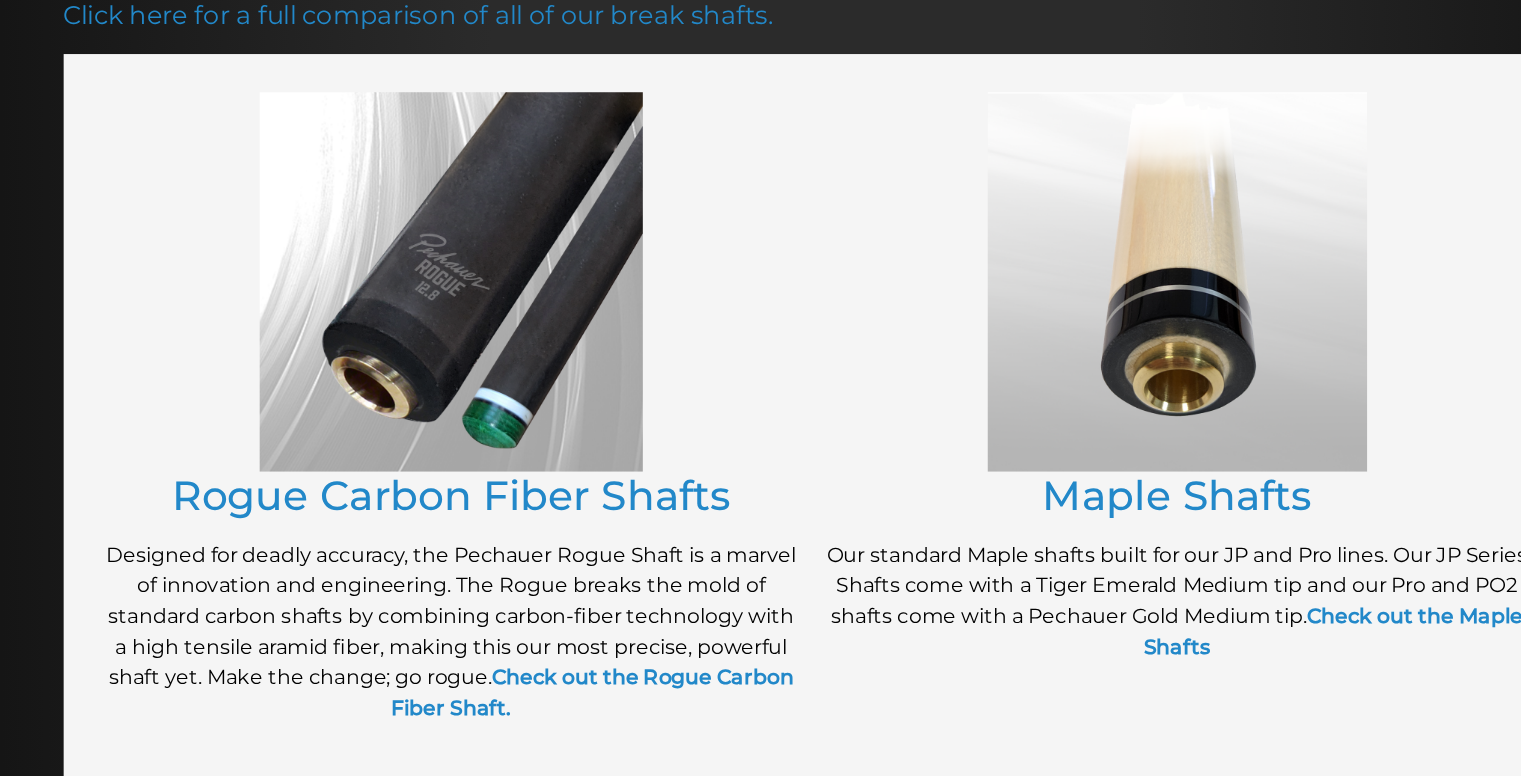 scroll, scrollTop: 200, scrollLeft: 0, axis: vertical 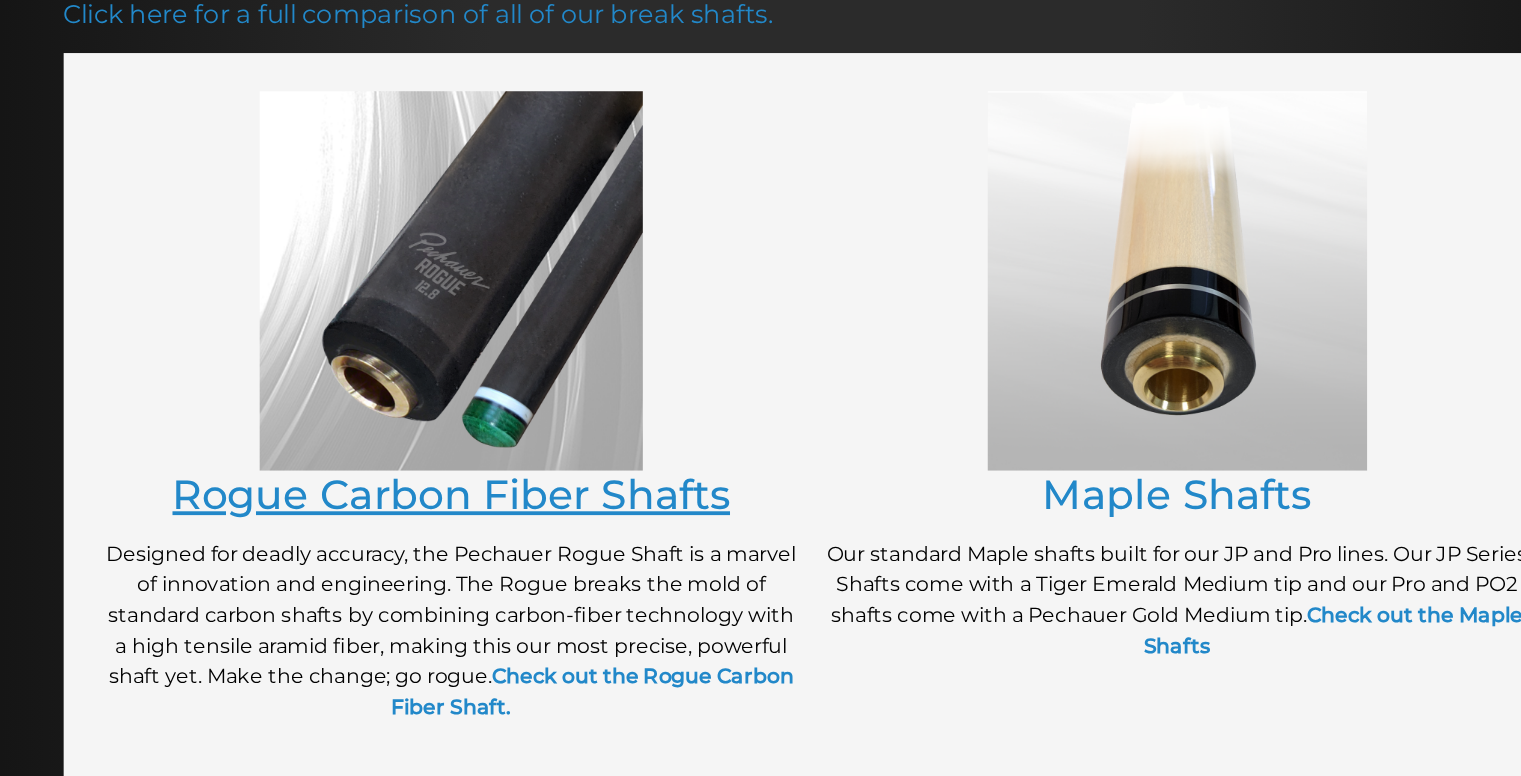 click on "Rogue Carbon Fiber Shafts" at bounding box center [476, 553] 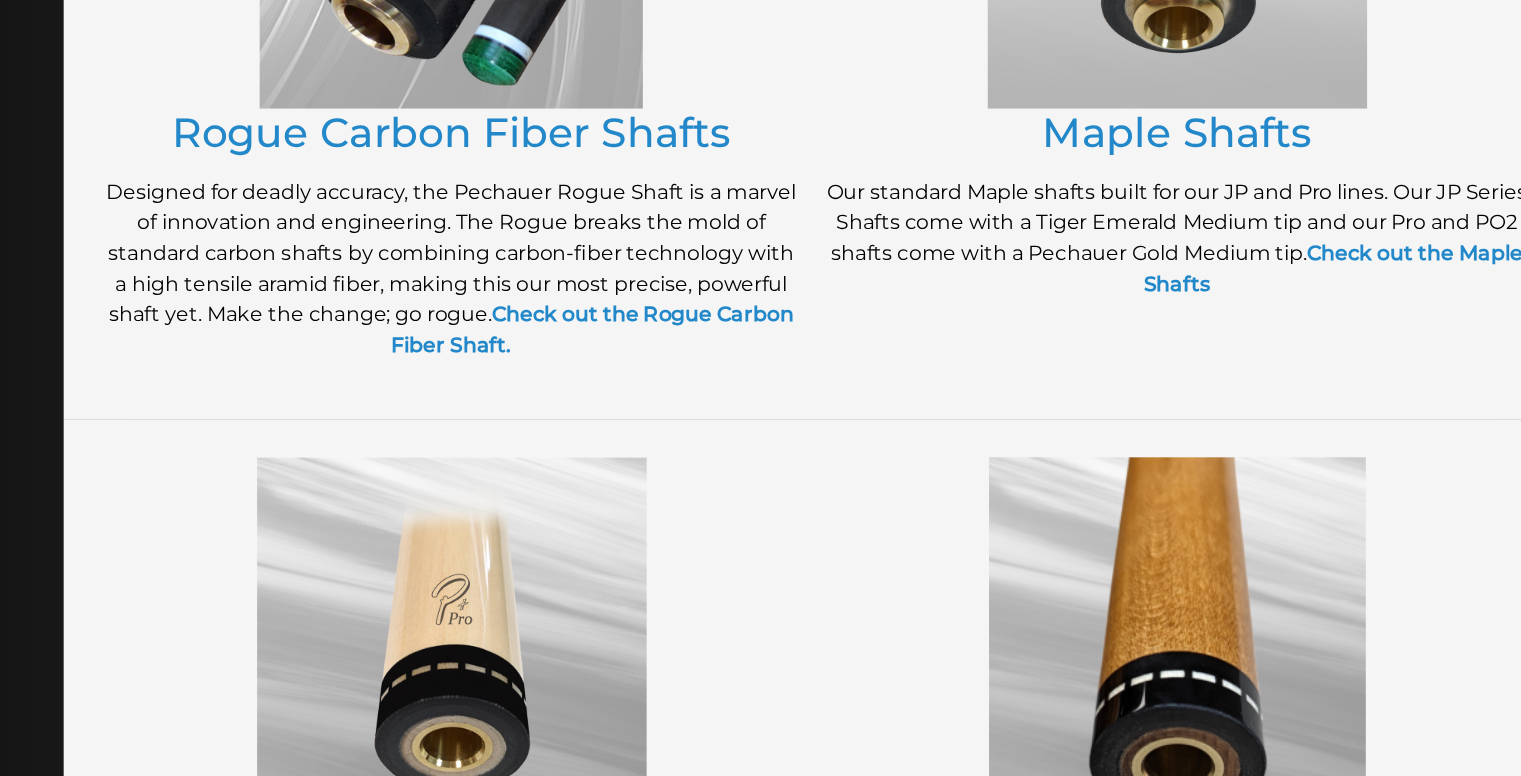 scroll, scrollTop: 486, scrollLeft: 0, axis: vertical 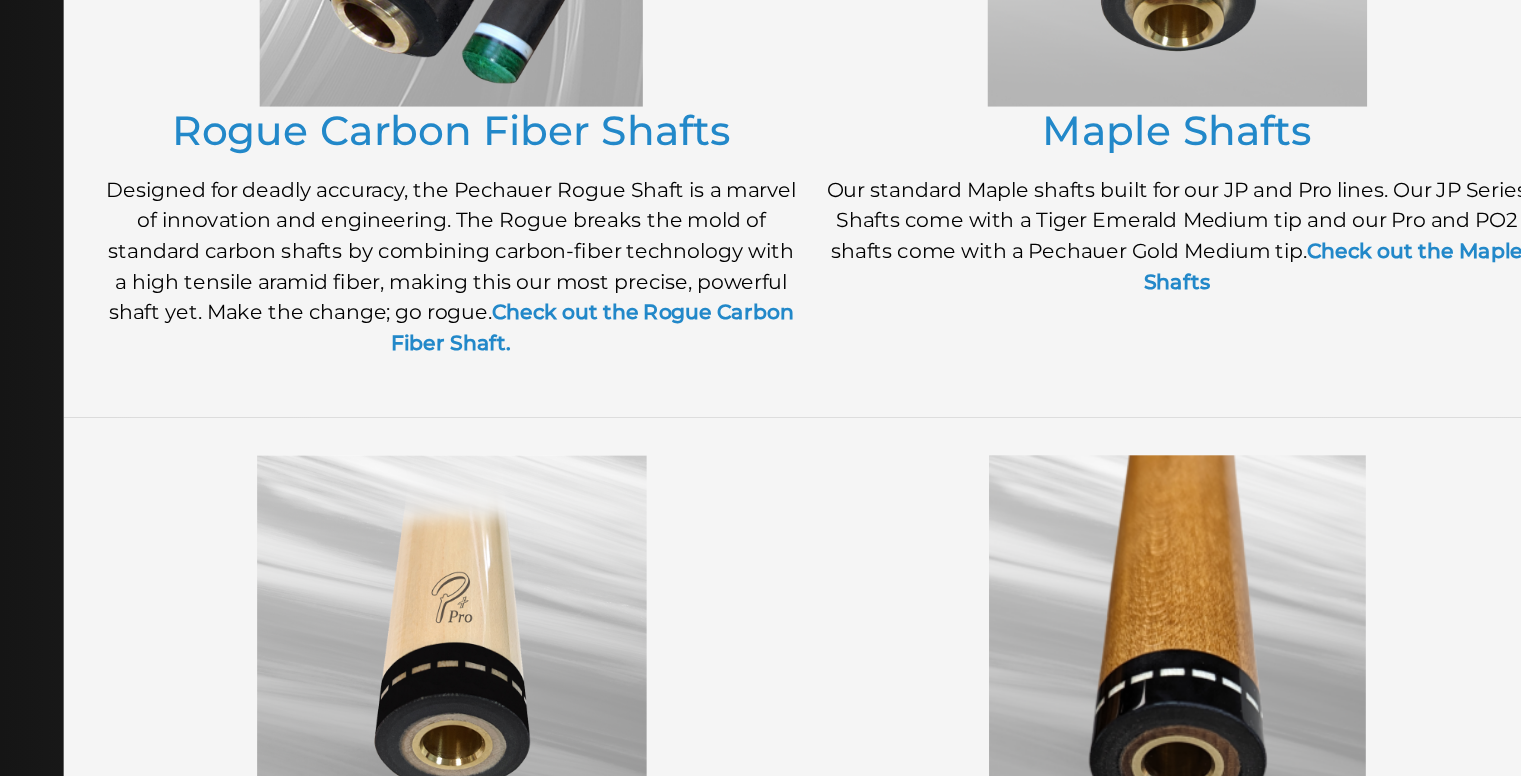 click at bounding box center [1046, 100] 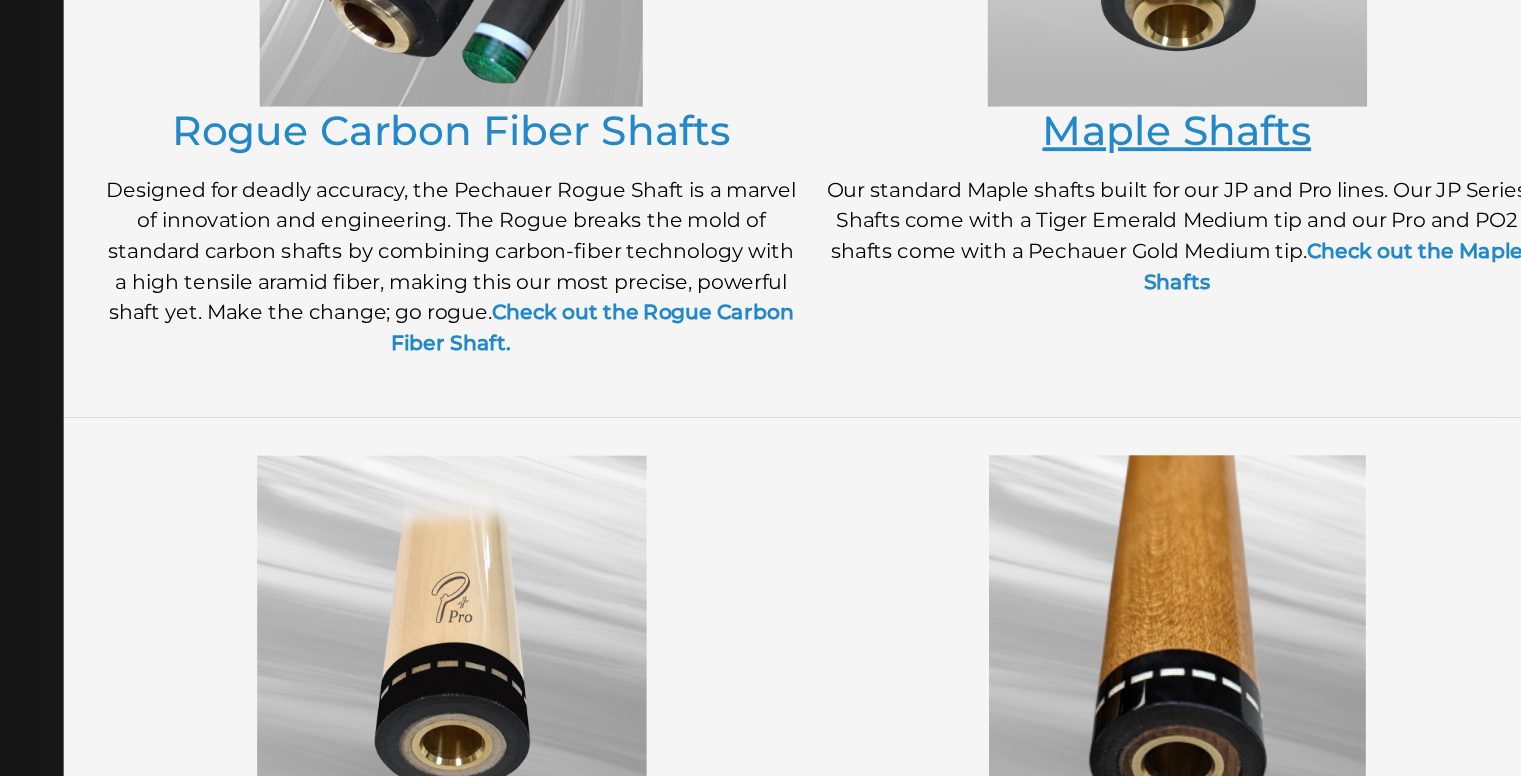 click on "Maple Shafts" at bounding box center (1045, 267) 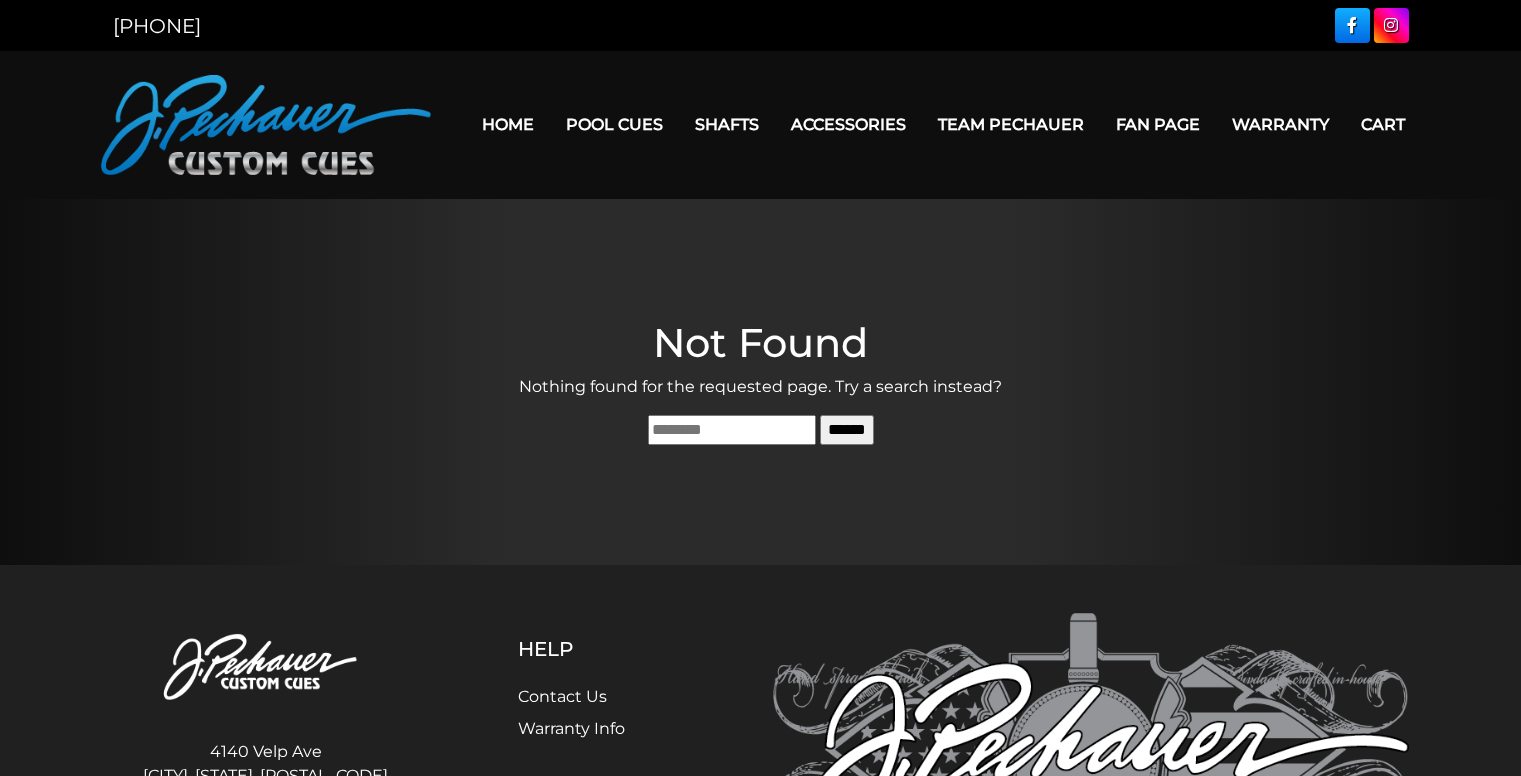 scroll, scrollTop: 0, scrollLeft: 0, axis: both 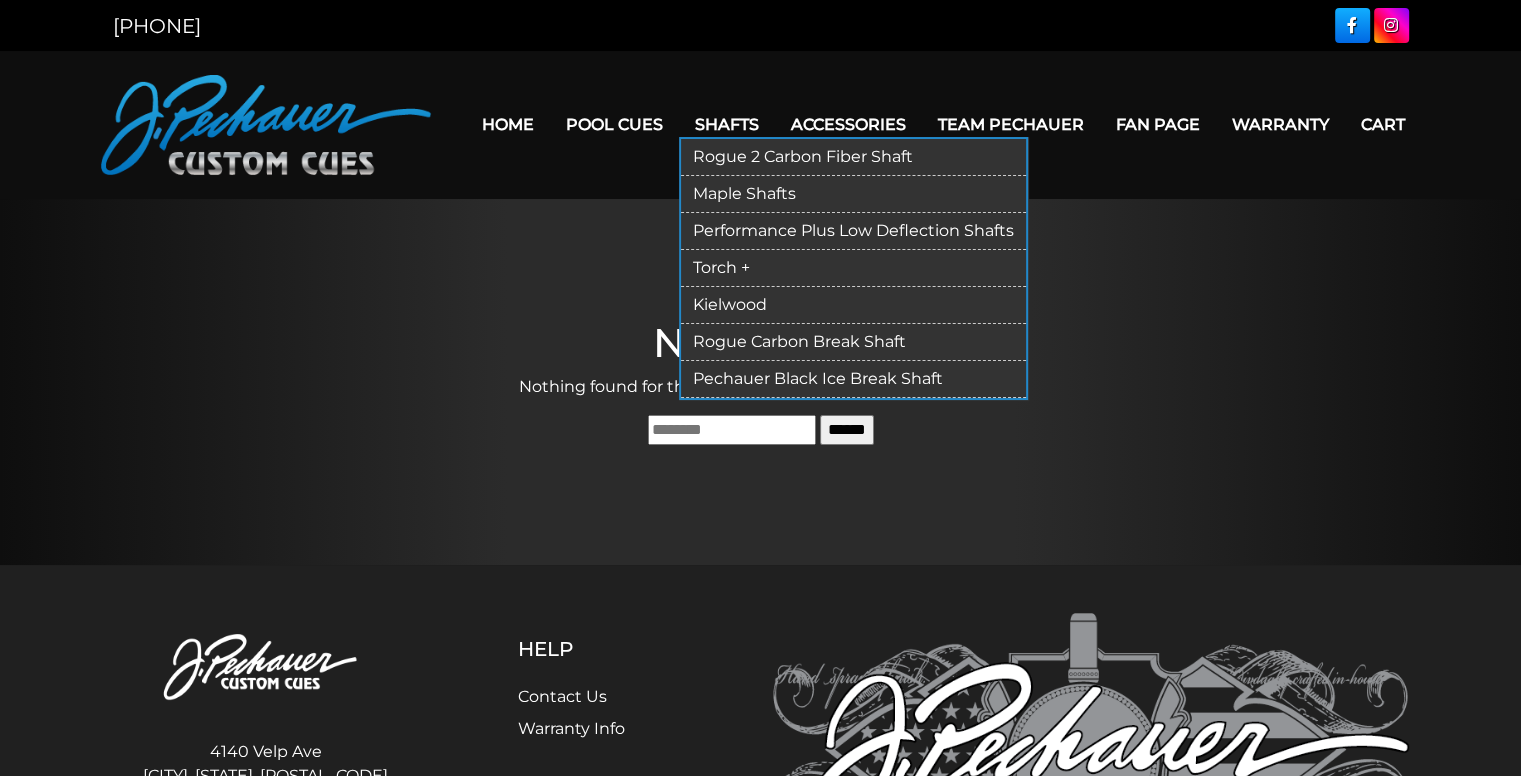 click on "Rogue 2 Carbon Fiber Shaft" at bounding box center [853, 157] 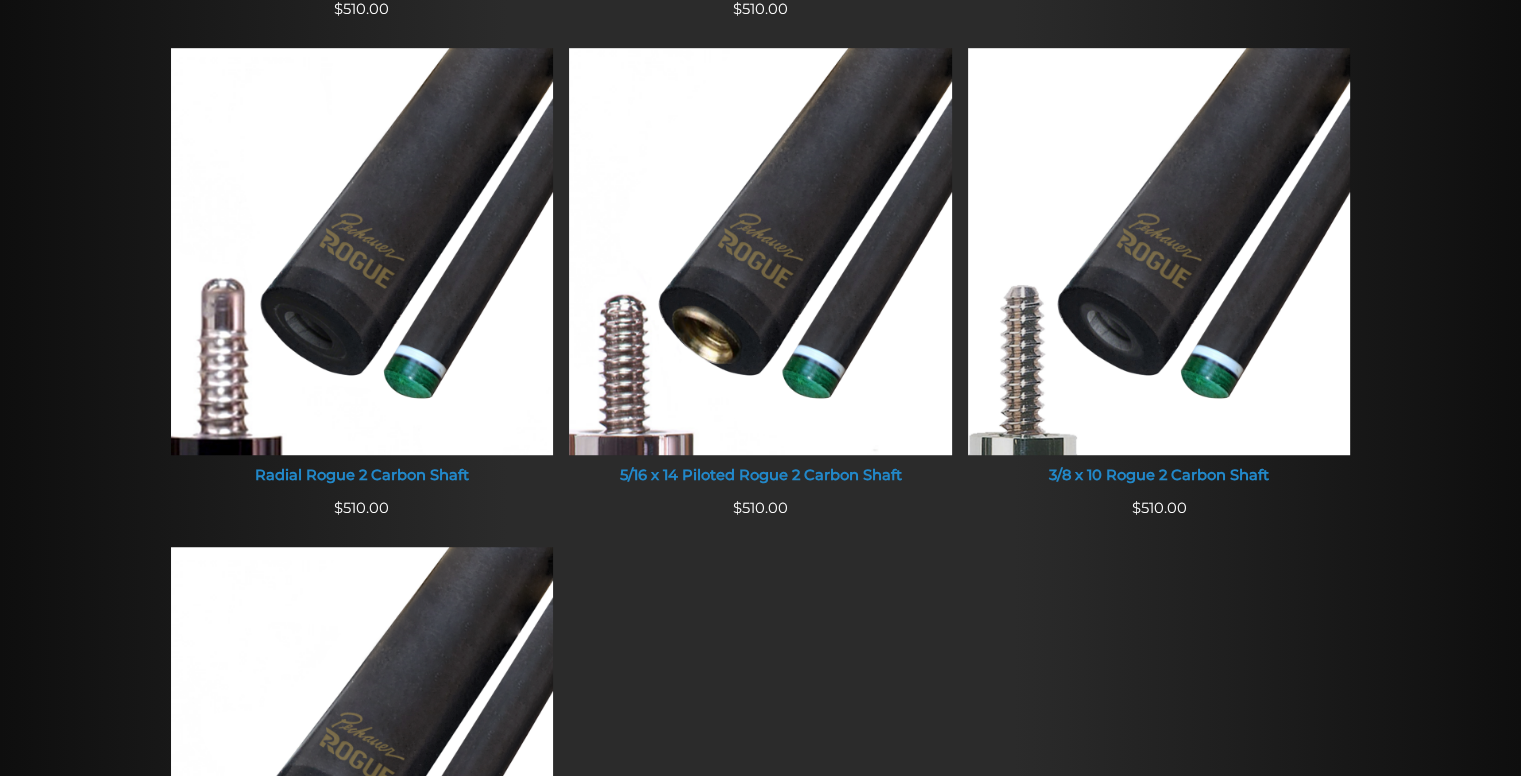 scroll, scrollTop: 1344, scrollLeft: 0, axis: vertical 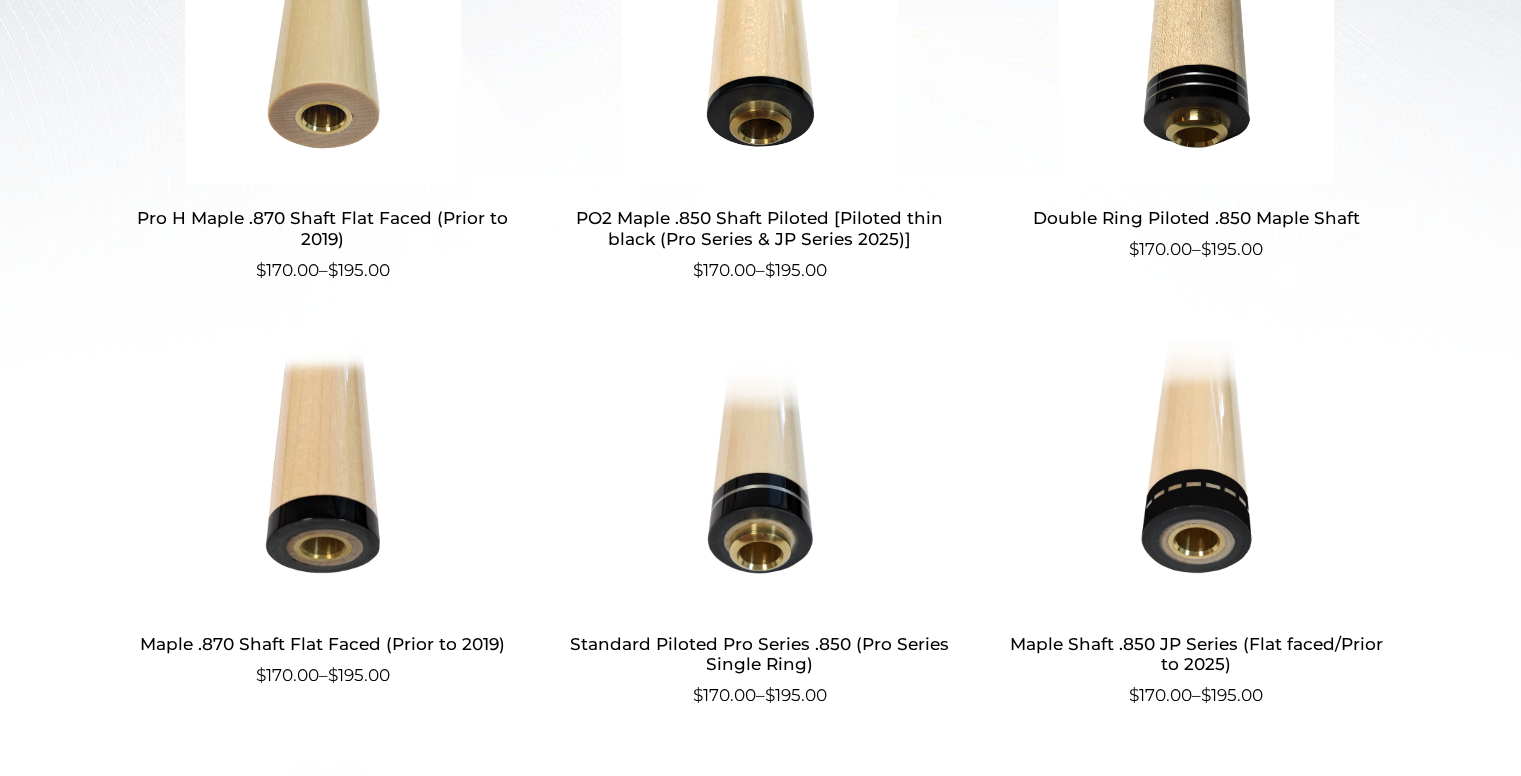 click at bounding box center [1196, 474] 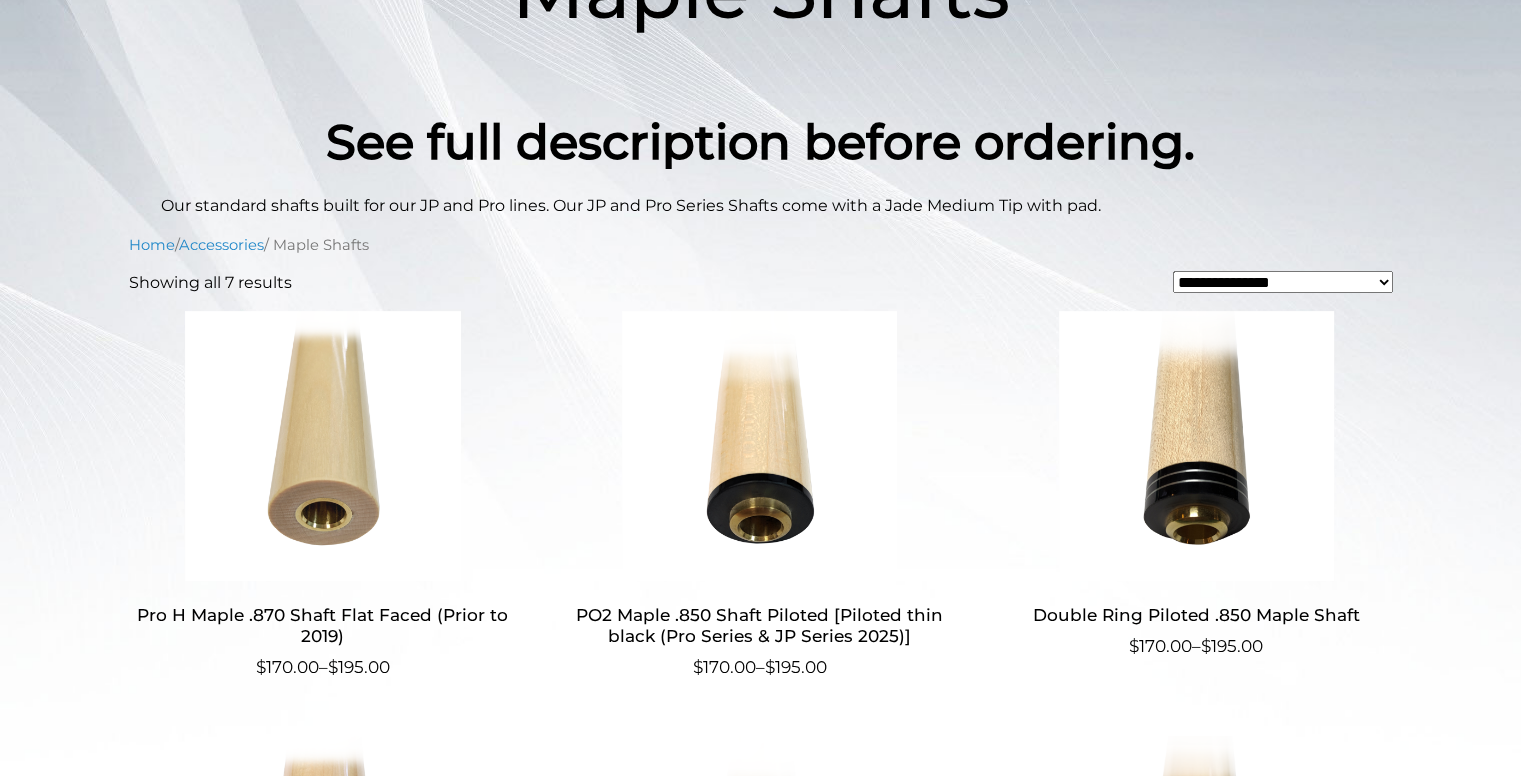 scroll, scrollTop: 0, scrollLeft: 0, axis: both 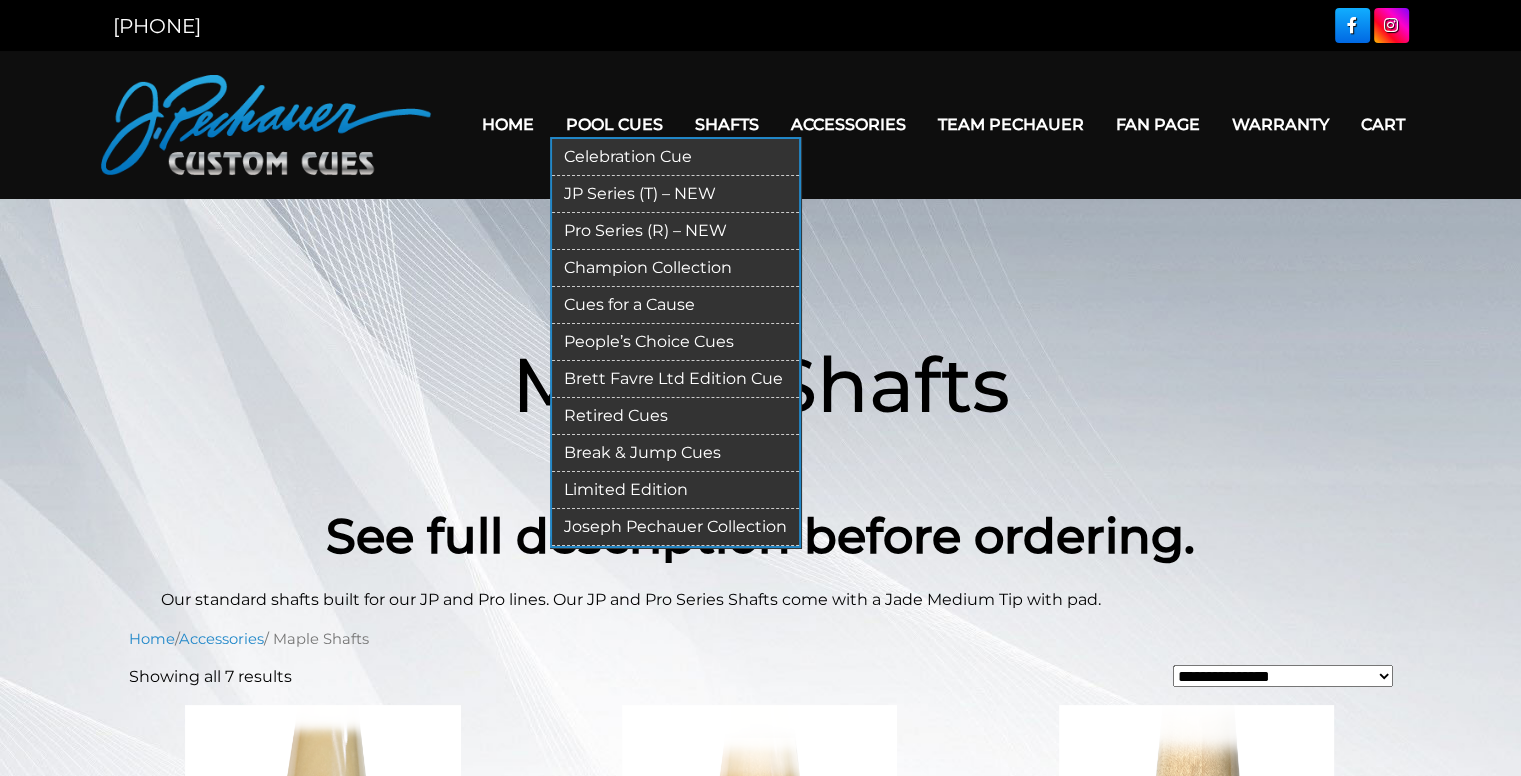 click on "JP Series (T) – NEW" at bounding box center [675, 194] 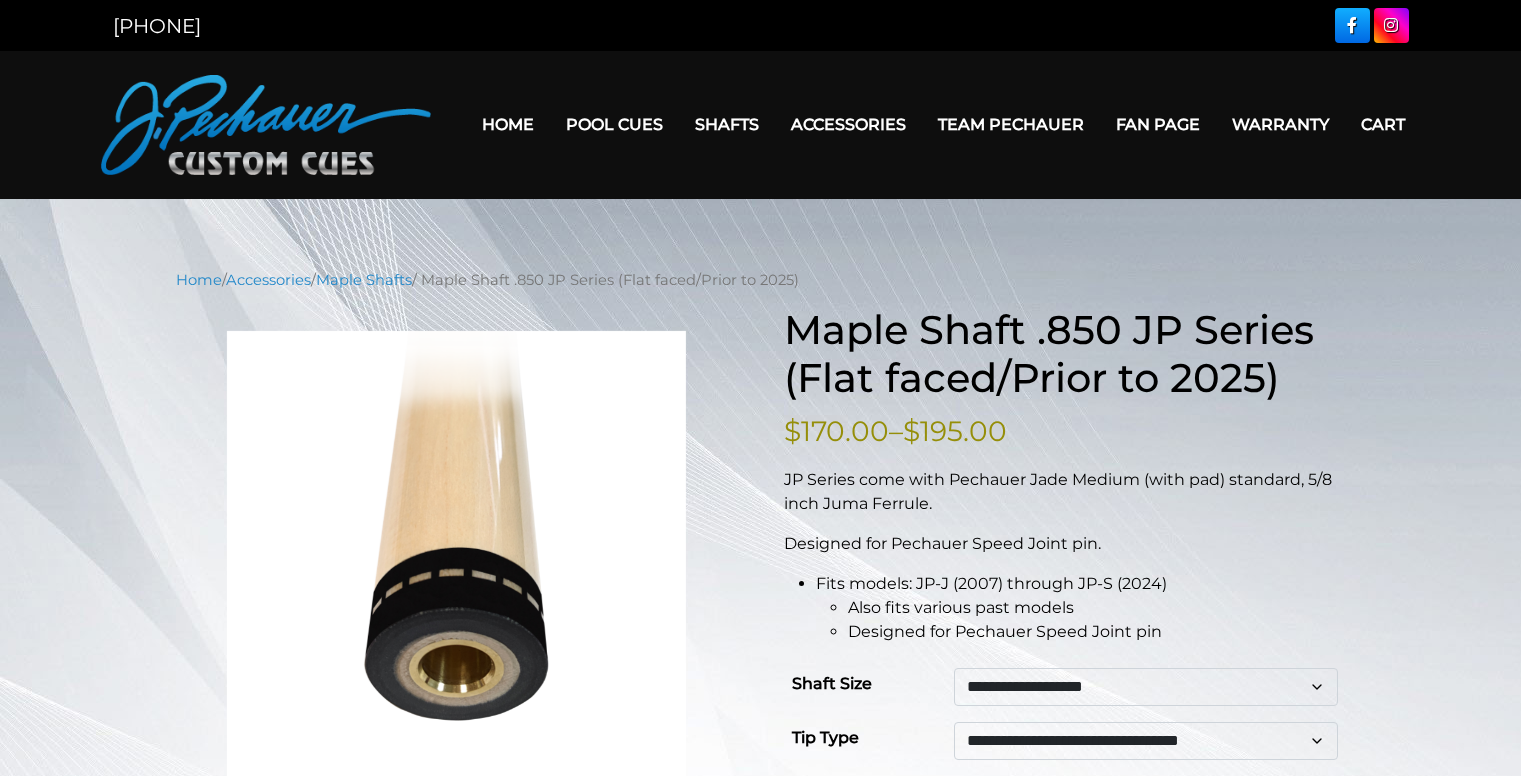 scroll, scrollTop: 0, scrollLeft: 0, axis: both 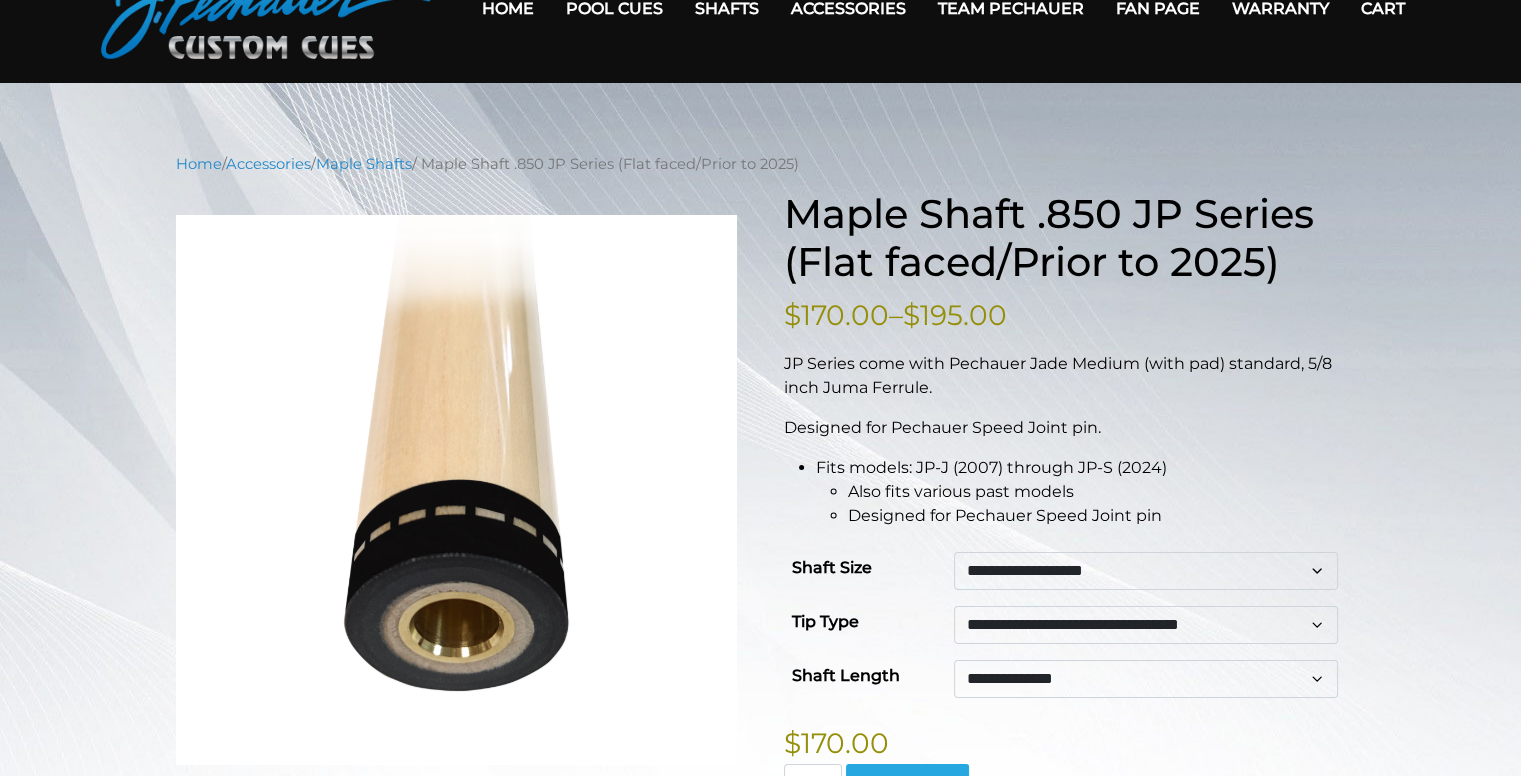 click on "**********" 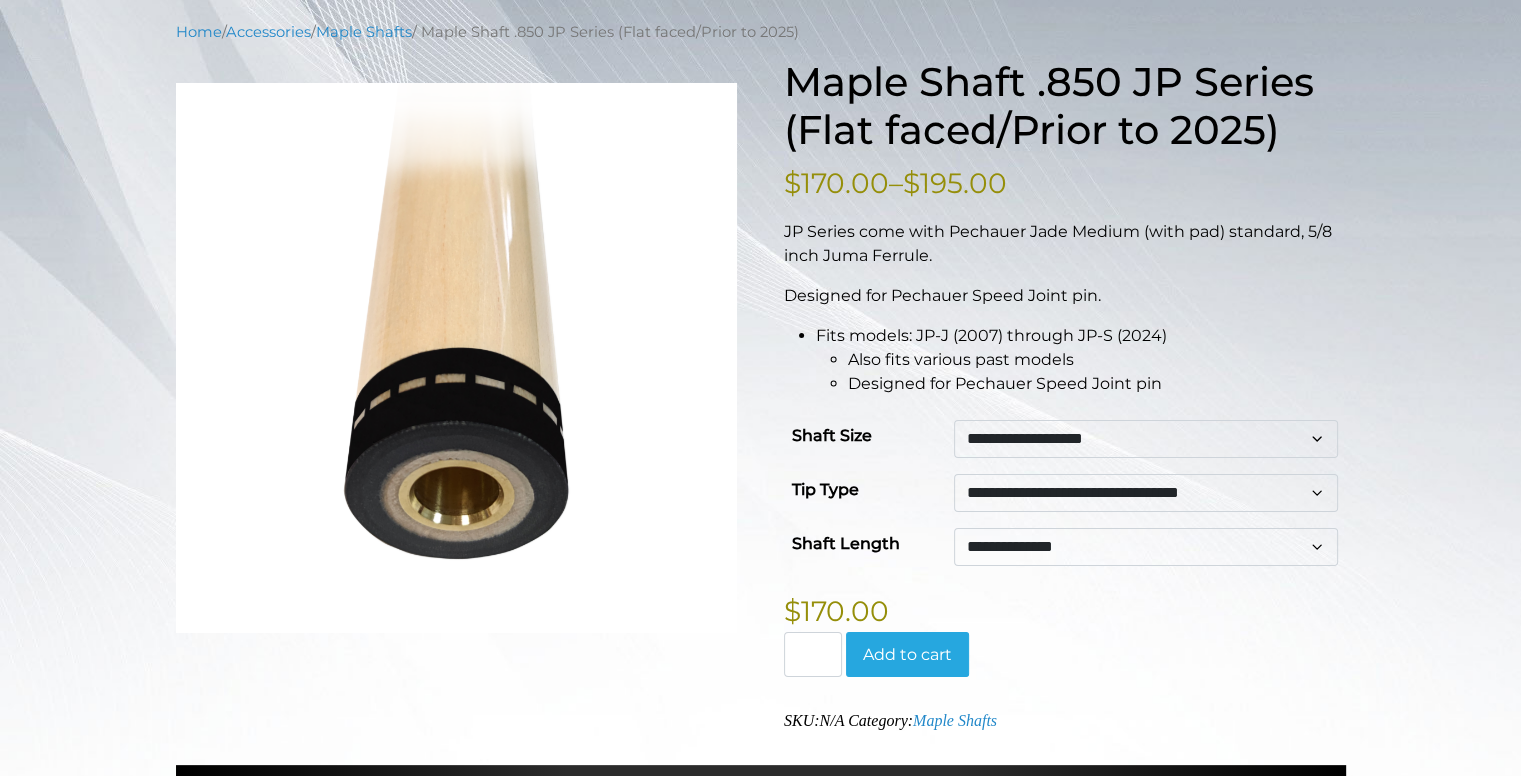 scroll, scrollTop: 236, scrollLeft: 0, axis: vertical 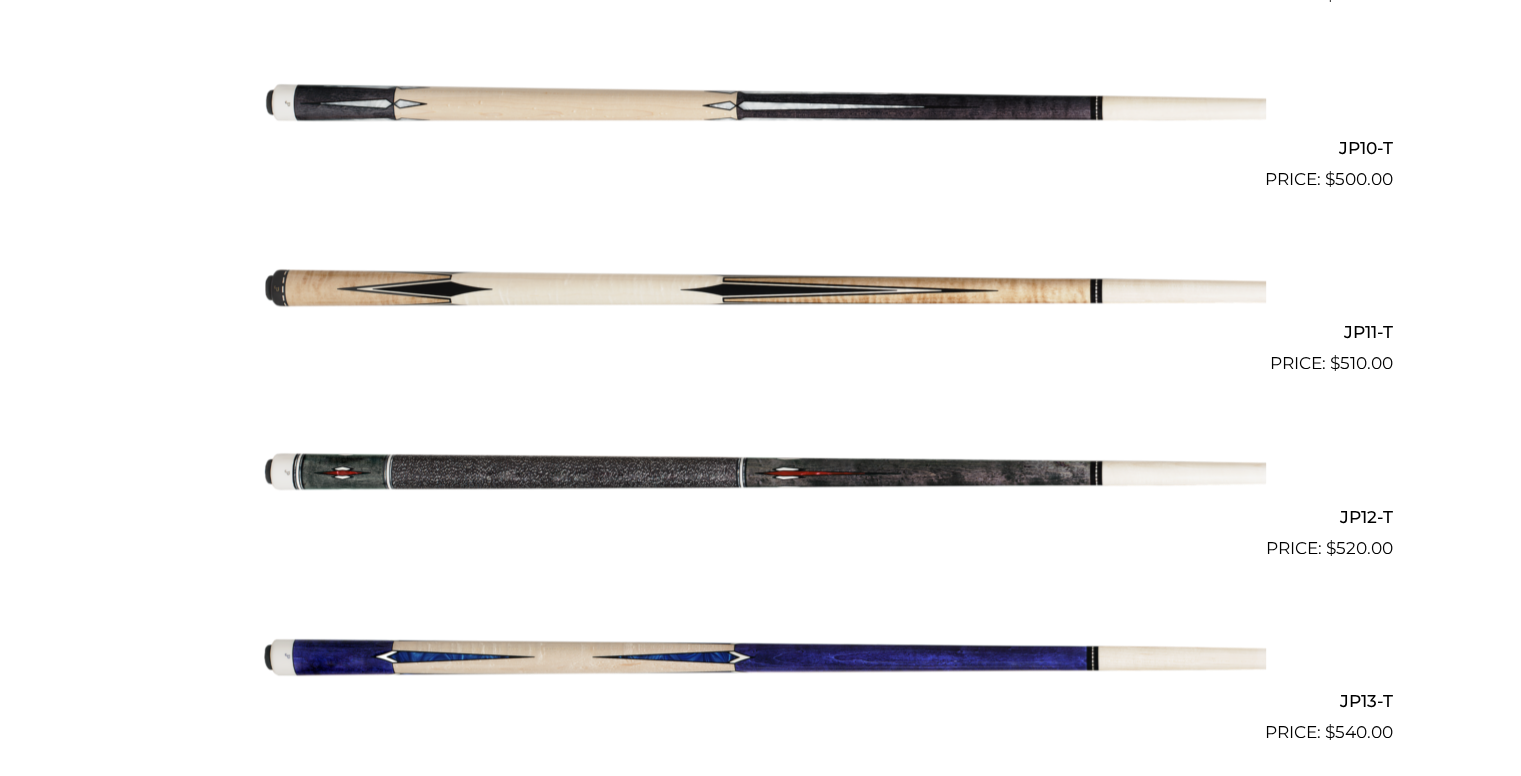 click at bounding box center (761, 469) 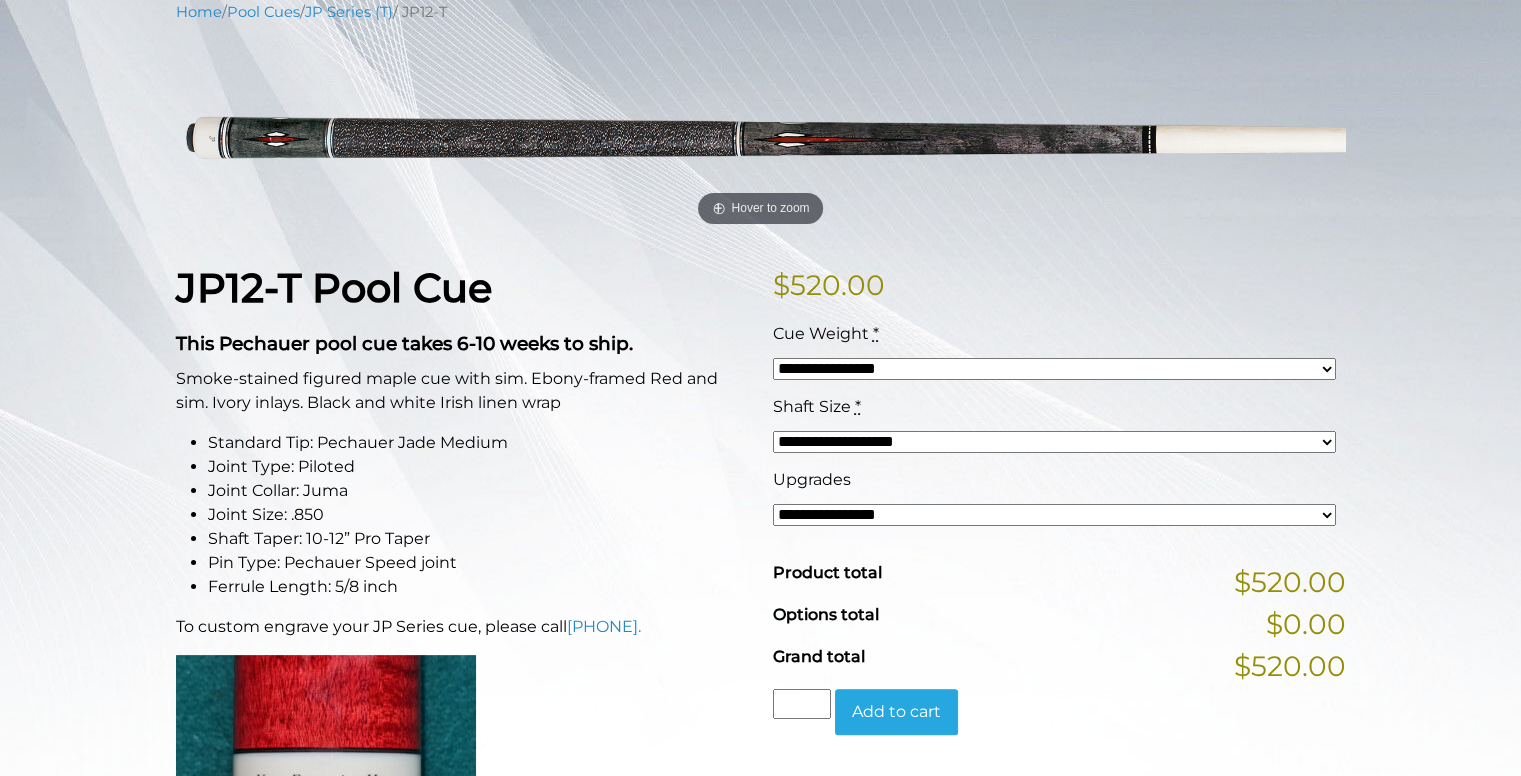 scroll, scrollTop: 290, scrollLeft: 0, axis: vertical 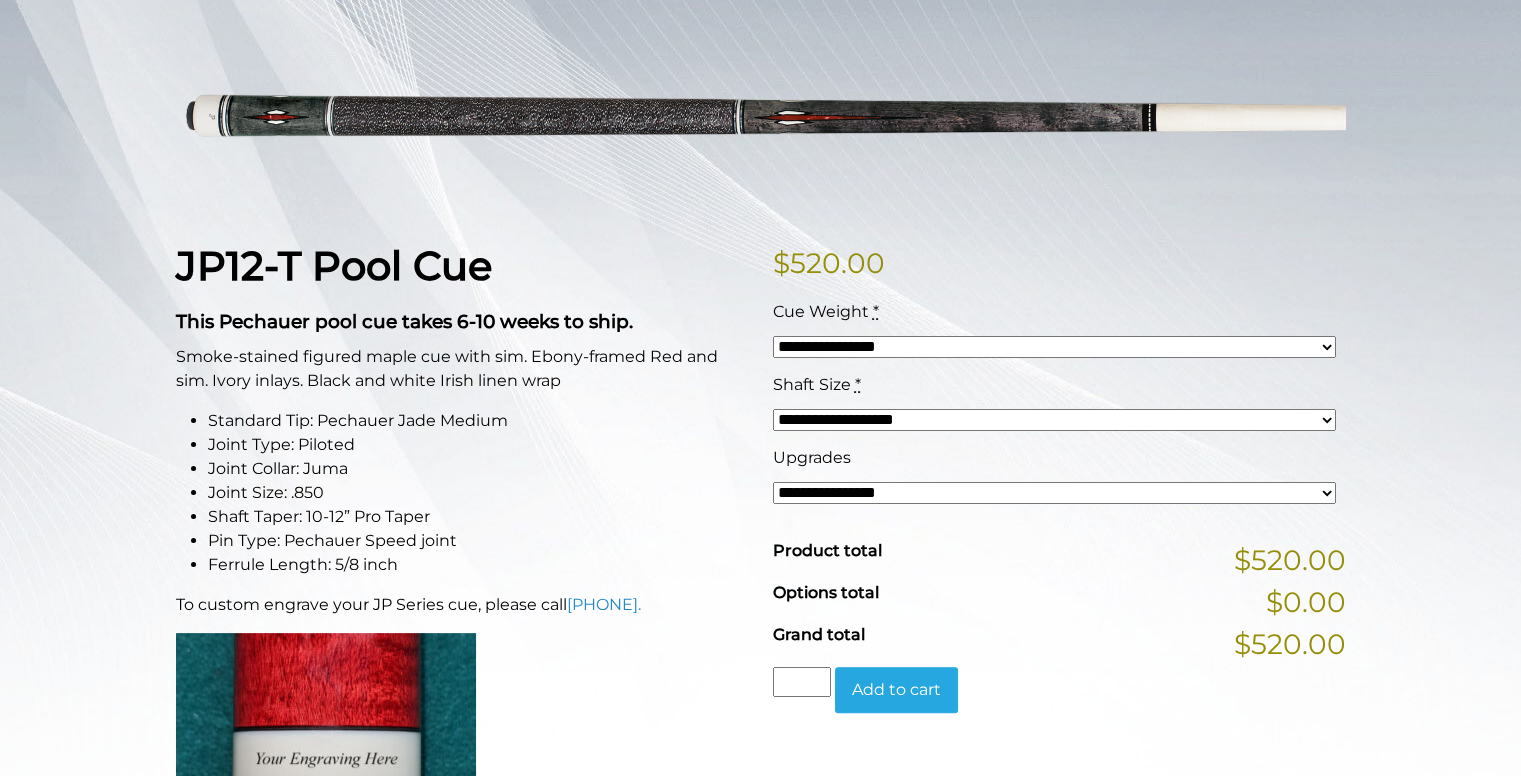 click on "**********" at bounding box center (1054, 493) 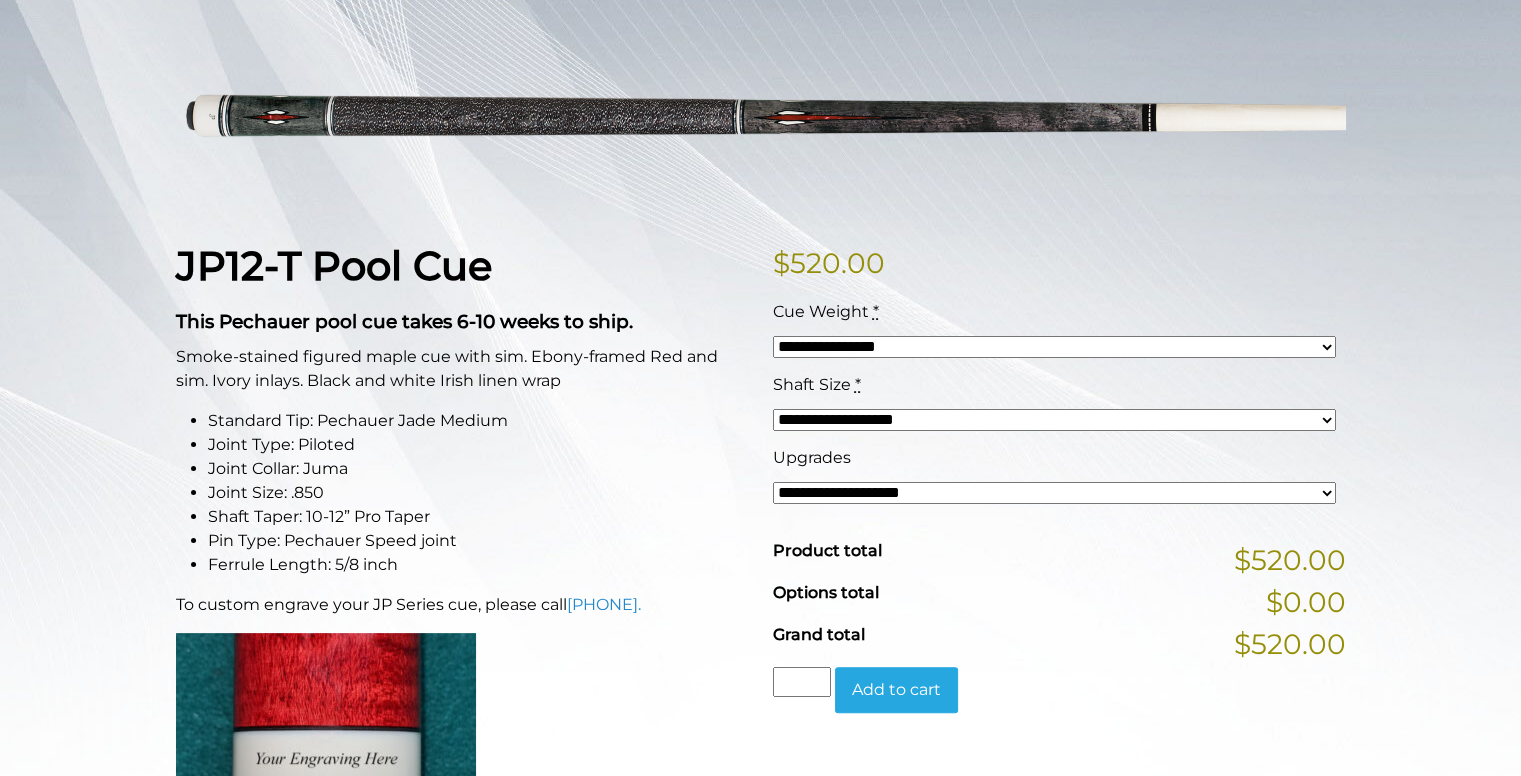 click on "**********" at bounding box center (1054, 493) 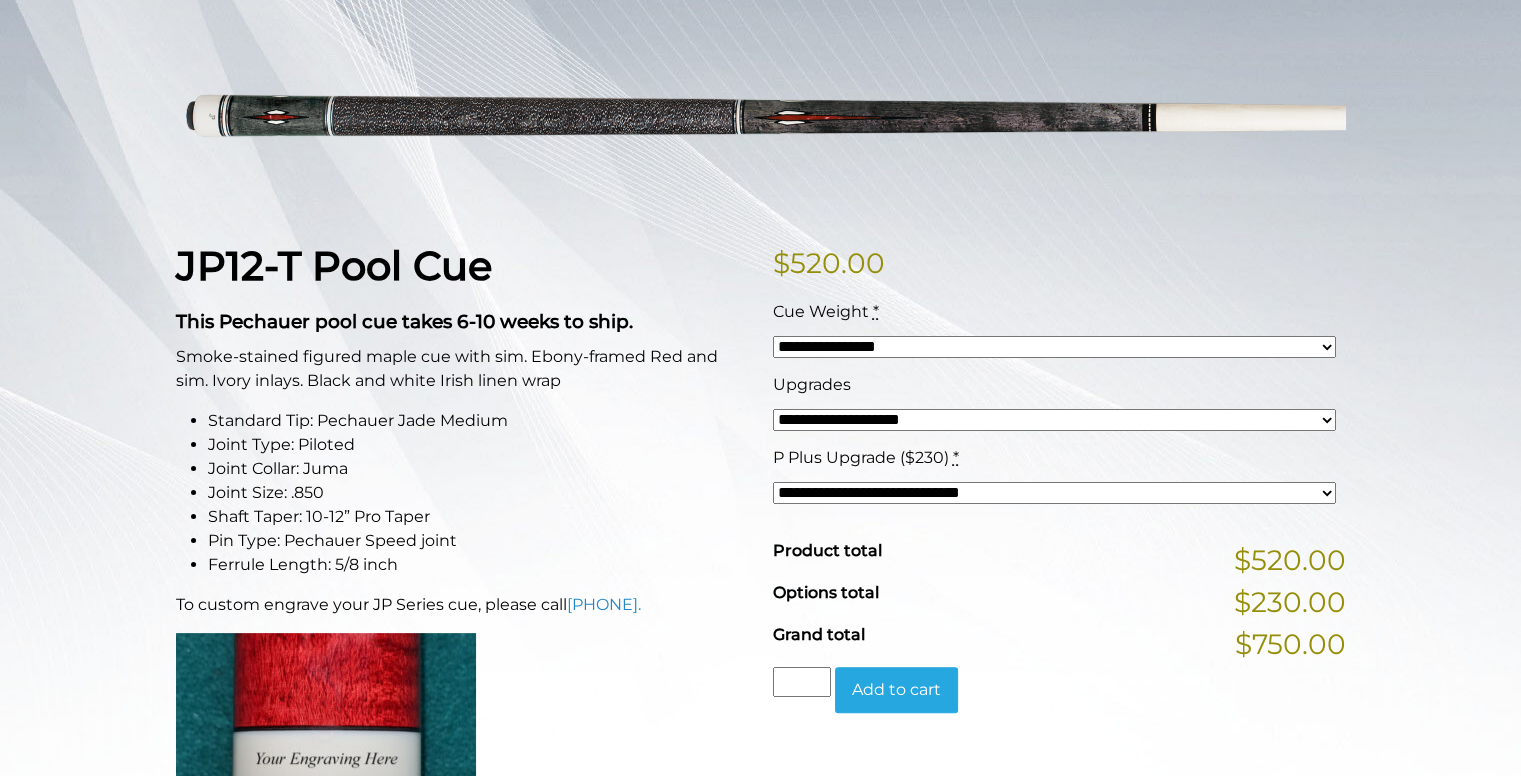 click on "**********" at bounding box center [1054, 493] 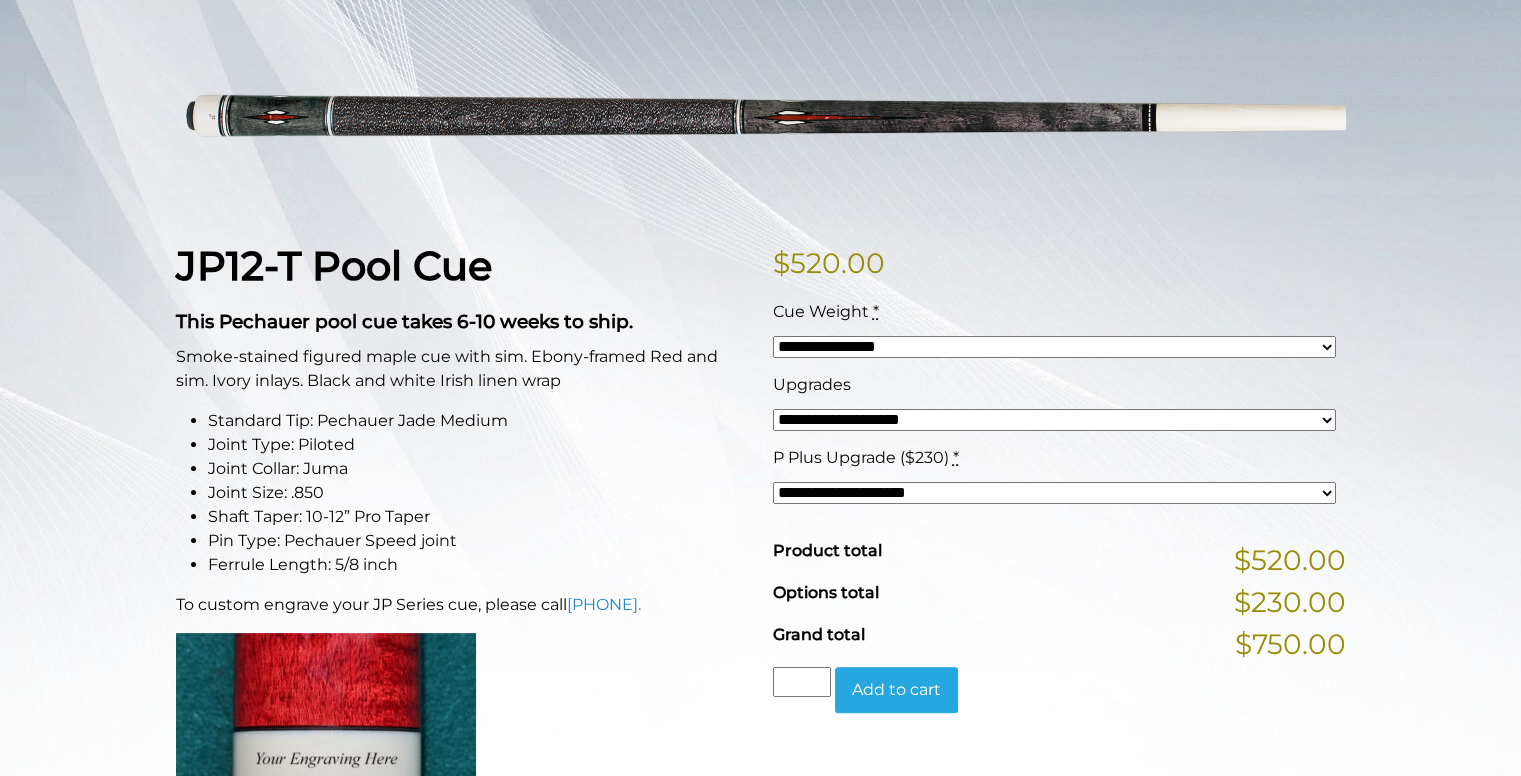 click on "**********" at bounding box center [1054, 493] 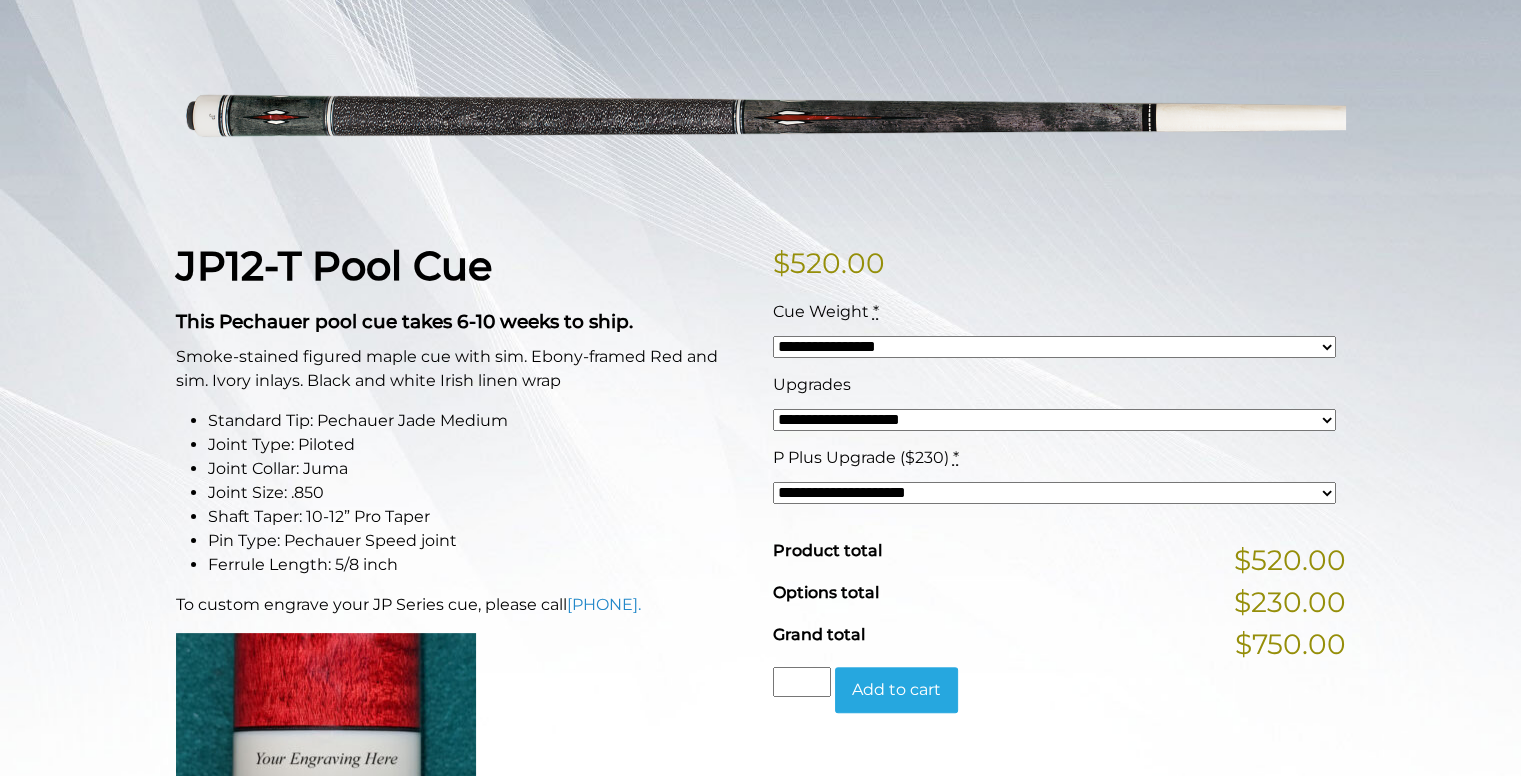 scroll, scrollTop: 0, scrollLeft: 0, axis: both 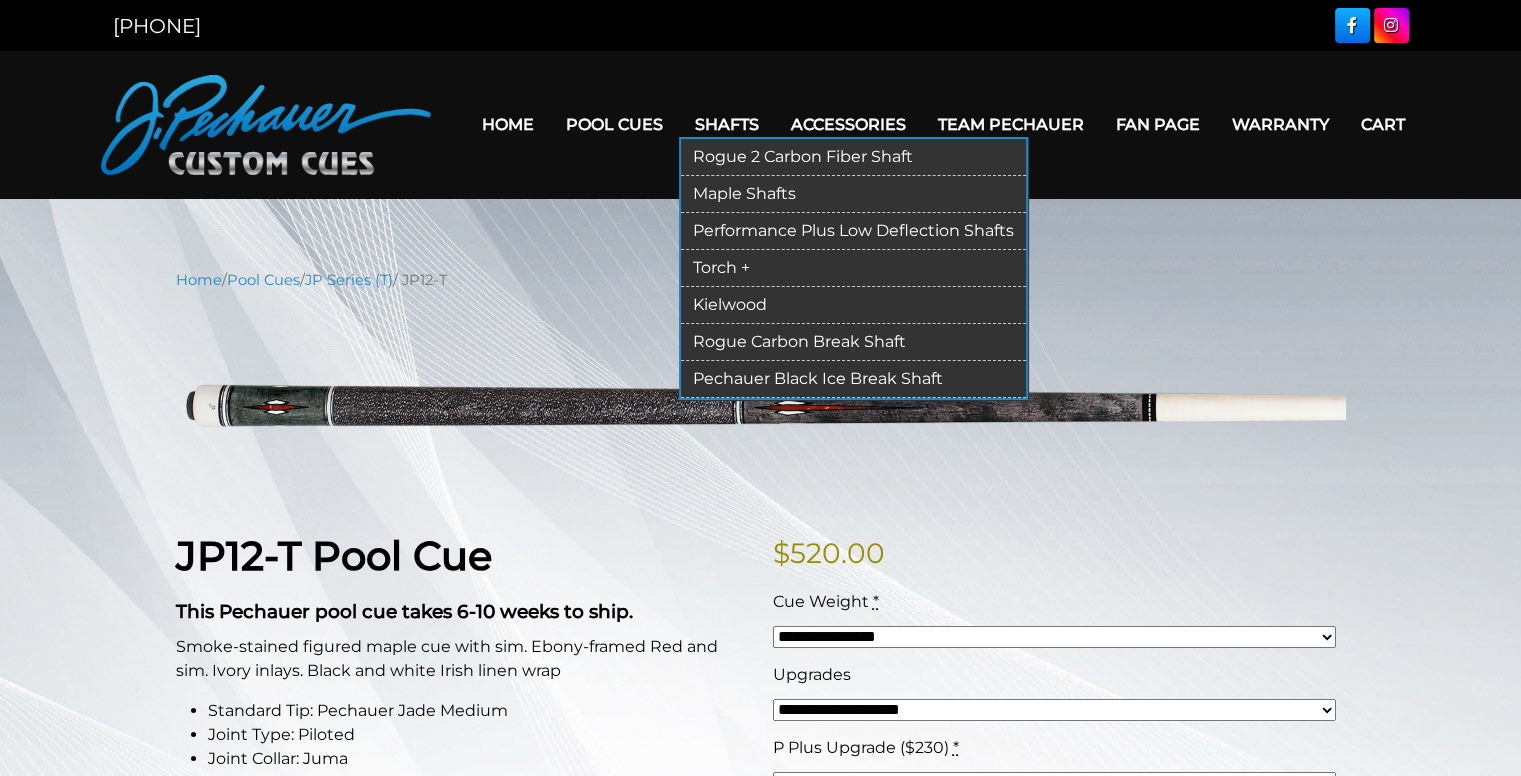 click on "Maple Shafts" at bounding box center (853, 194) 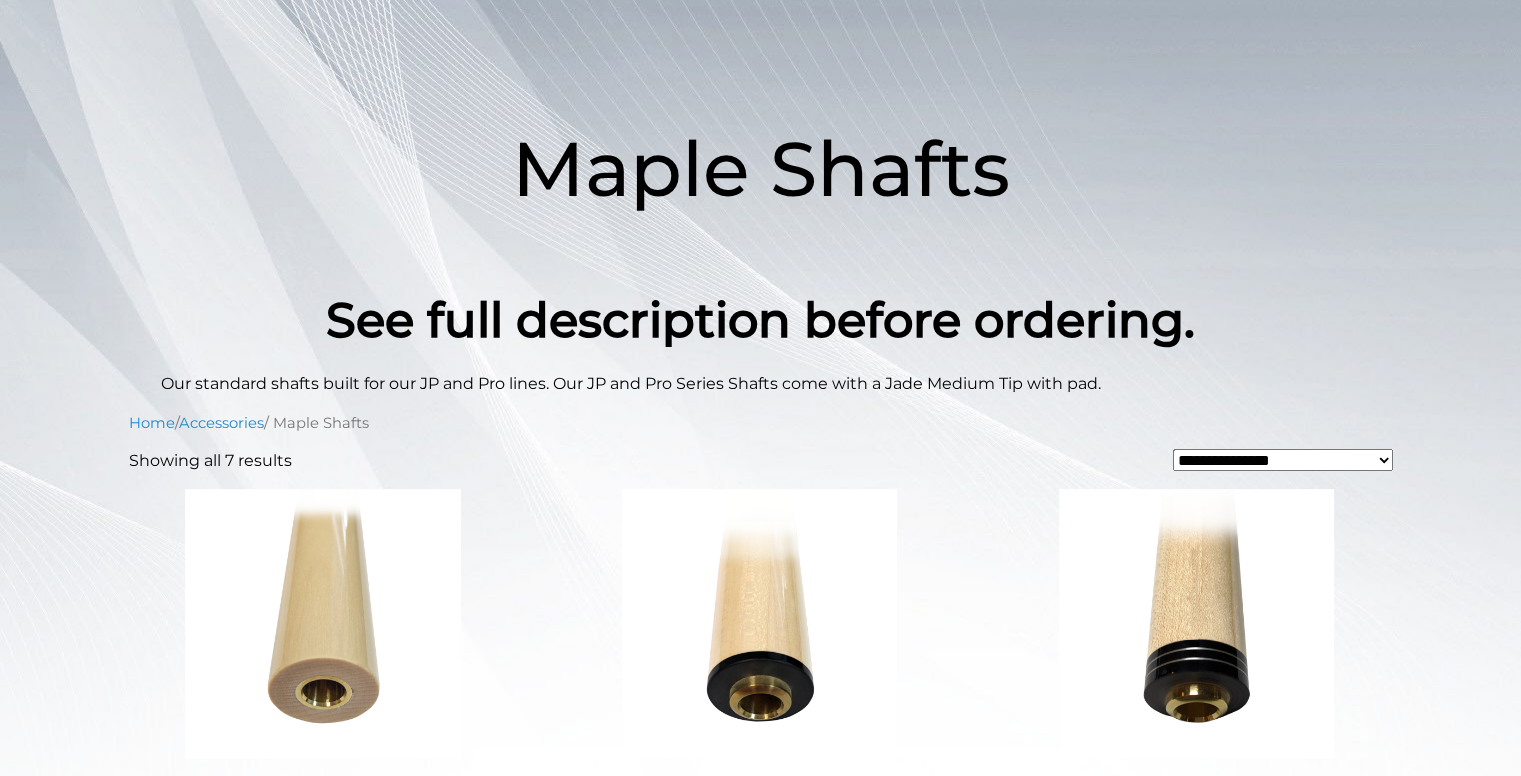scroll, scrollTop: 0, scrollLeft: 0, axis: both 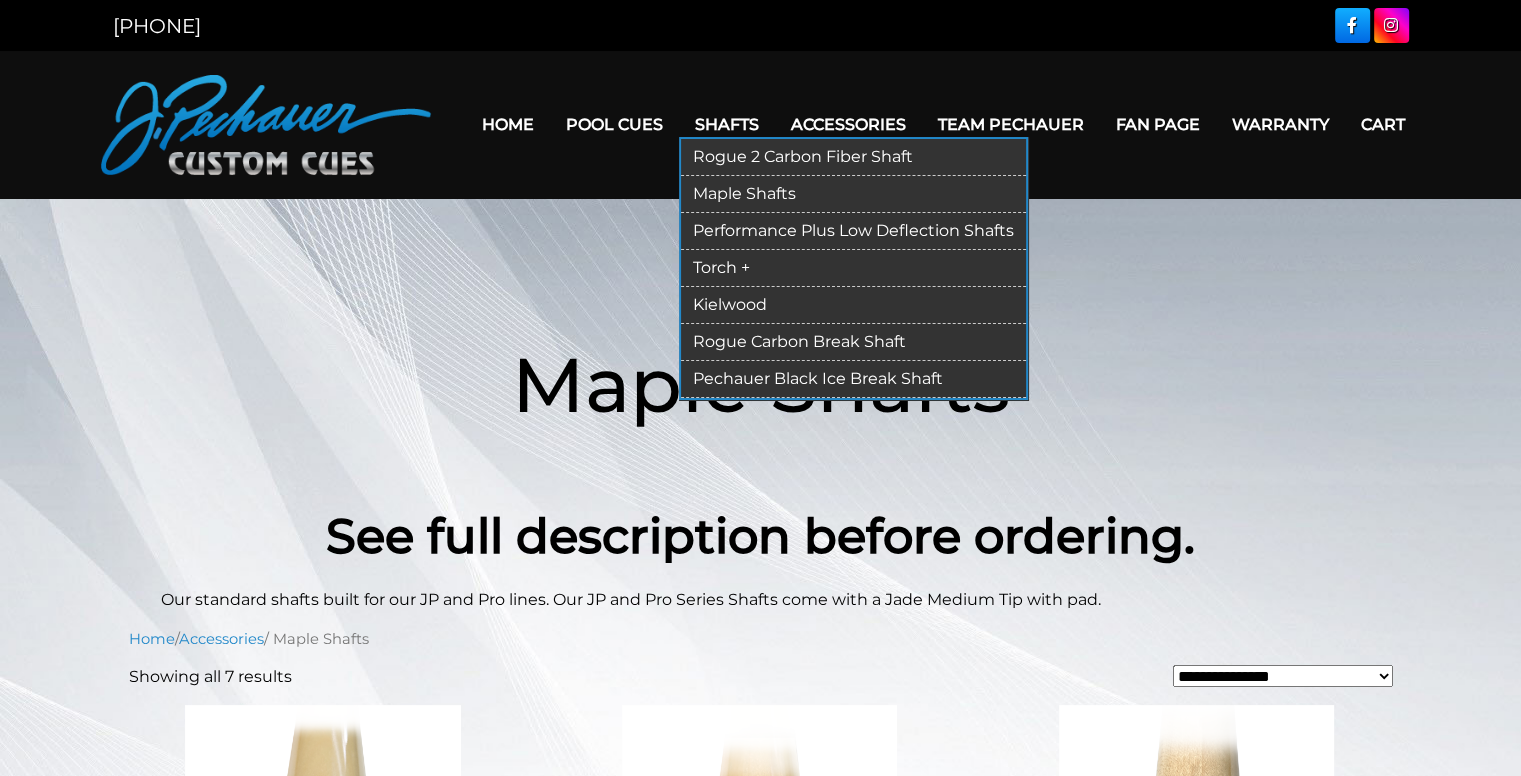 click on "Rogue 2 Carbon Fiber Shaft" at bounding box center (853, 157) 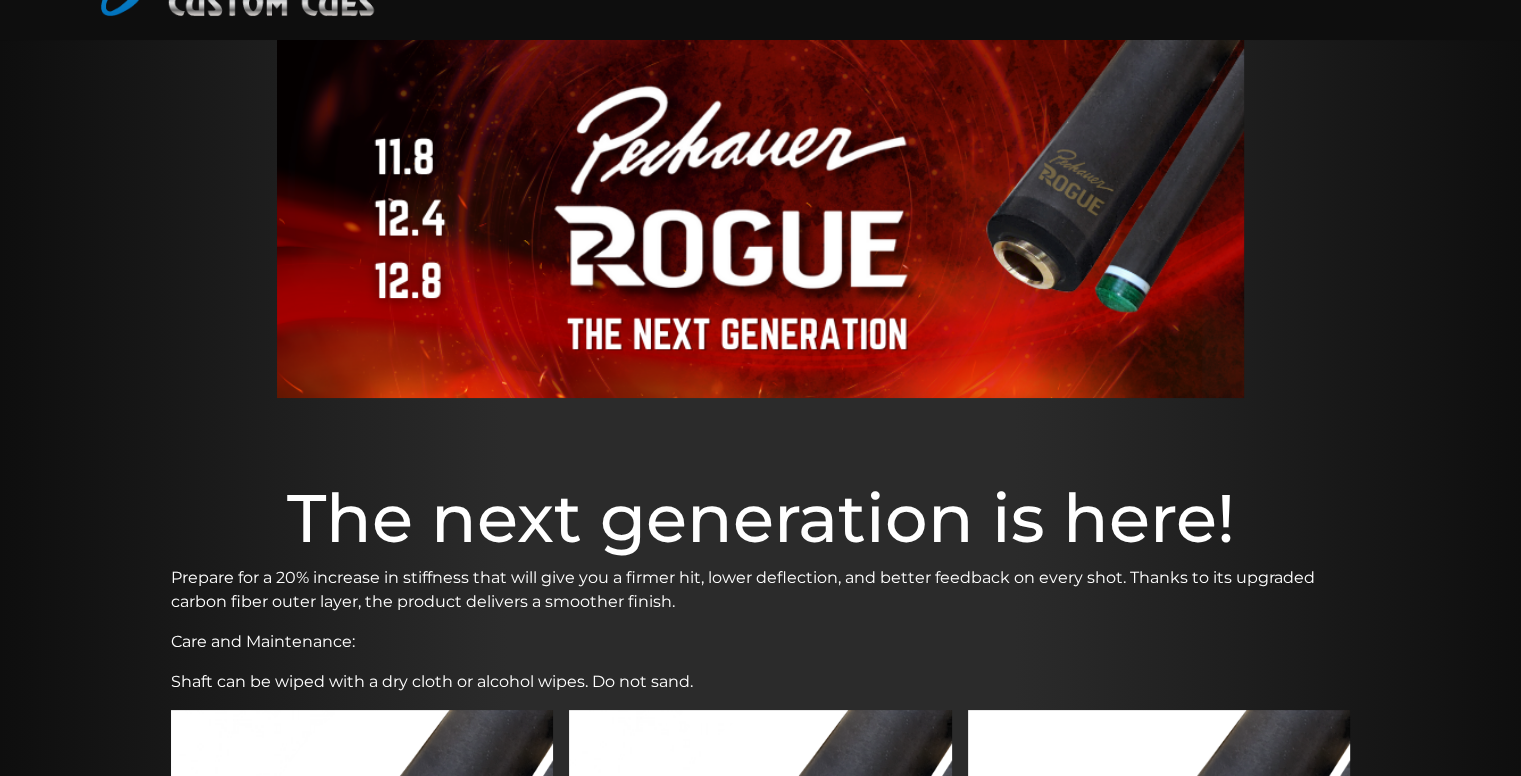 scroll, scrollTop: 84, scrollLeft: 0, axis: vertical 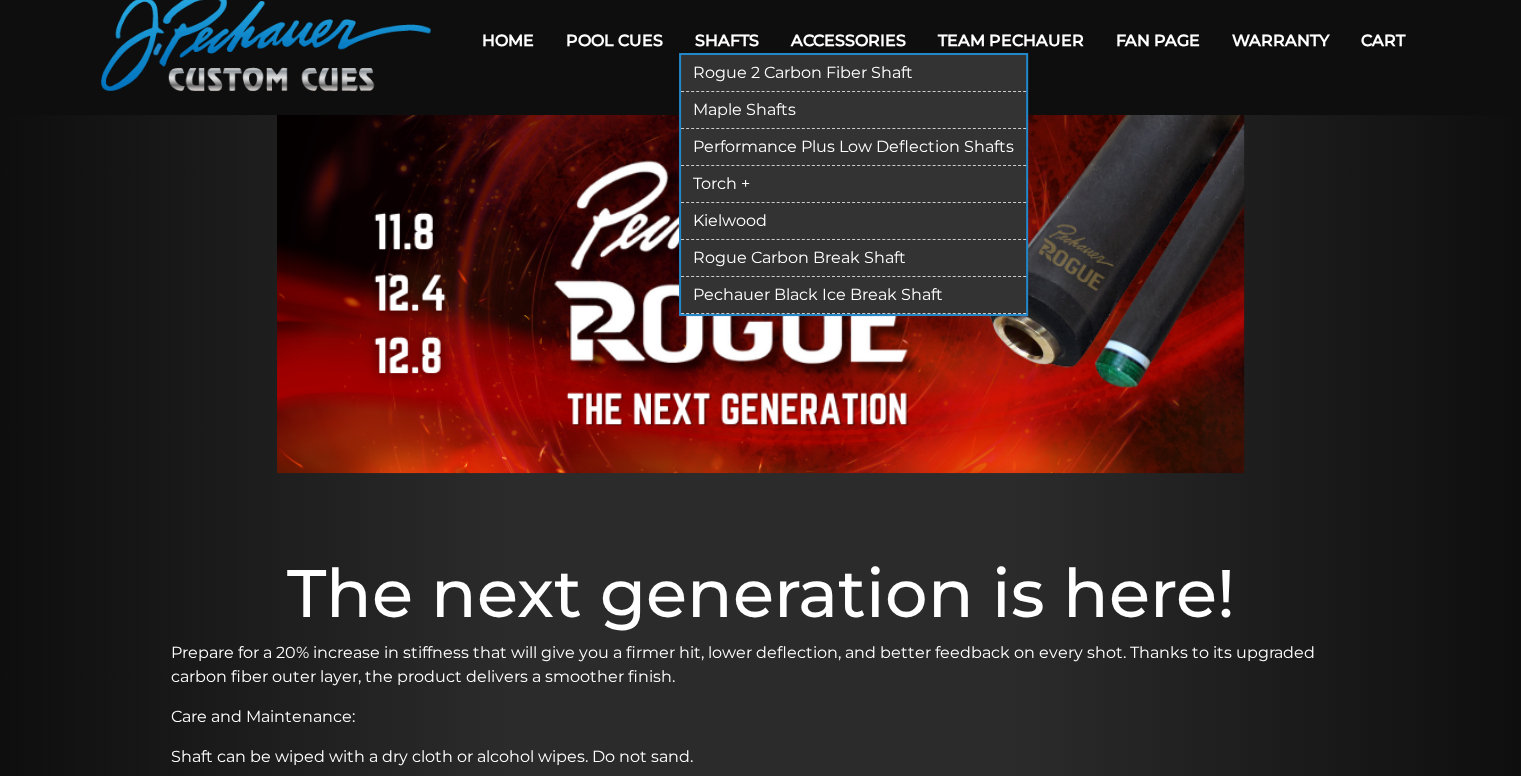 click on "Performance Plus Low Deflection Shafts" at bounding box center [853, 147] 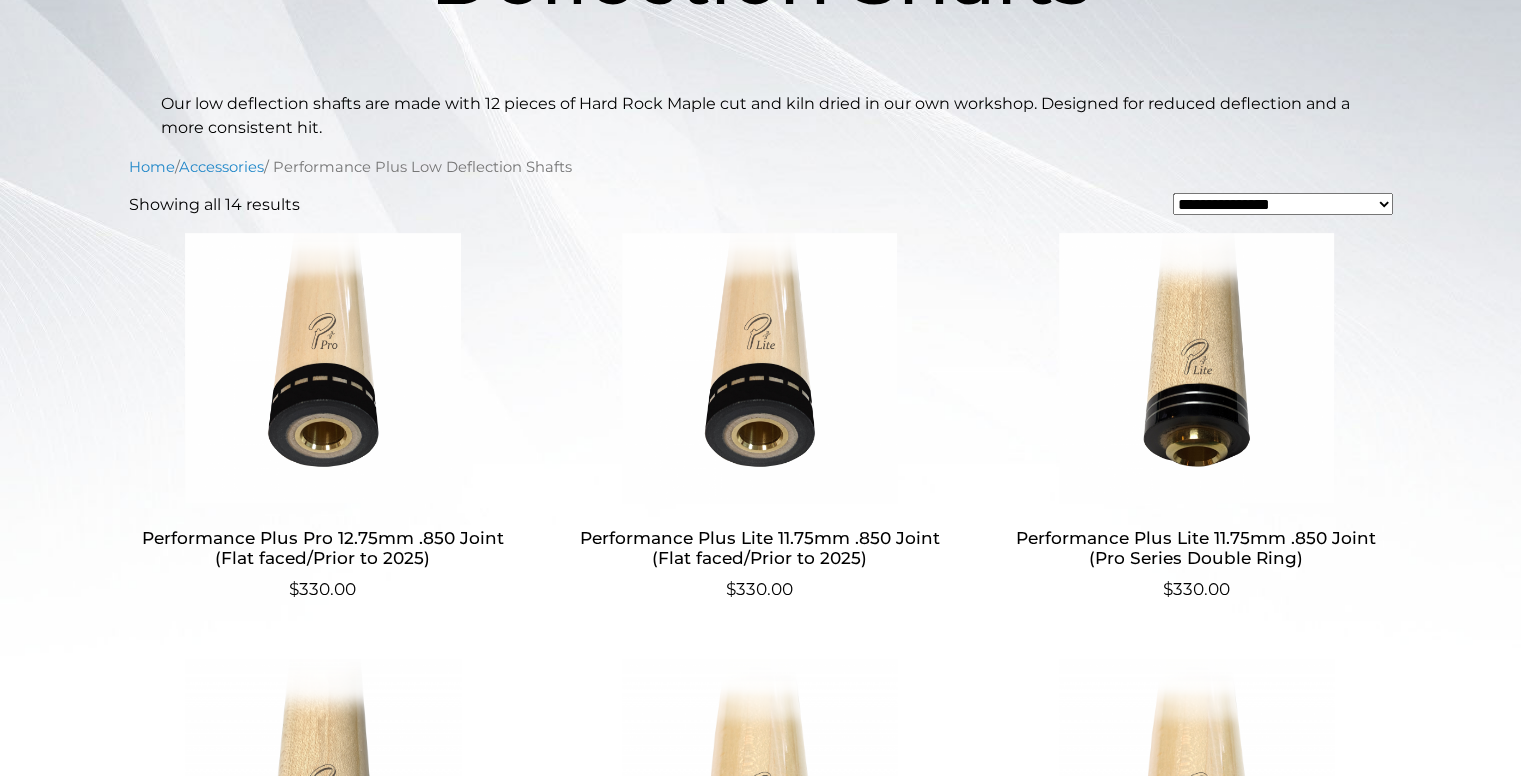 scroll, scrollTop: 500, scrollLeft: 0, axis: vertical 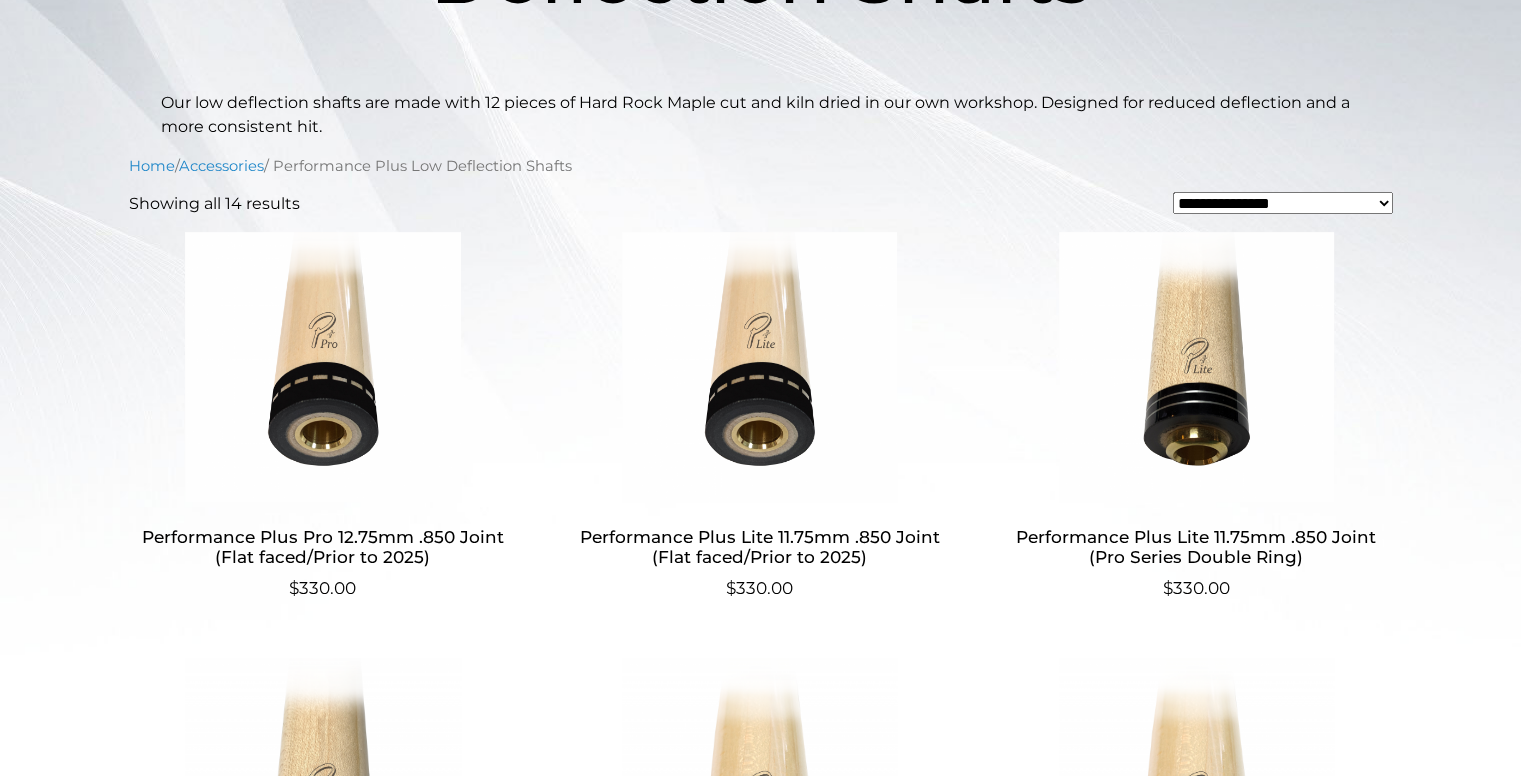 click at bounding box center (323, 367) 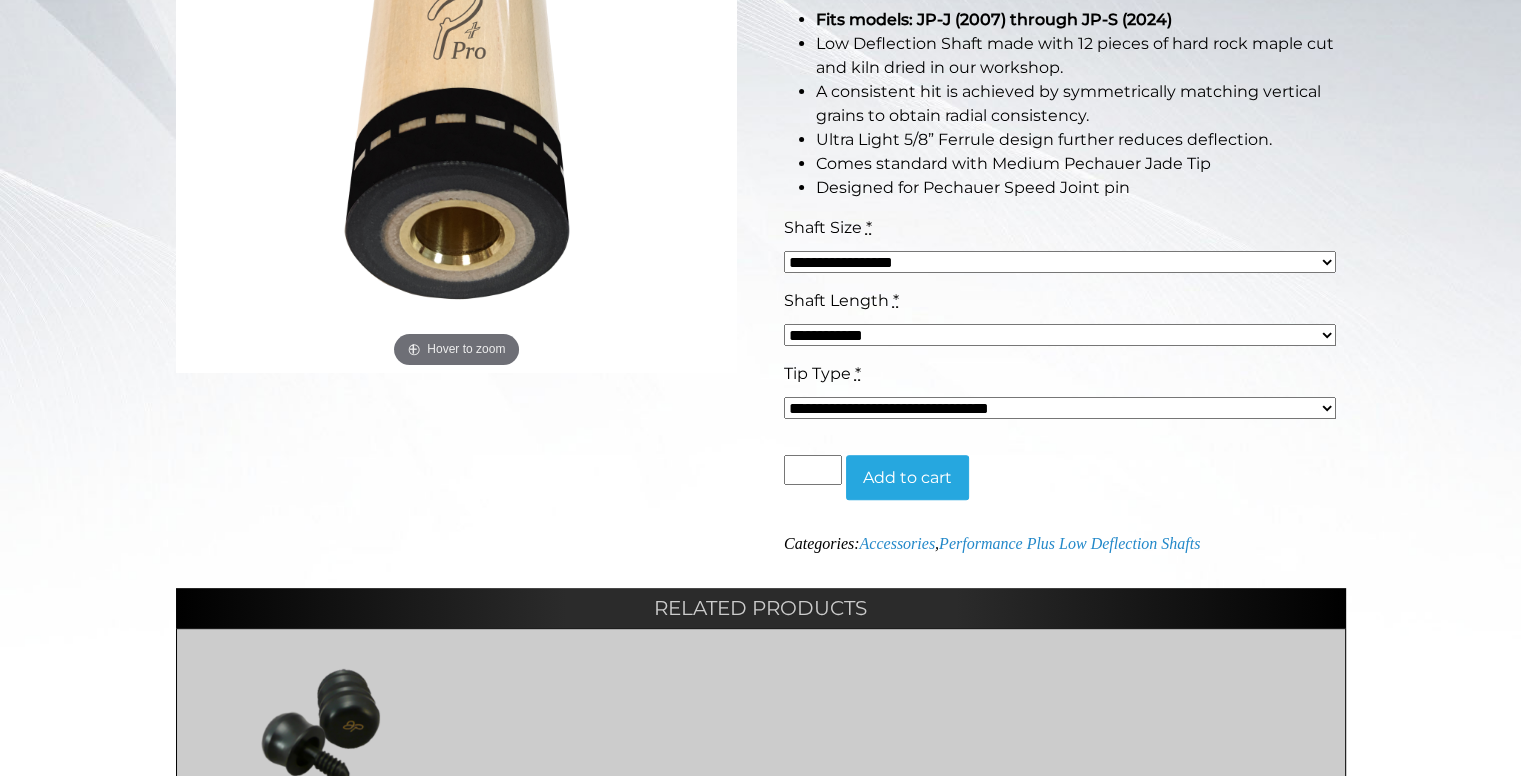 scroll, scrollTop: 495, scrollLeft: 0, axis: vertical 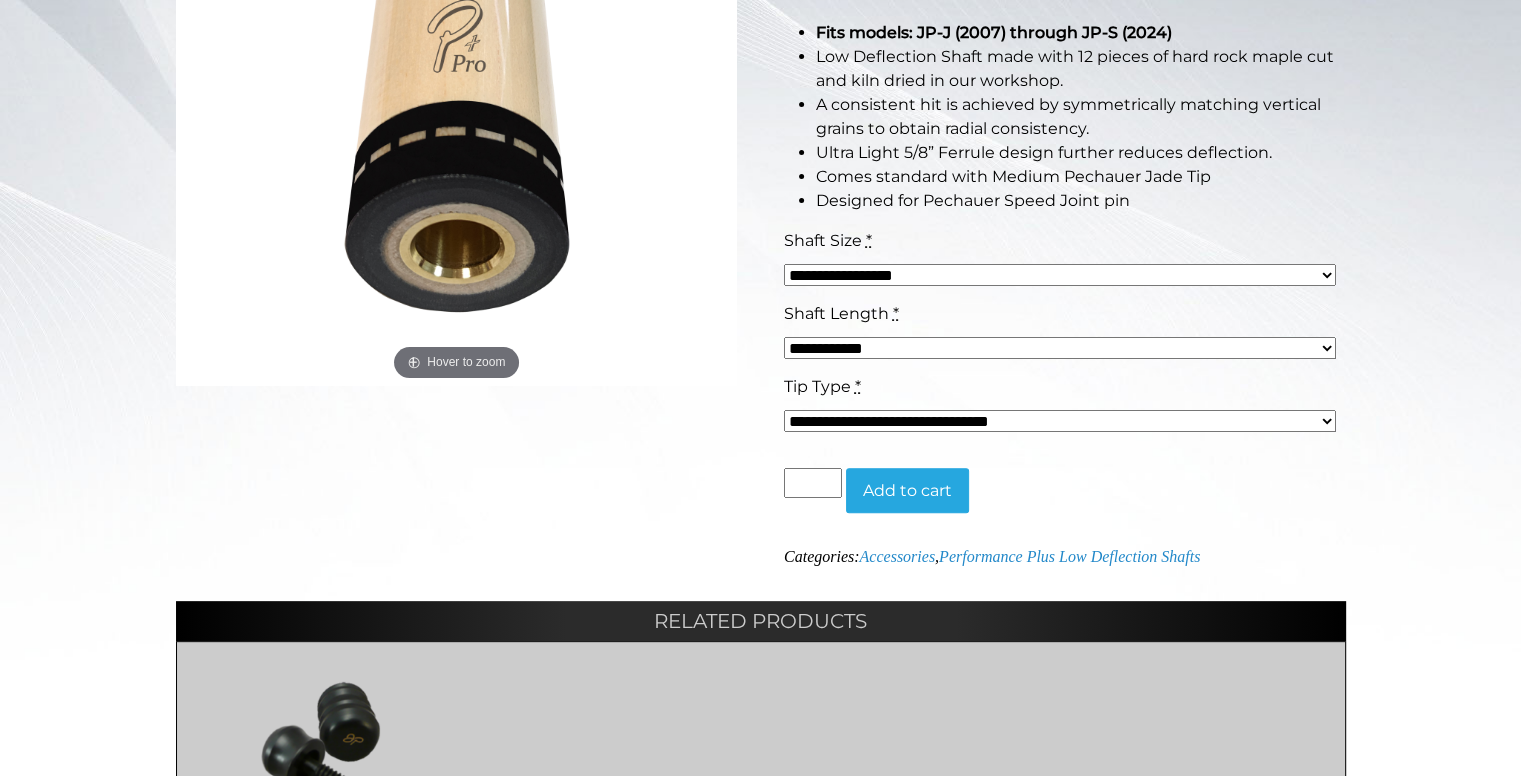 click on "Add to cart" at bounding box center (907, 491) 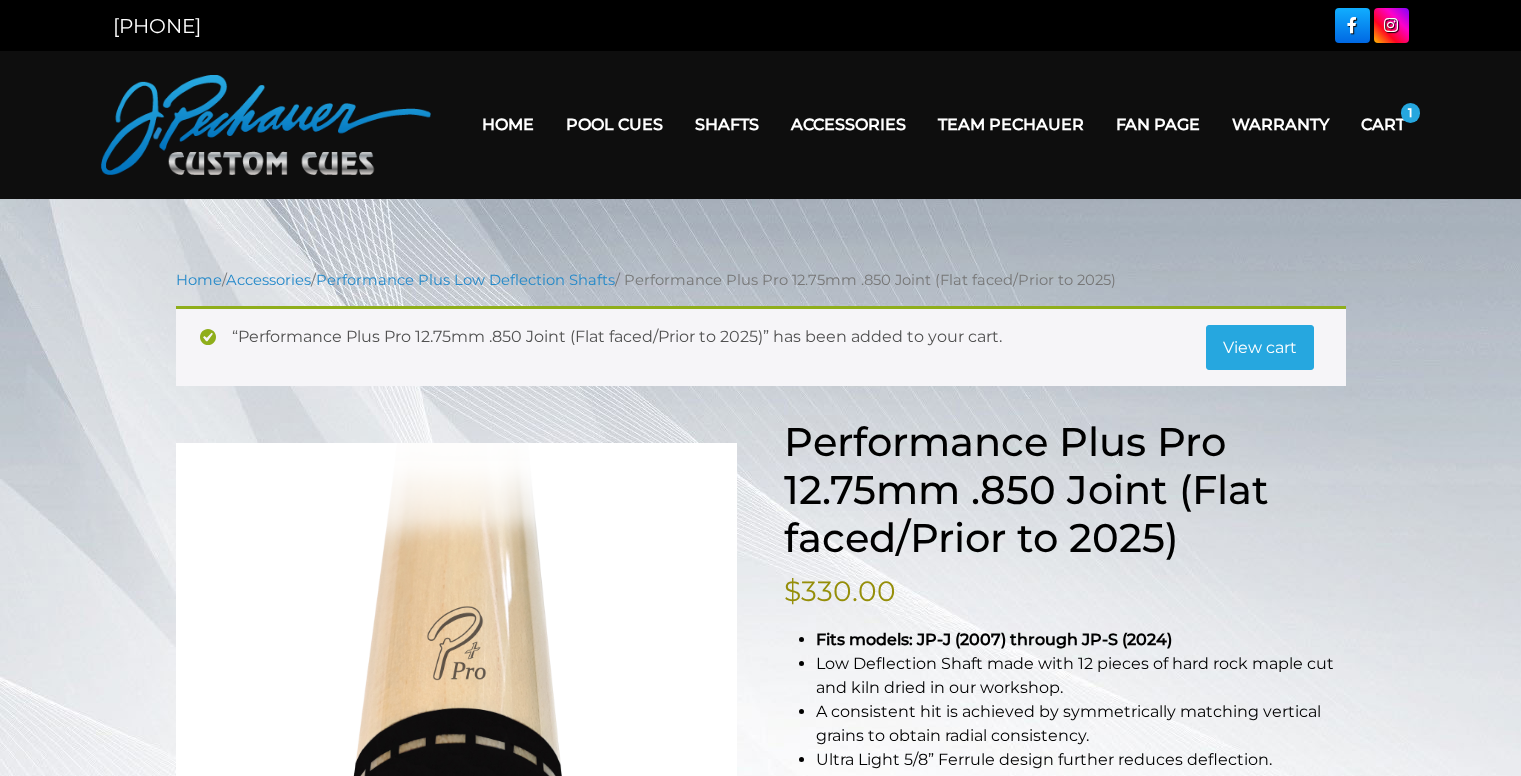 scroll, scrollTop: 0, scrollLeft: 0, axis: both 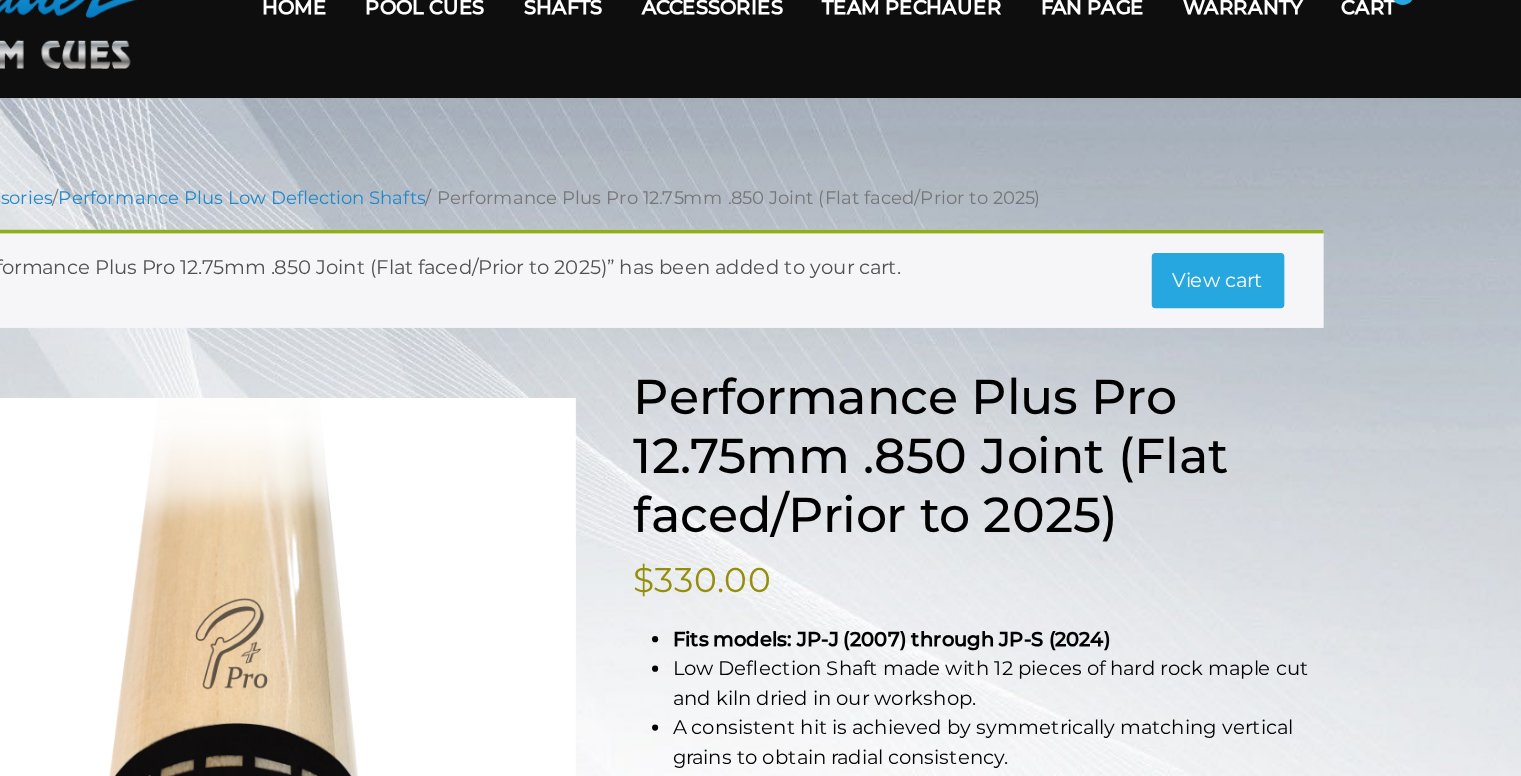 click on "View cart" at bounding box center [1260, 348] 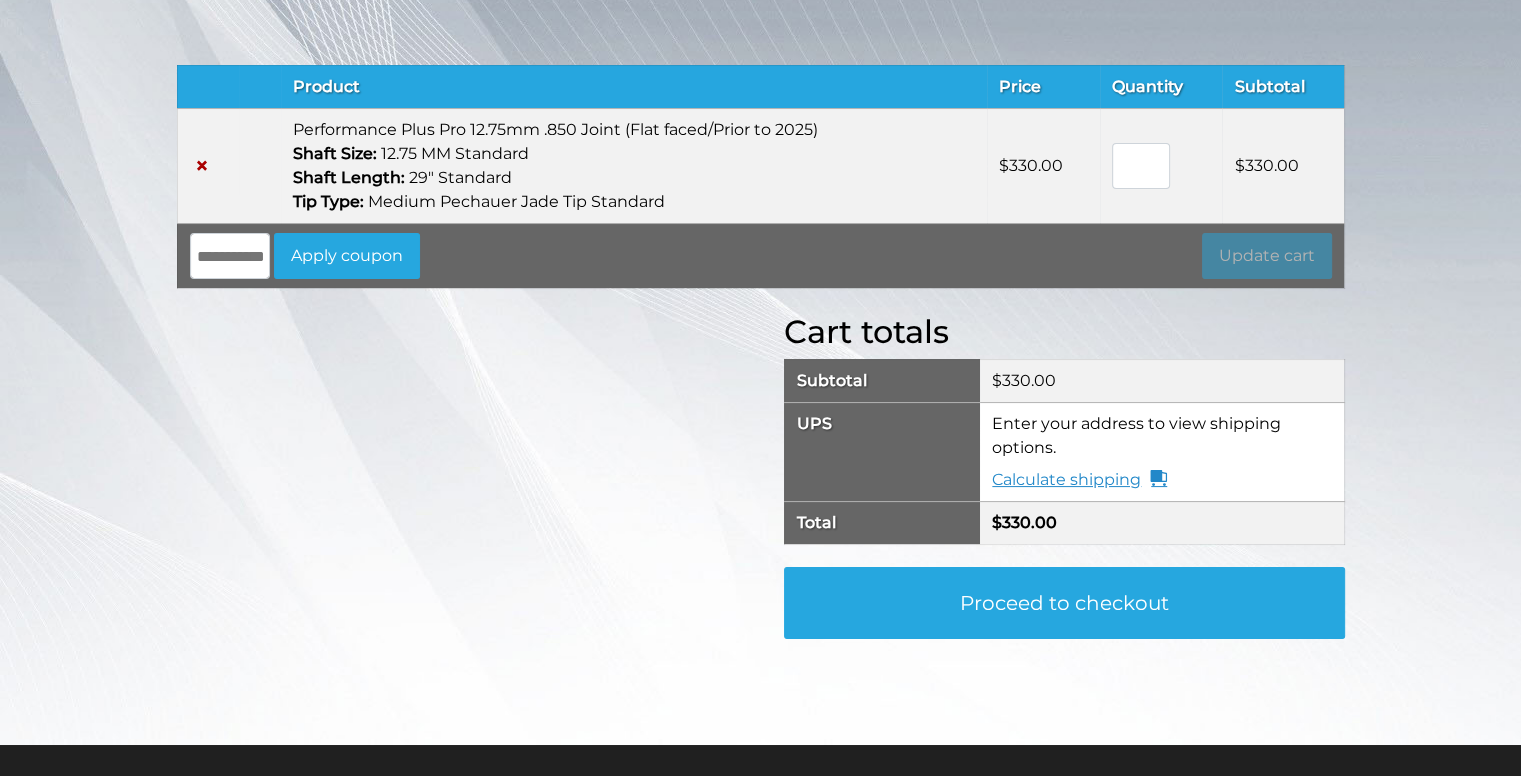 scroll, scrollTop: 203, scrollLeft: 0, axis: vertical 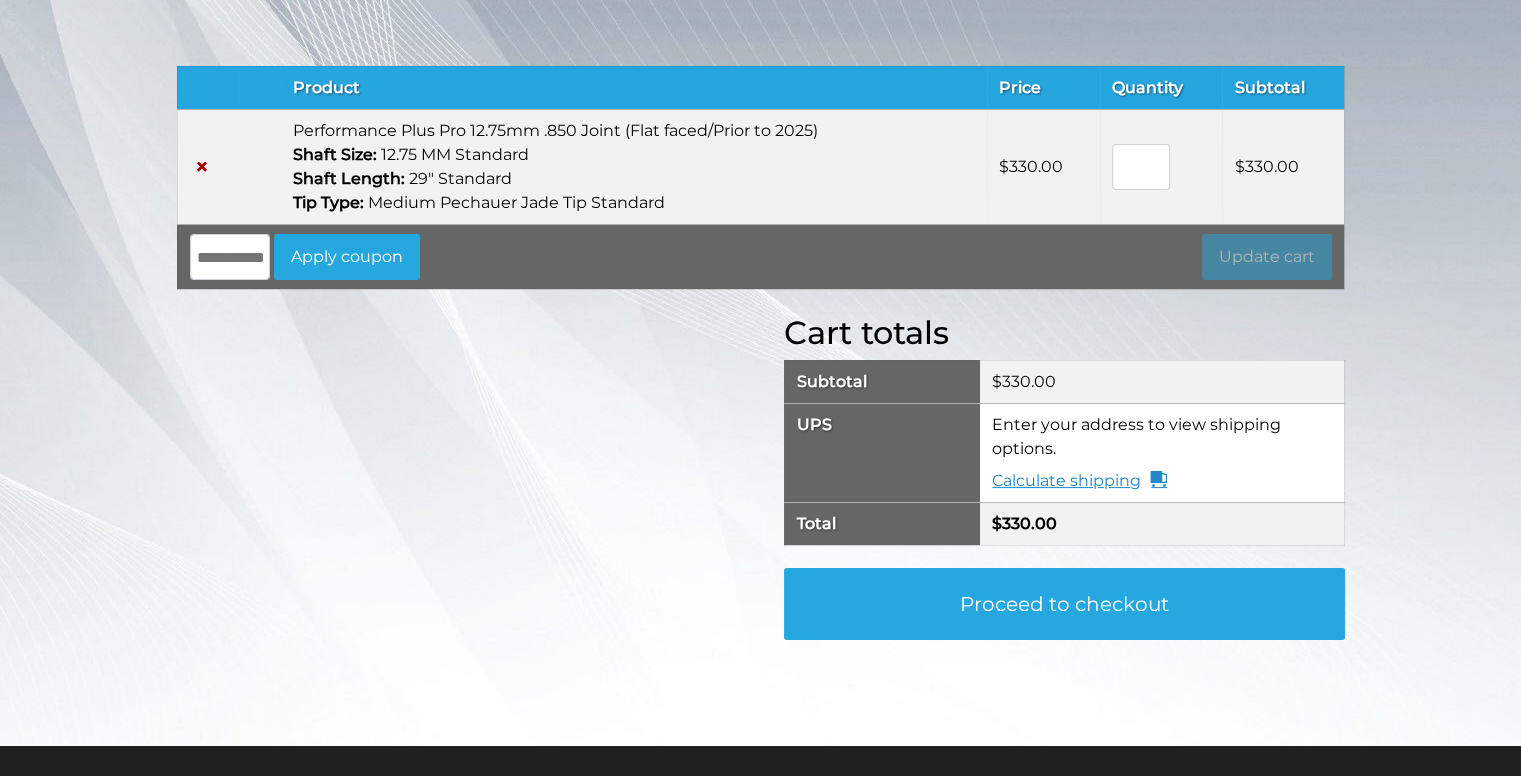 click on "Calculate shipping" at bounding box center [1079, 481] 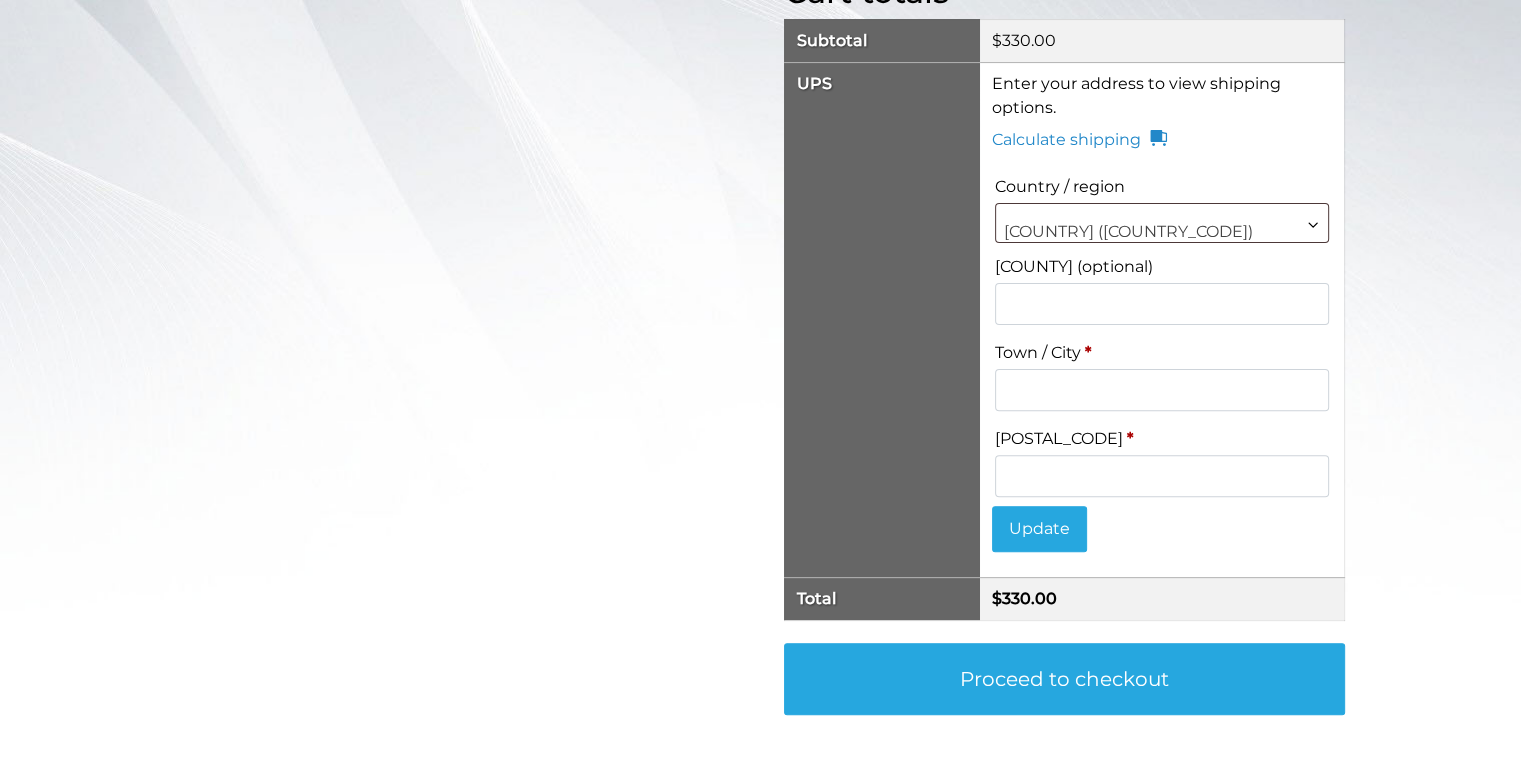 scroll, scrollTop: 546, scrollLeft: 0, axis: vertical 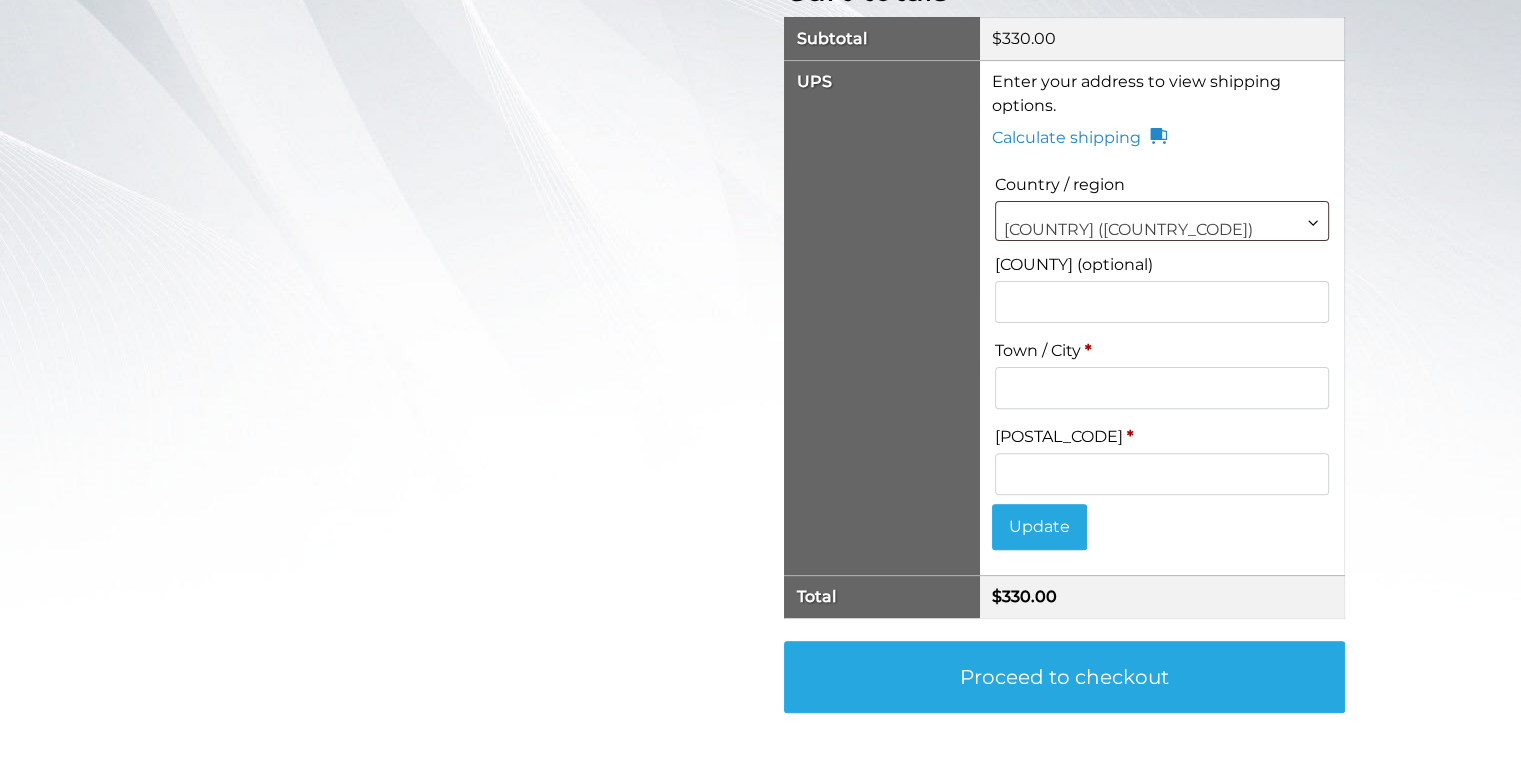 click on "Postcode   *" at bounding box center (1161, 474) 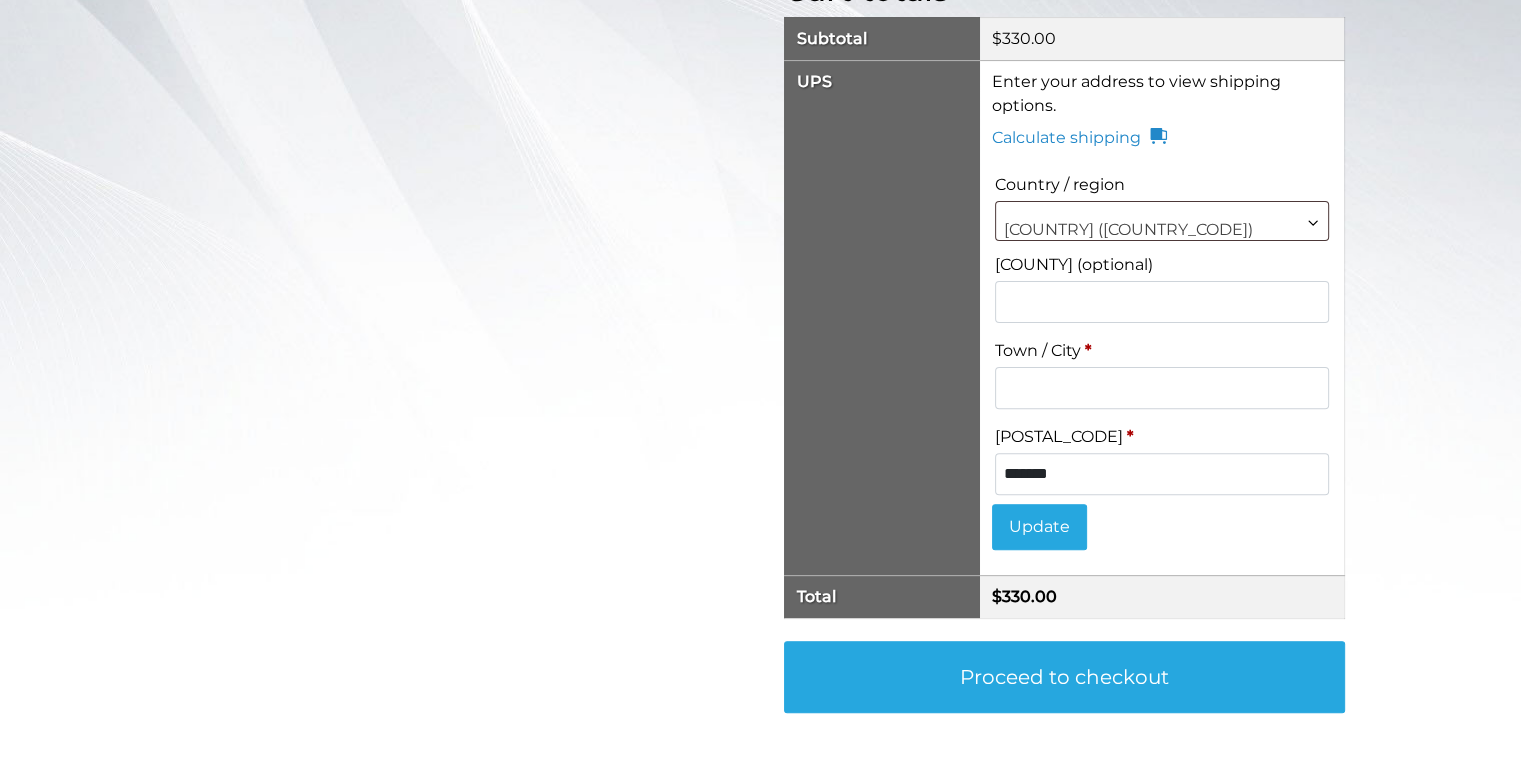 type on "*******" 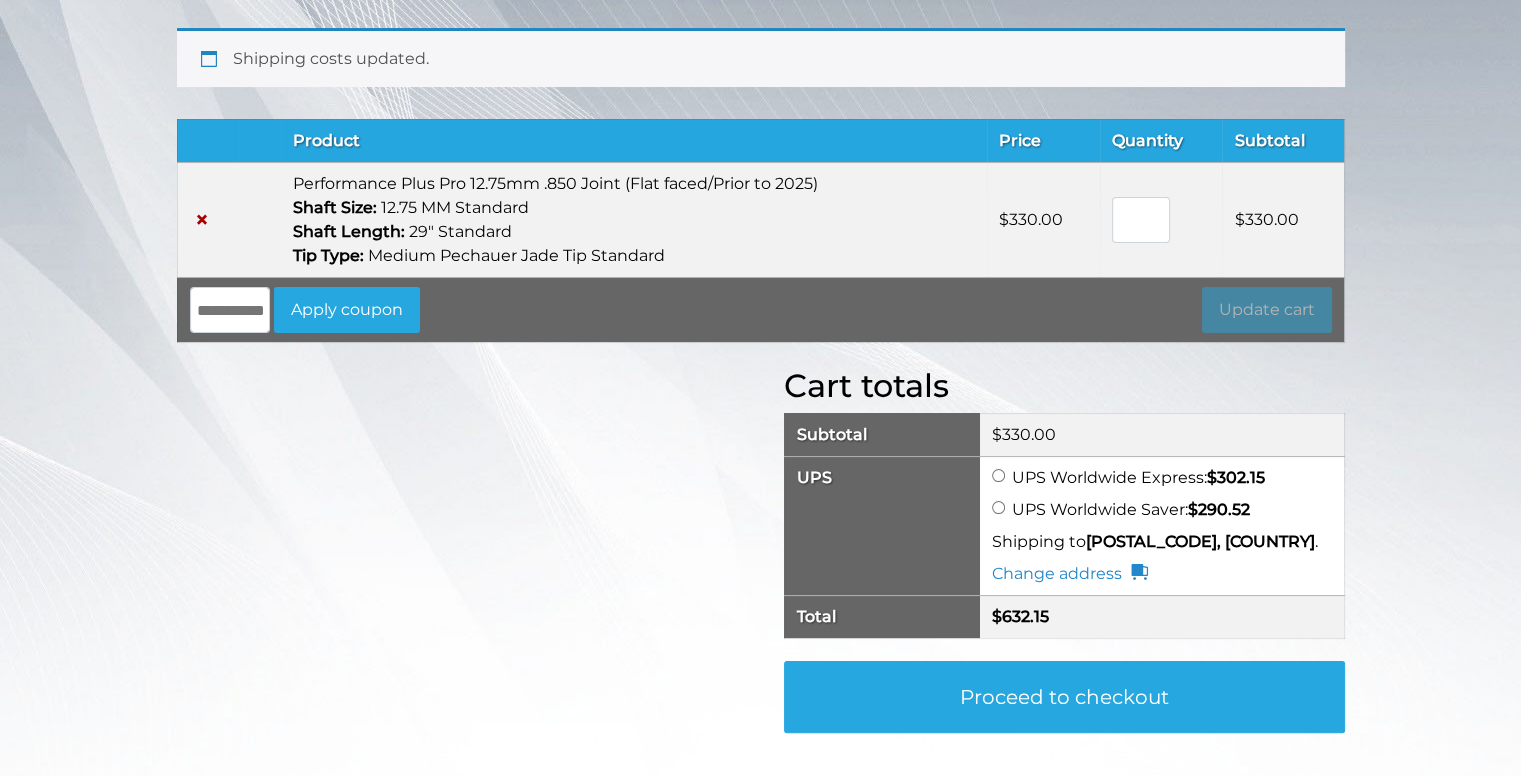 scroll, scrollTop: 251, scrollLeft: 0, axis: vertical 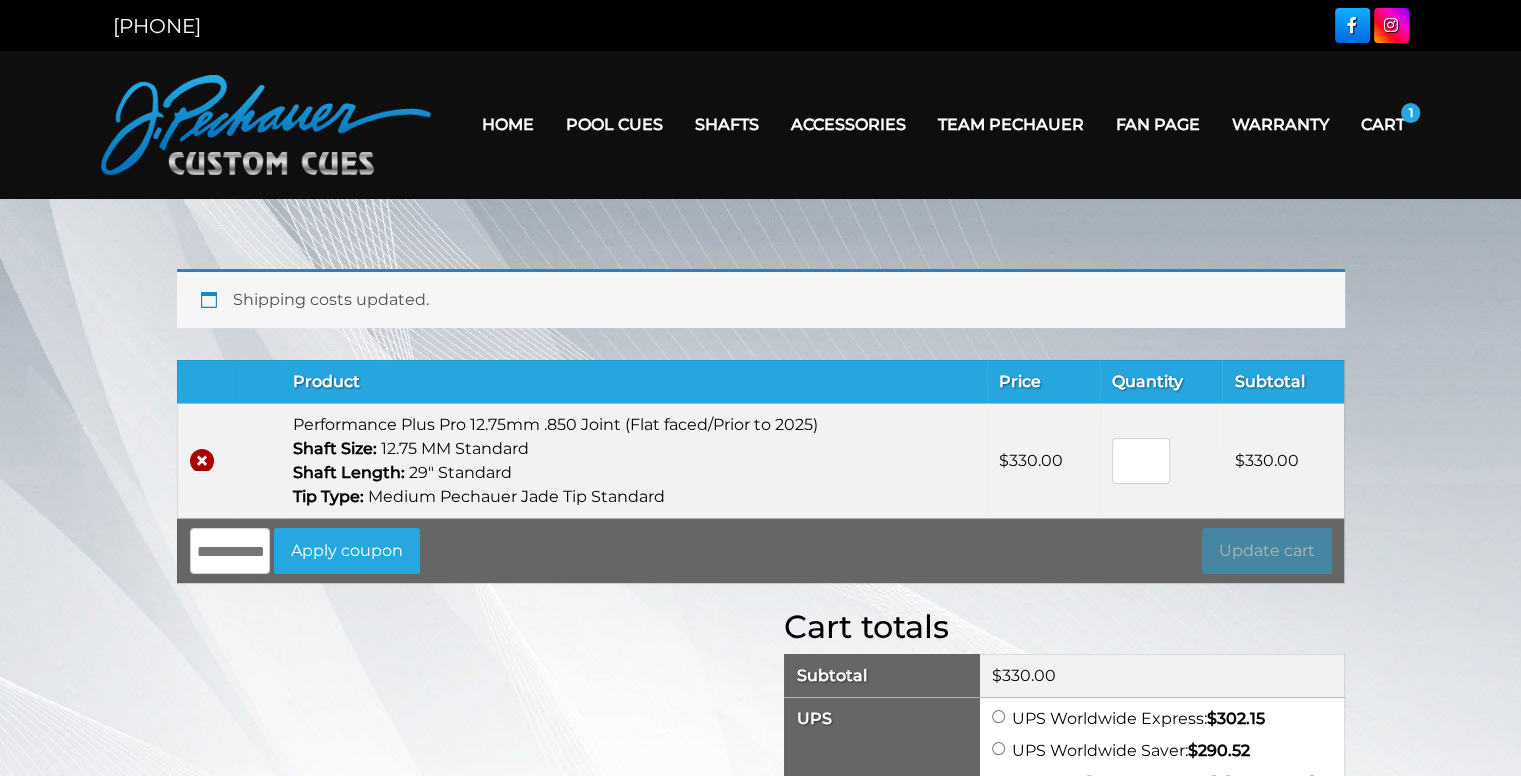 click on "×" at bounding box center (202, 461) 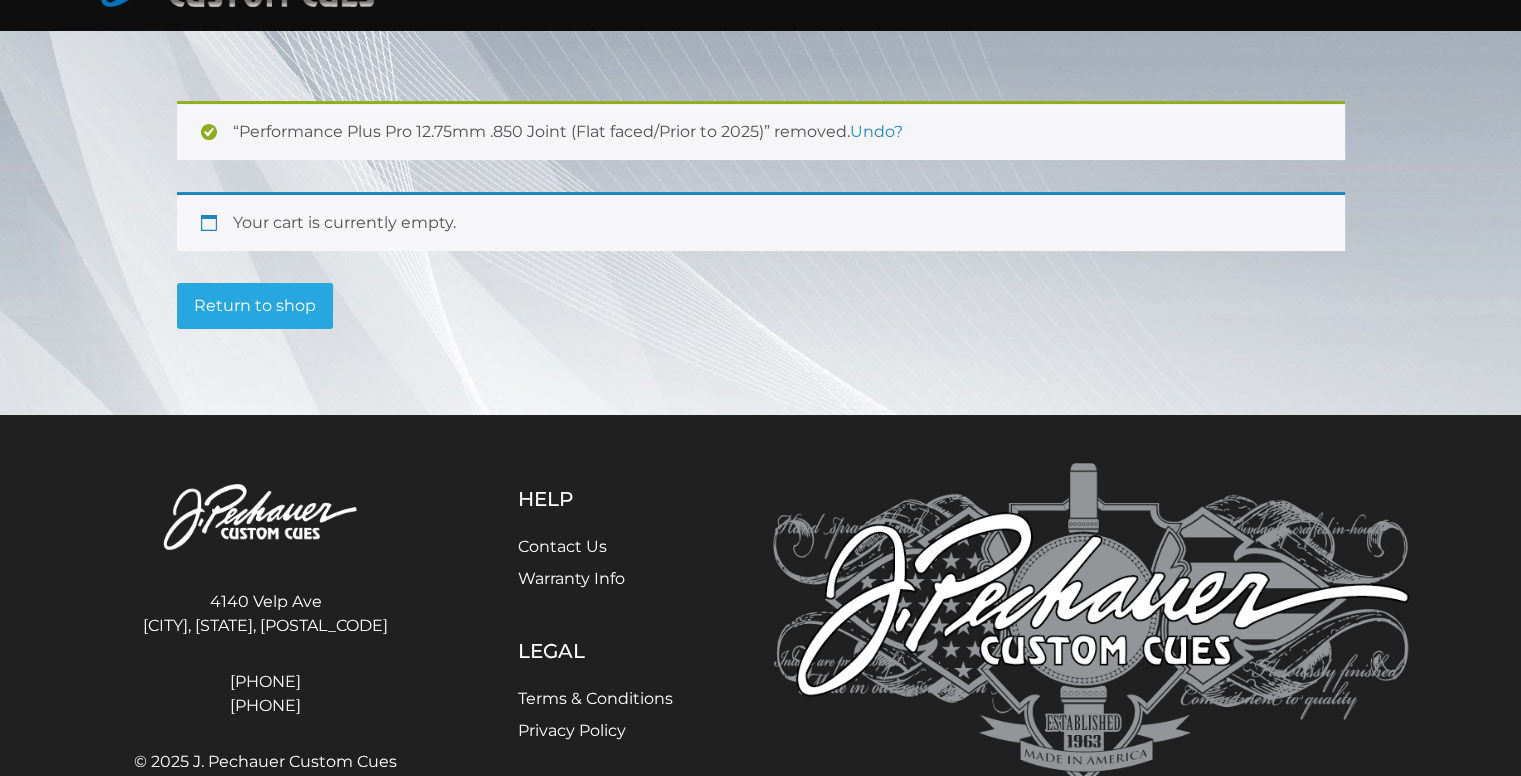 scroll, scrollTop: 0, scrollLeft: 0, axis: both 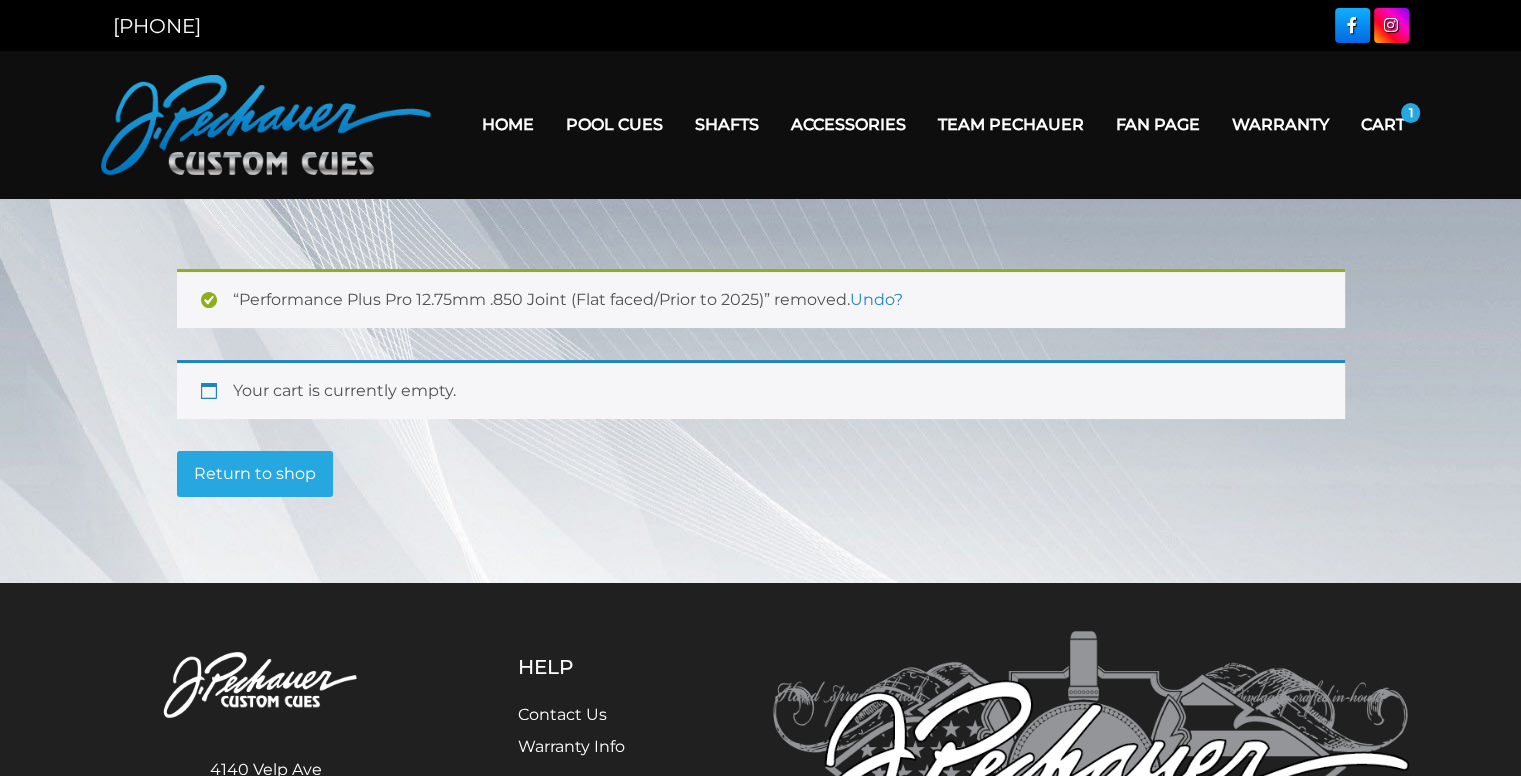 click on "Return to shop" at bounding box center [255, 474] 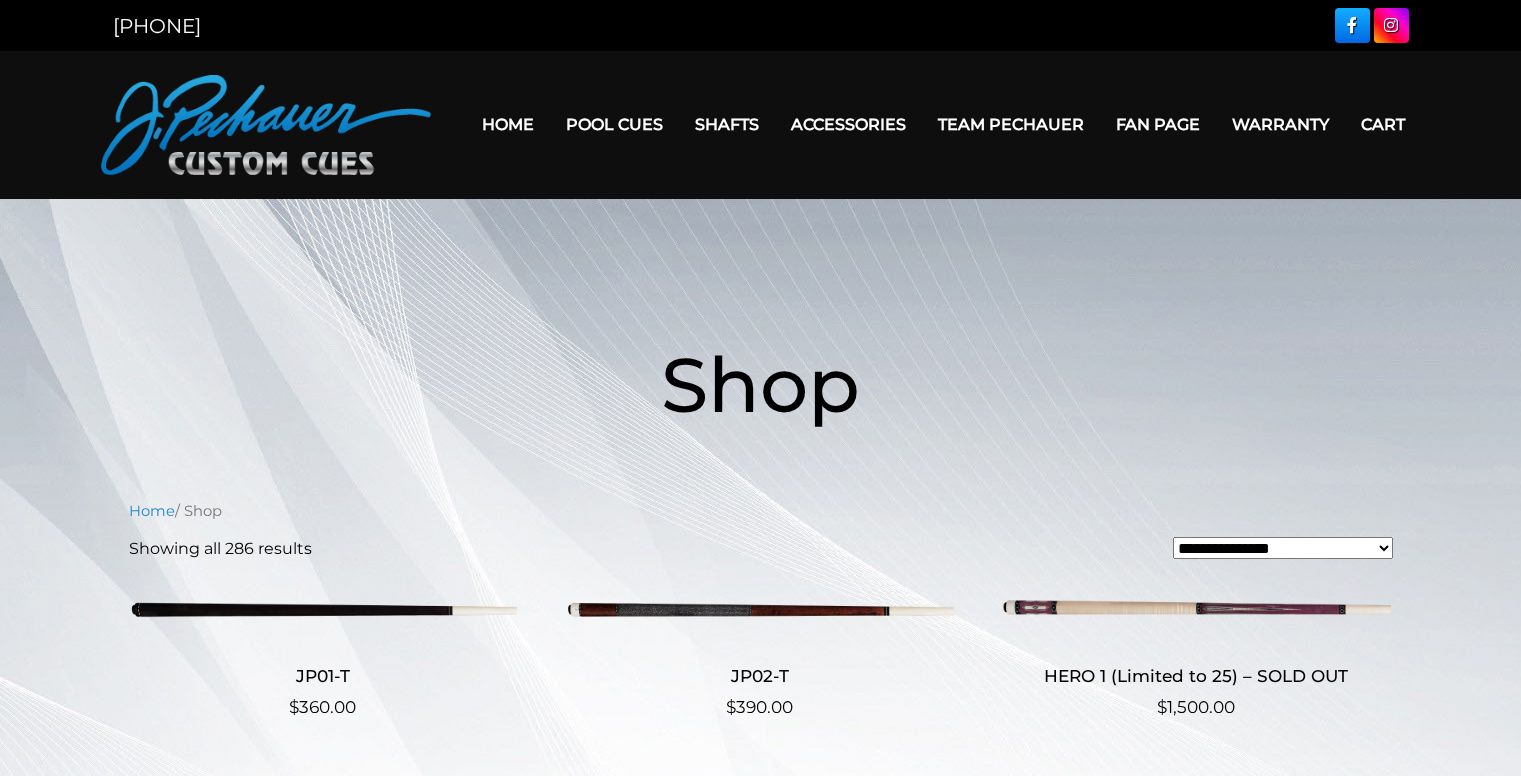 scroll, scrollTop: 0, scrollLeft: 0, axis: both 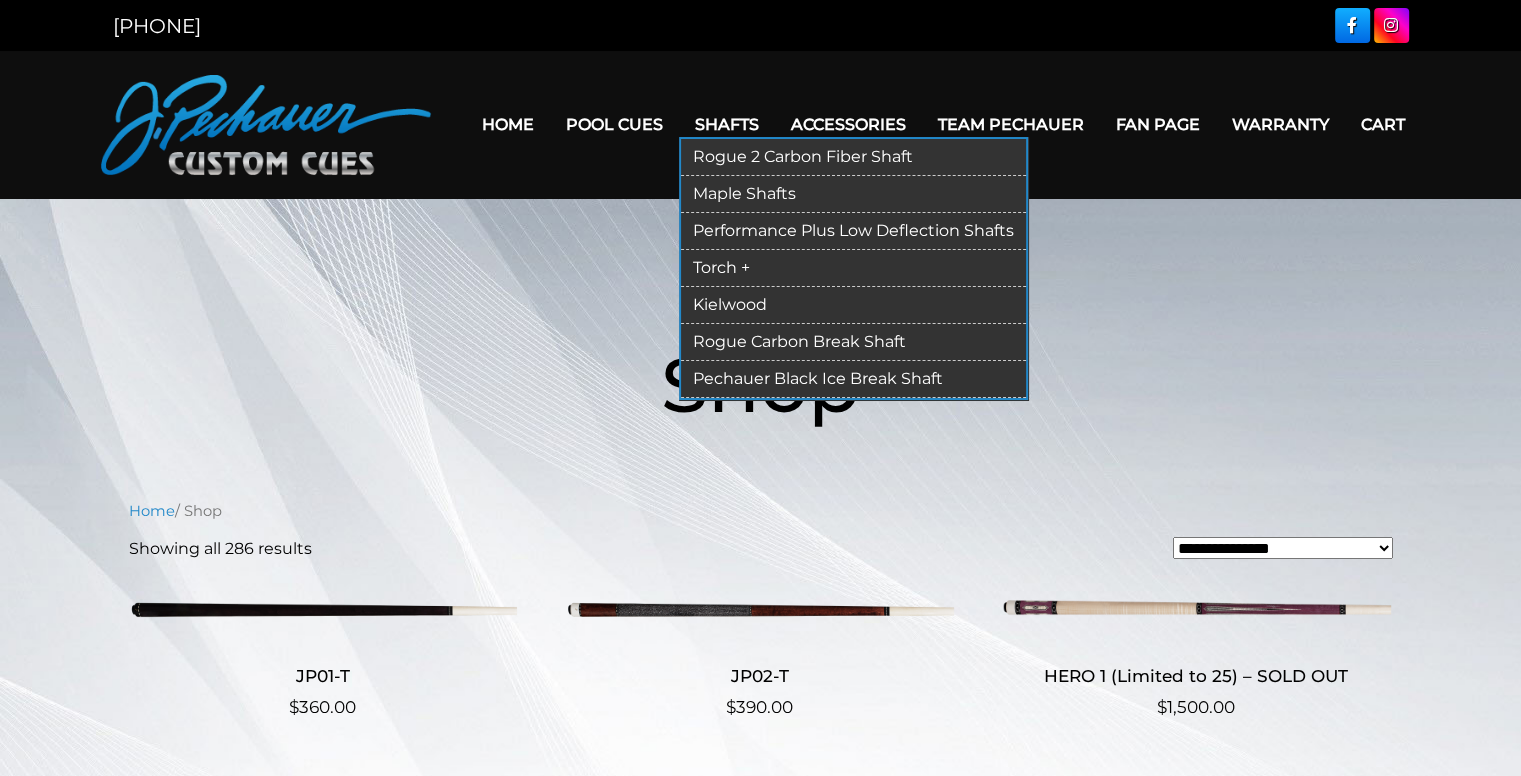 click on "Maple Shafts" at bounding box center (853, 194) 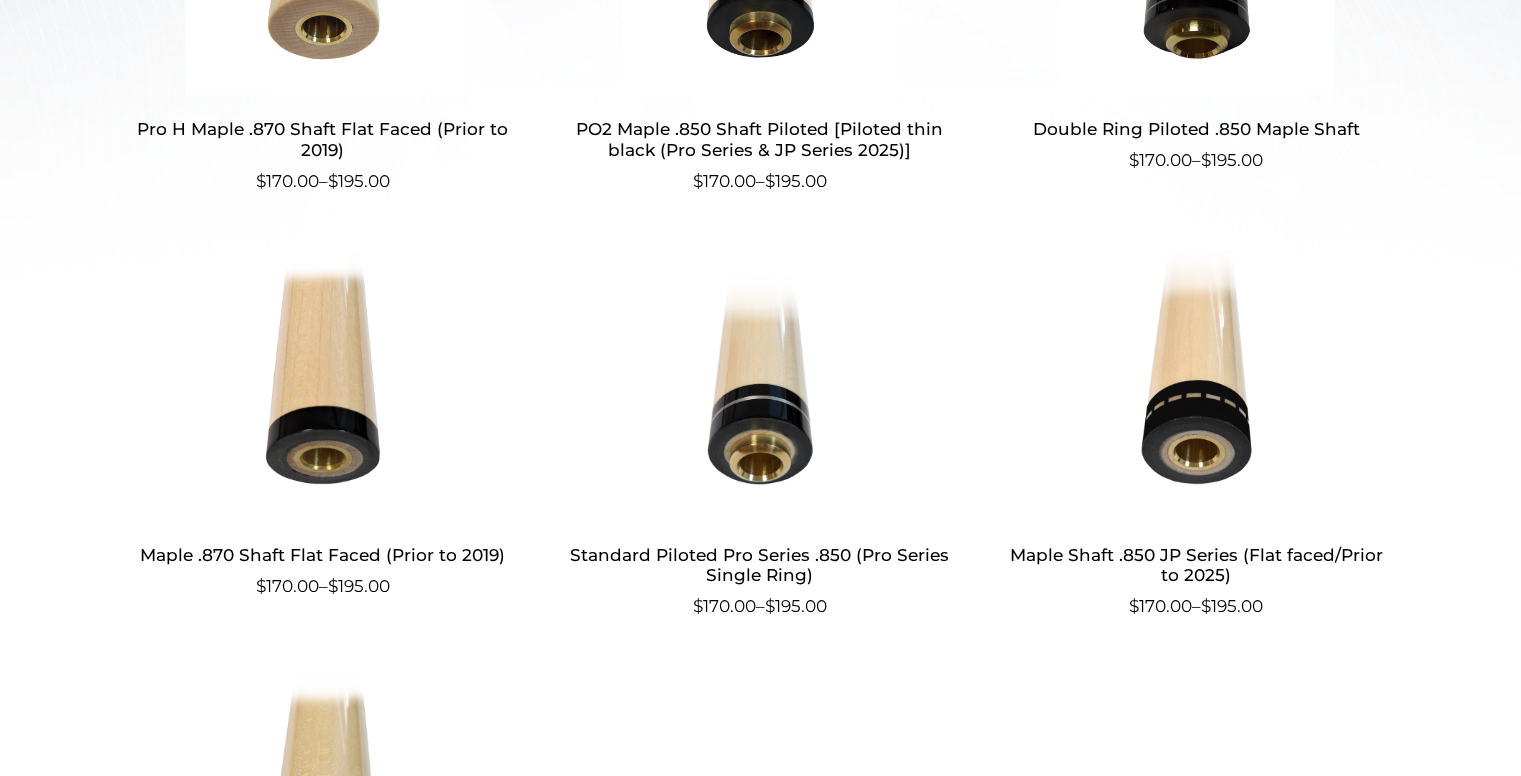scroll, scrollTop: 882, scrollLeft: 0, axis: vertical 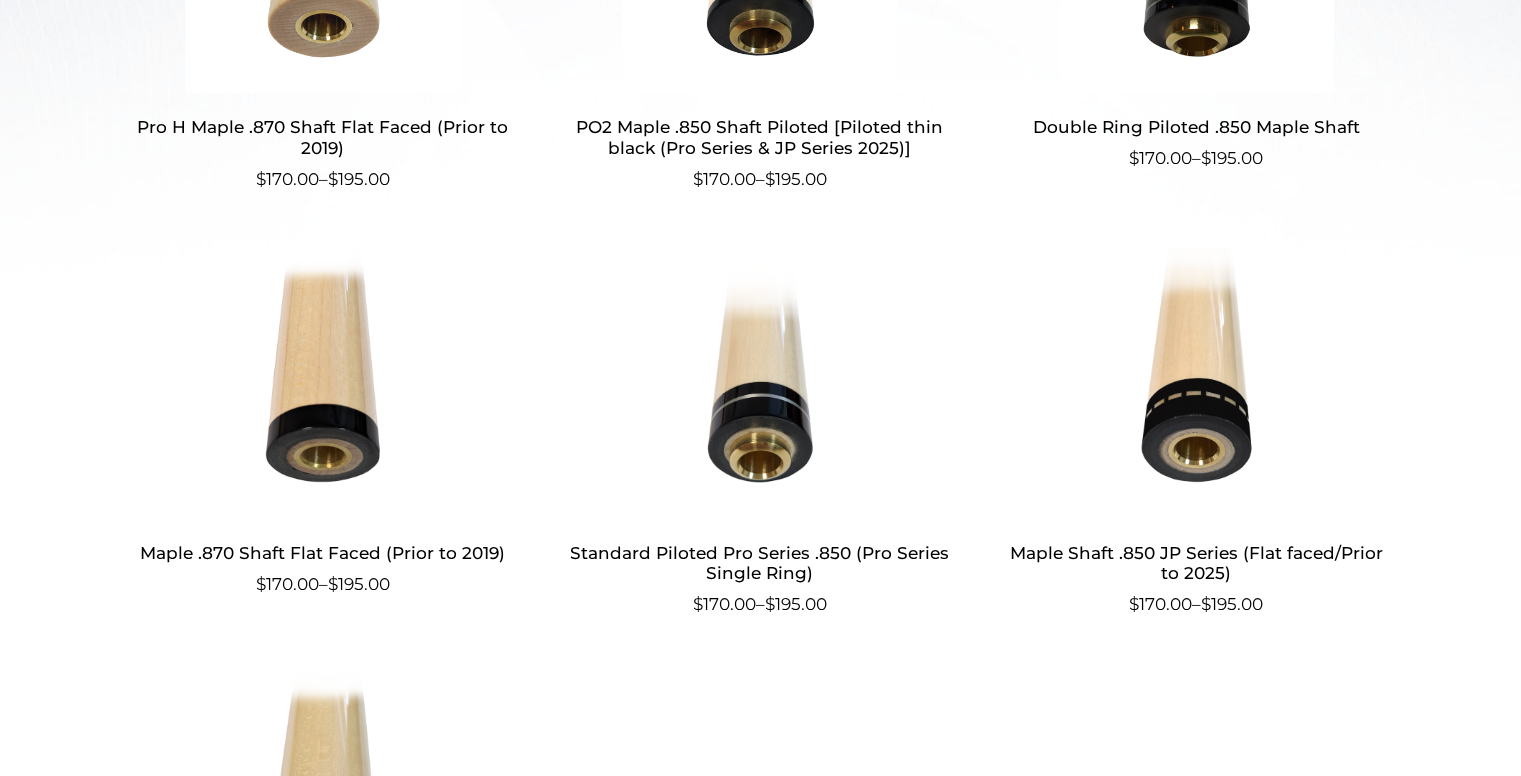 click at bounding box center (1196, 383) 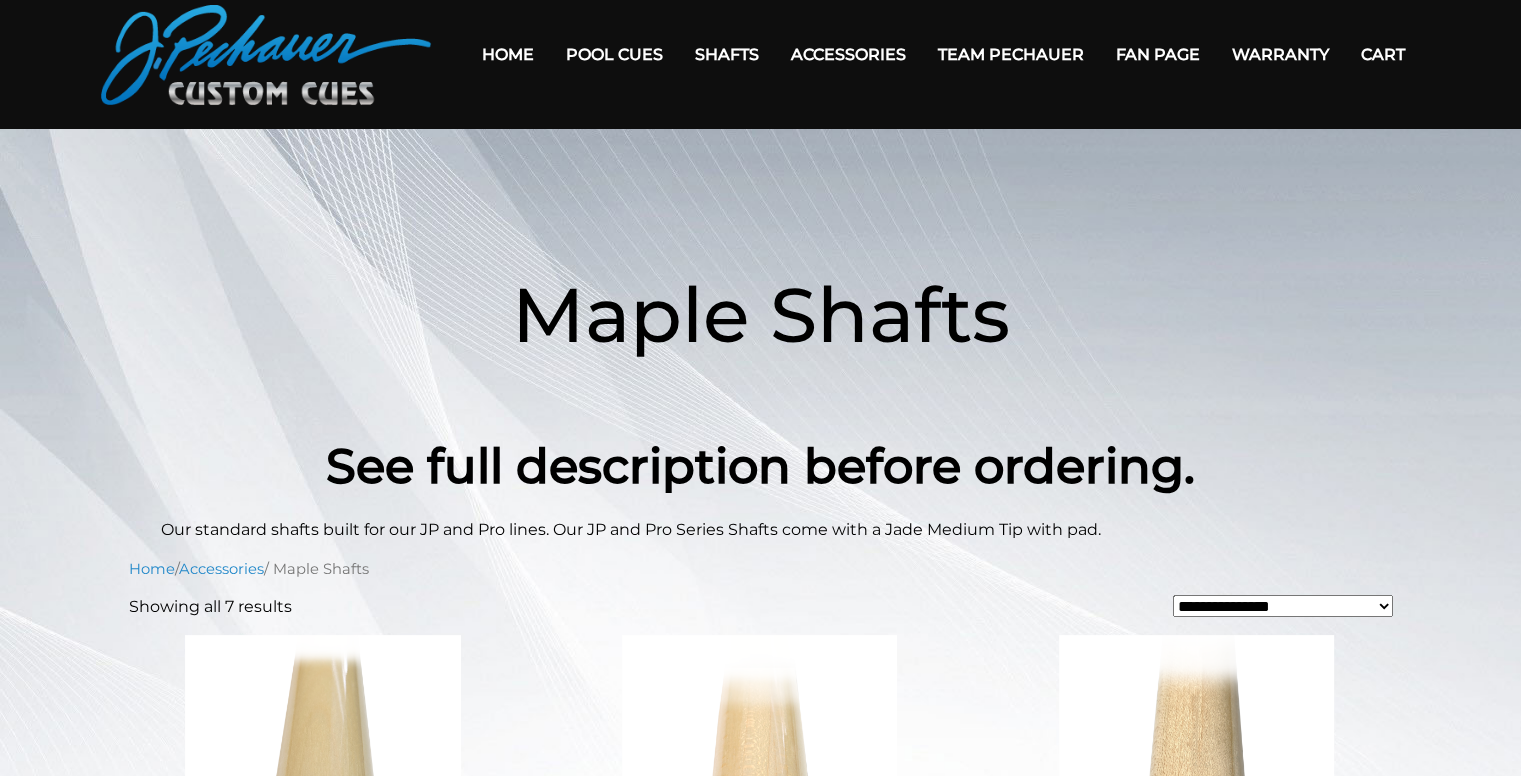 scroll, scrollTop: 0, scrollLeft: 0, axis: both 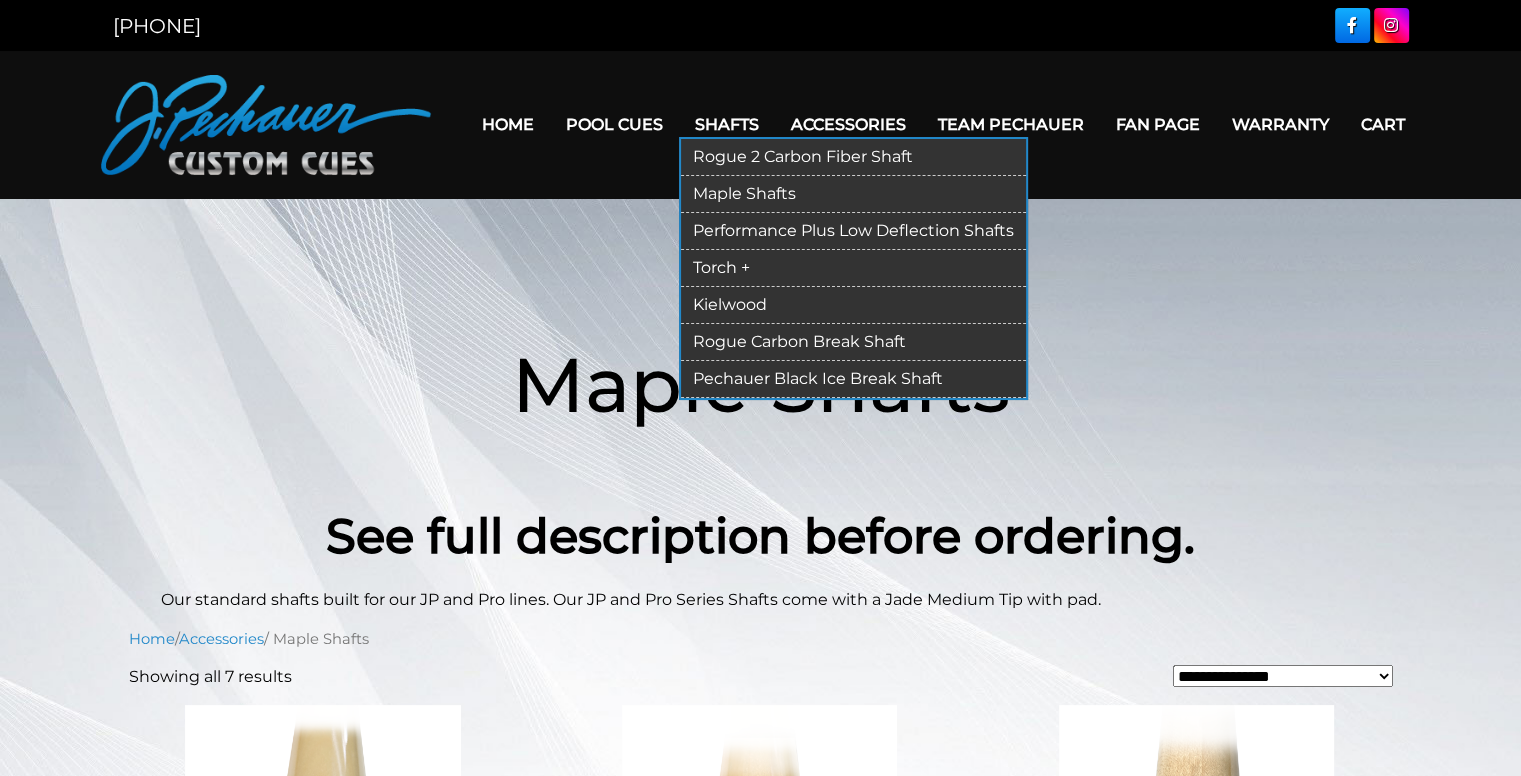 click on "Torch +" at bounding box center (853, 268) 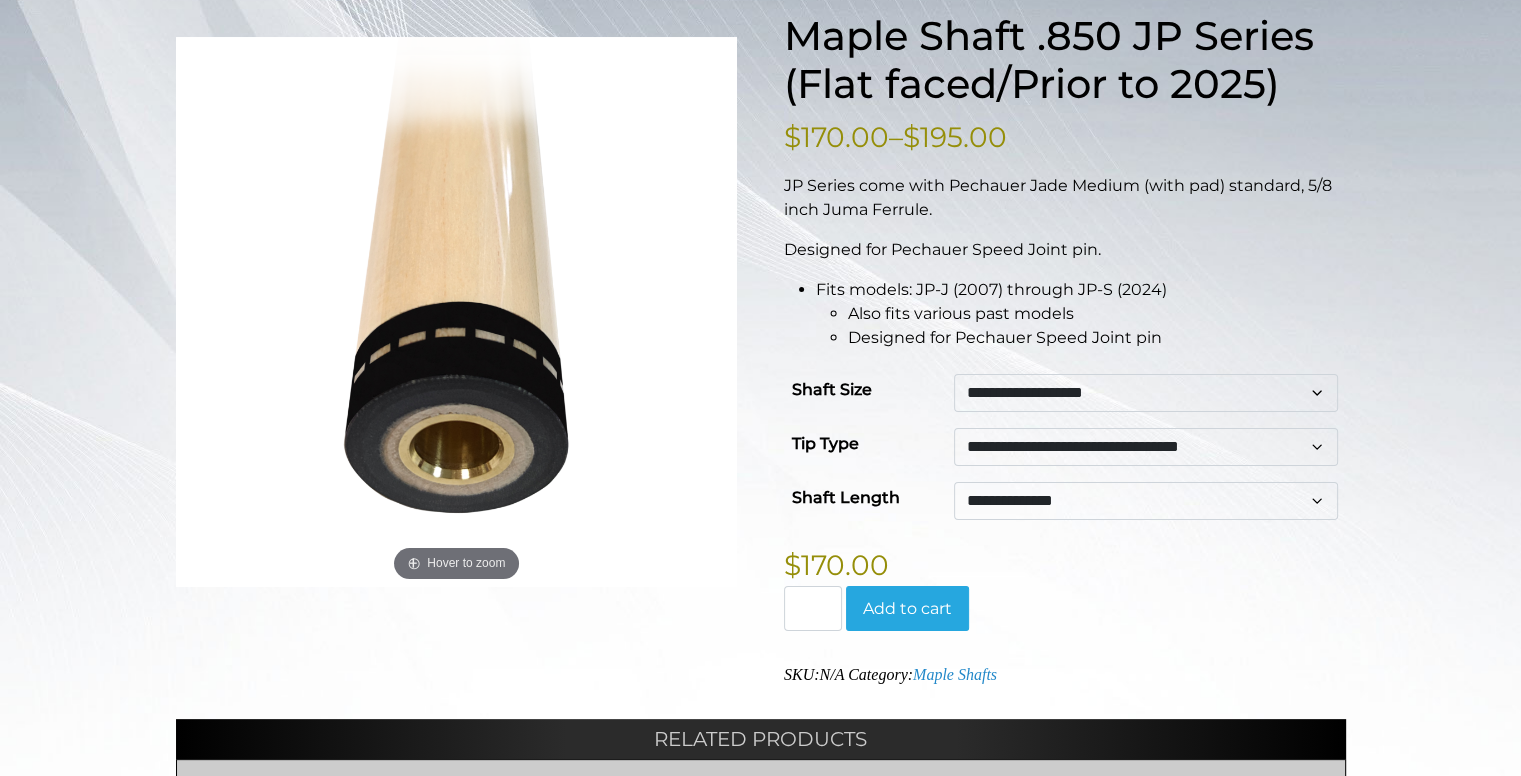 scroll, scrollTop: 296, scrollLeft: 0, axis: vertical 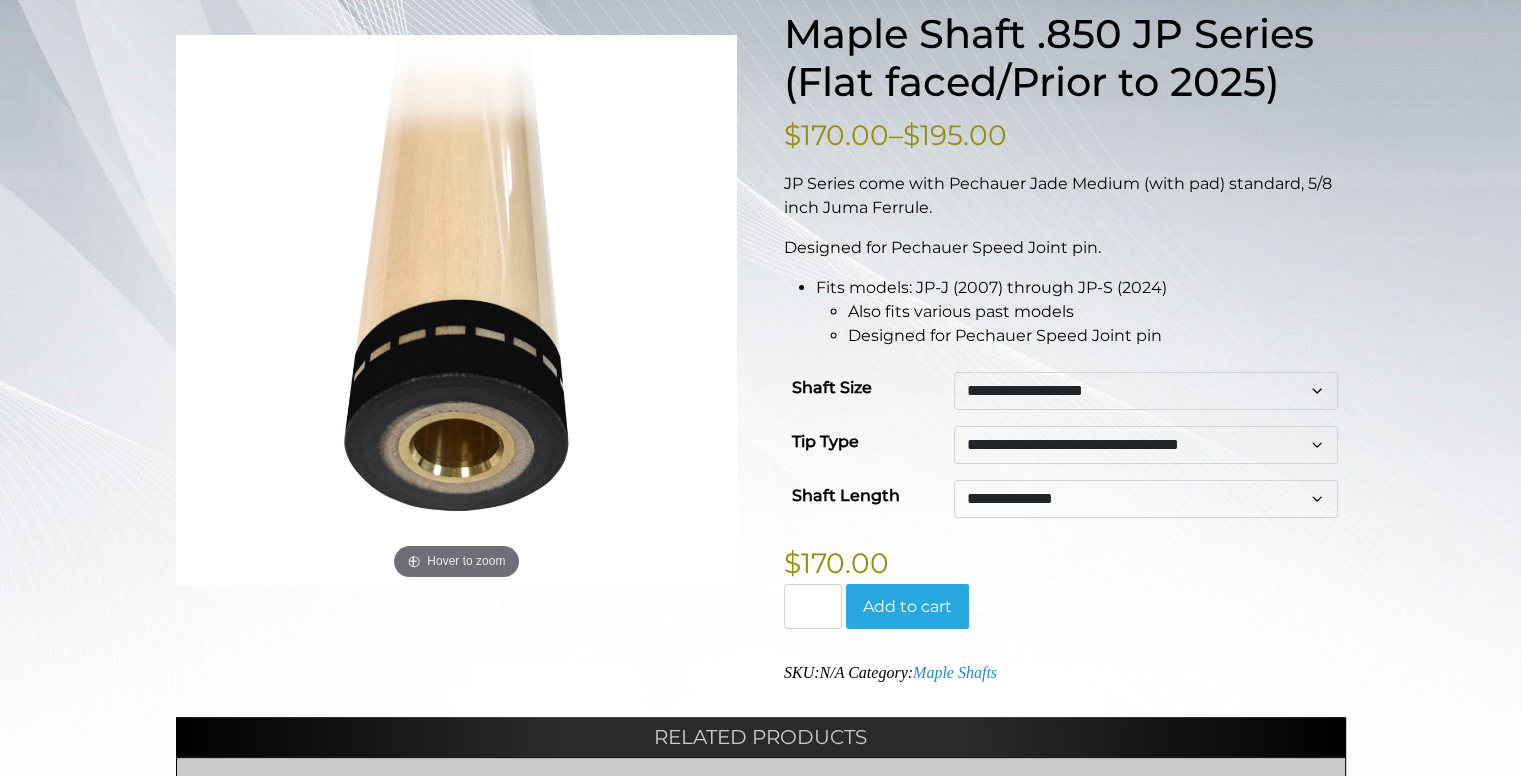 click on "Add to cart" 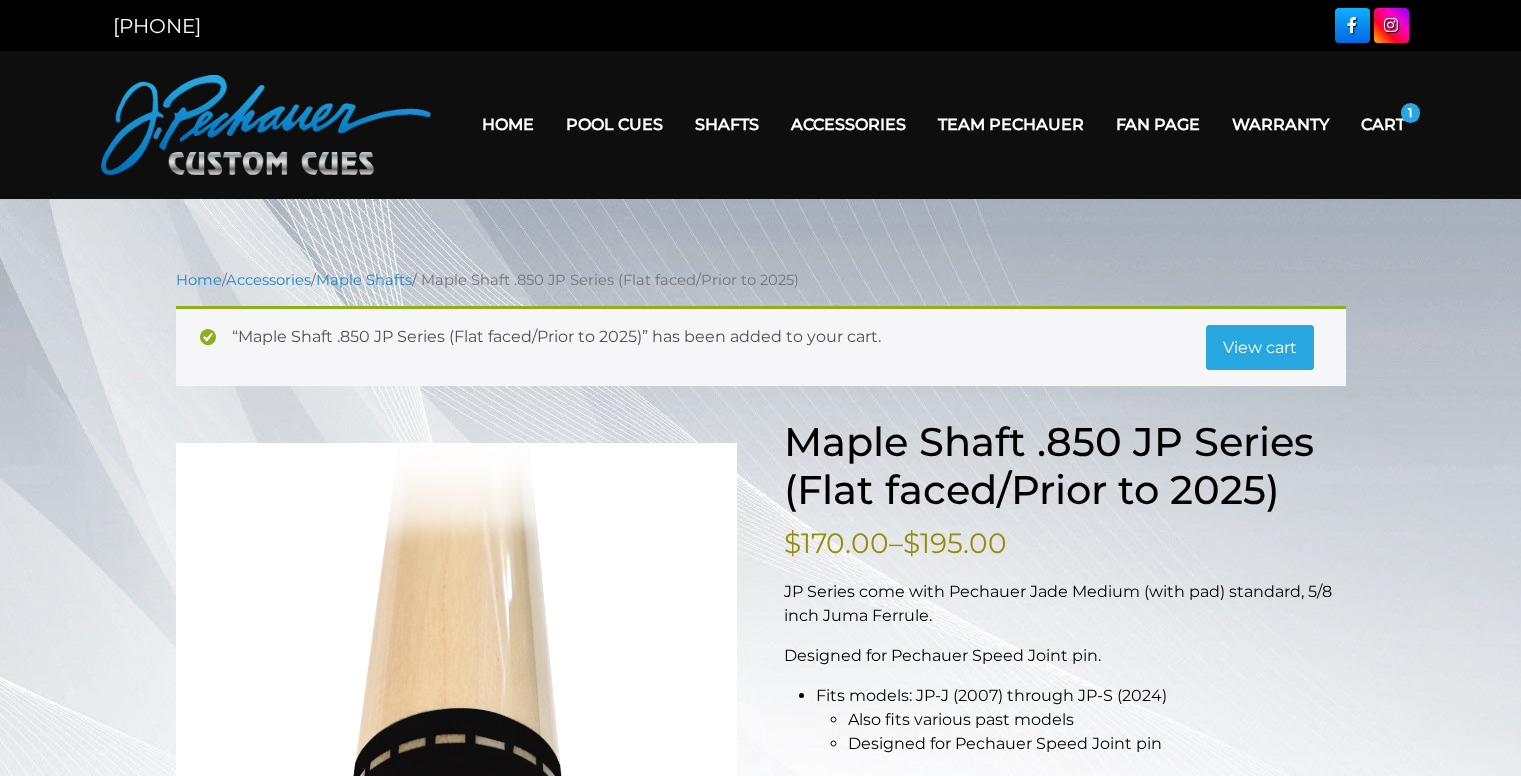 scroll, scrollTop: 0, scrollLeft: 0, axis: both 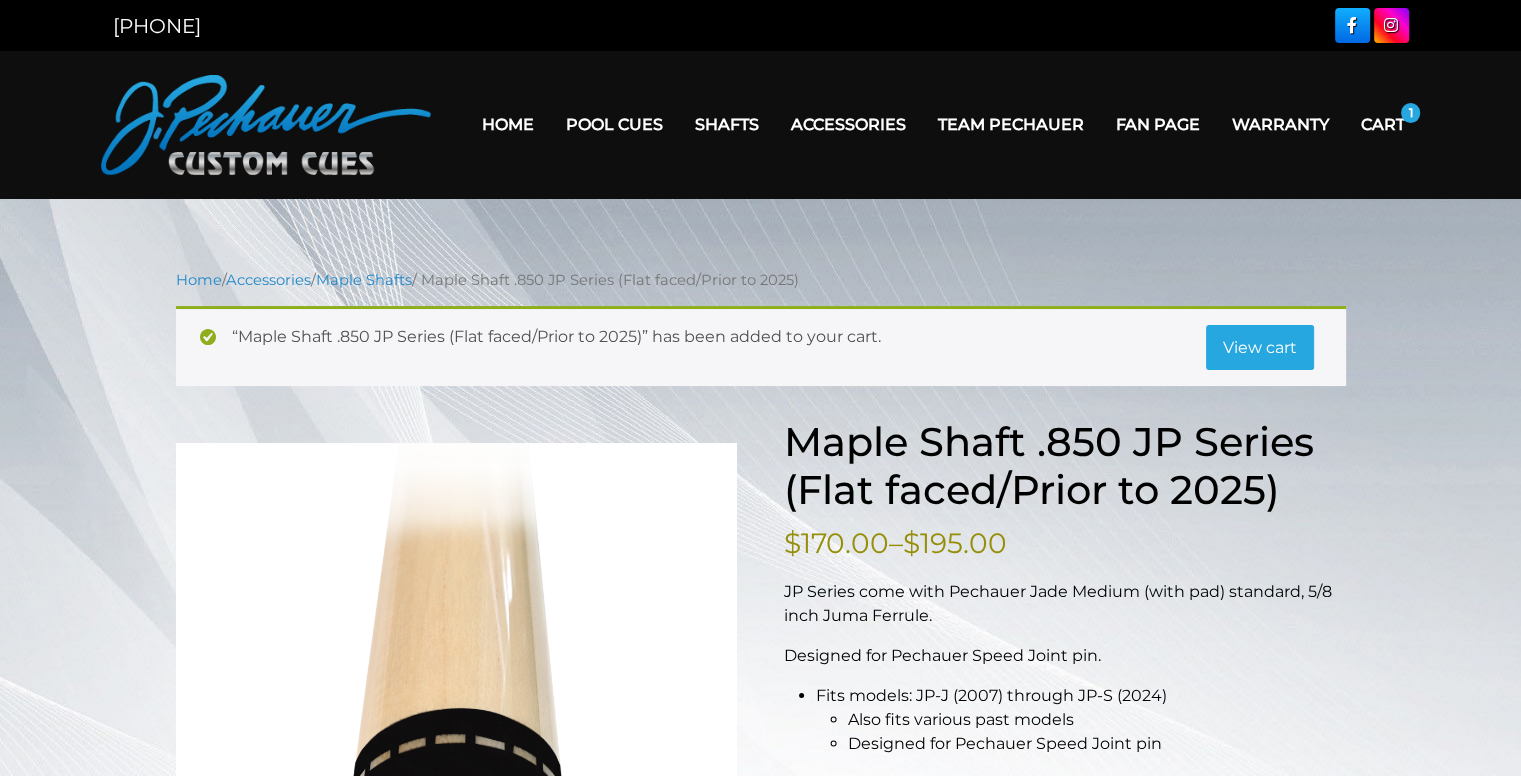 click on "View cart" at bounding box center (1260, 348) 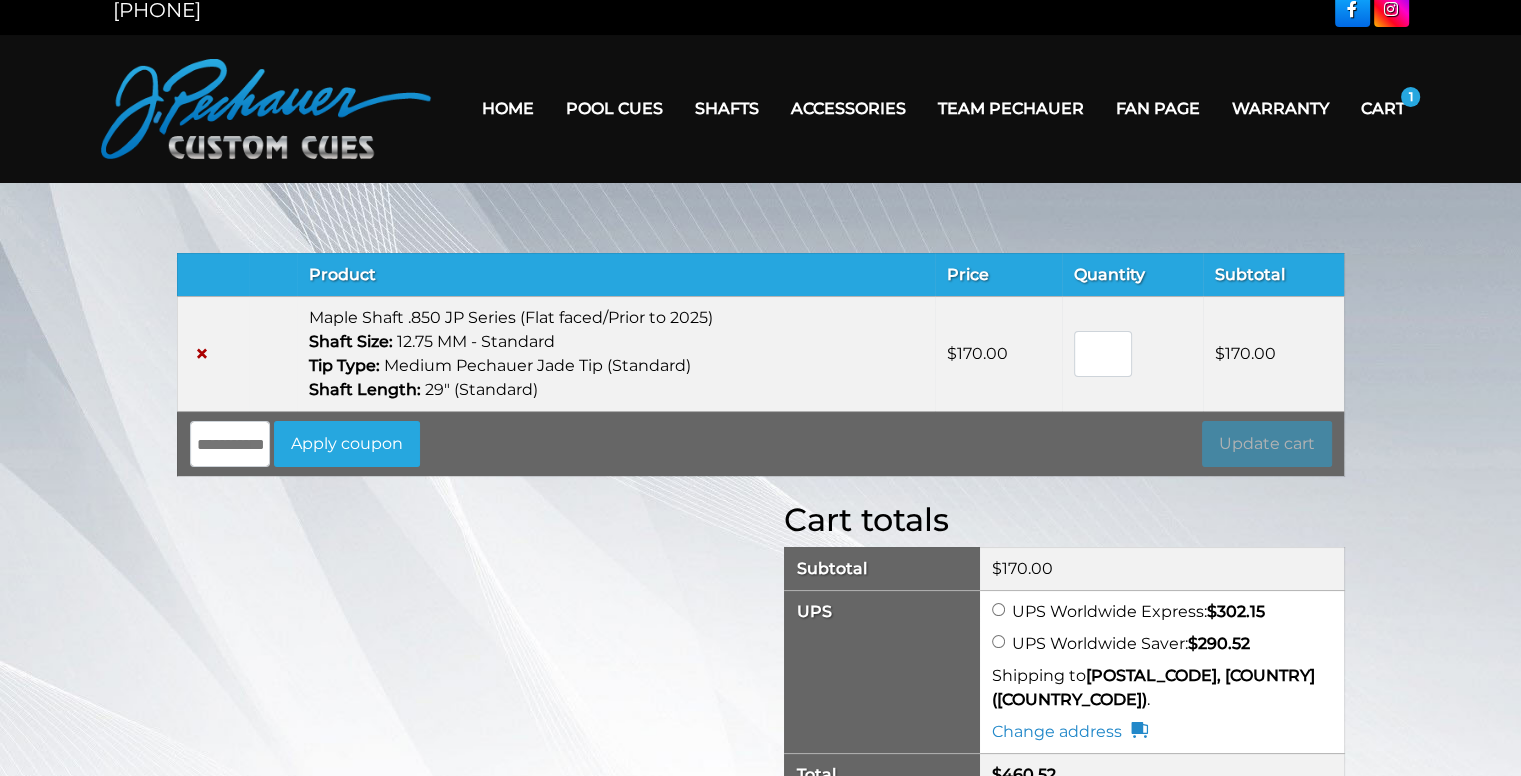 scroll, scrollTop: 15, scrollLeft: 0, axis: vertical 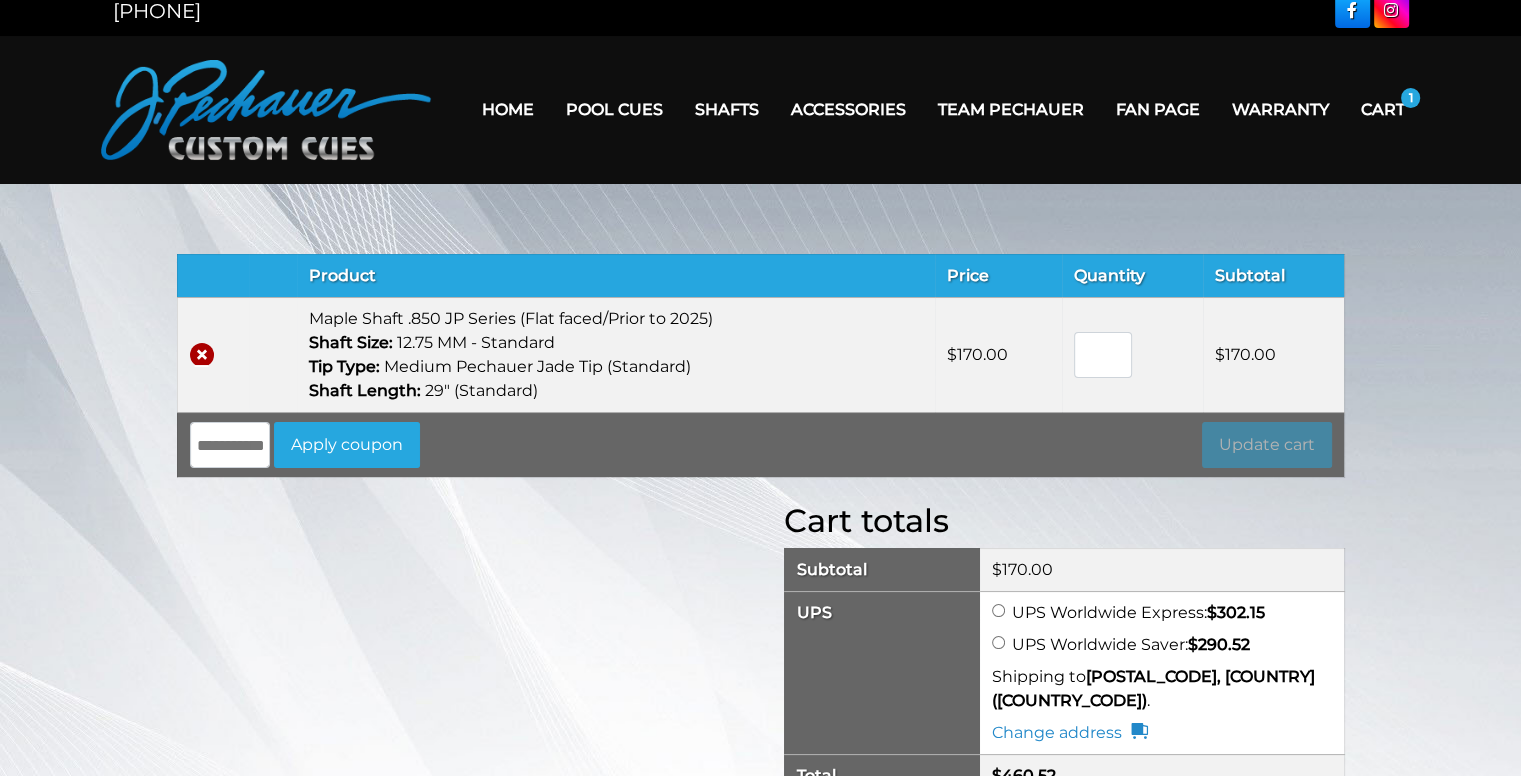 click on "×" at bounding box center [202, 355] 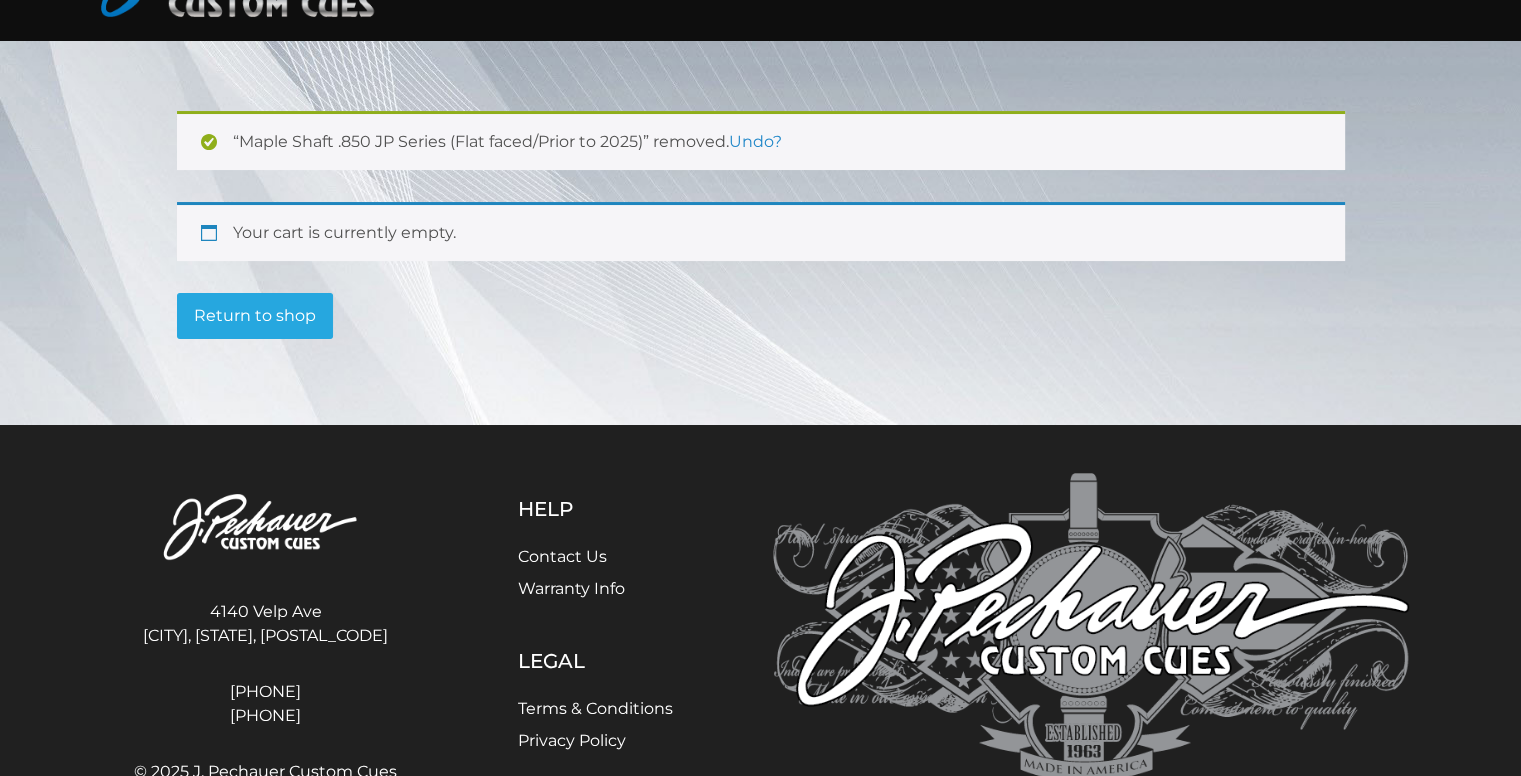 scroll, scrollTop: 168, scrollLeft: 0, axis: vertical 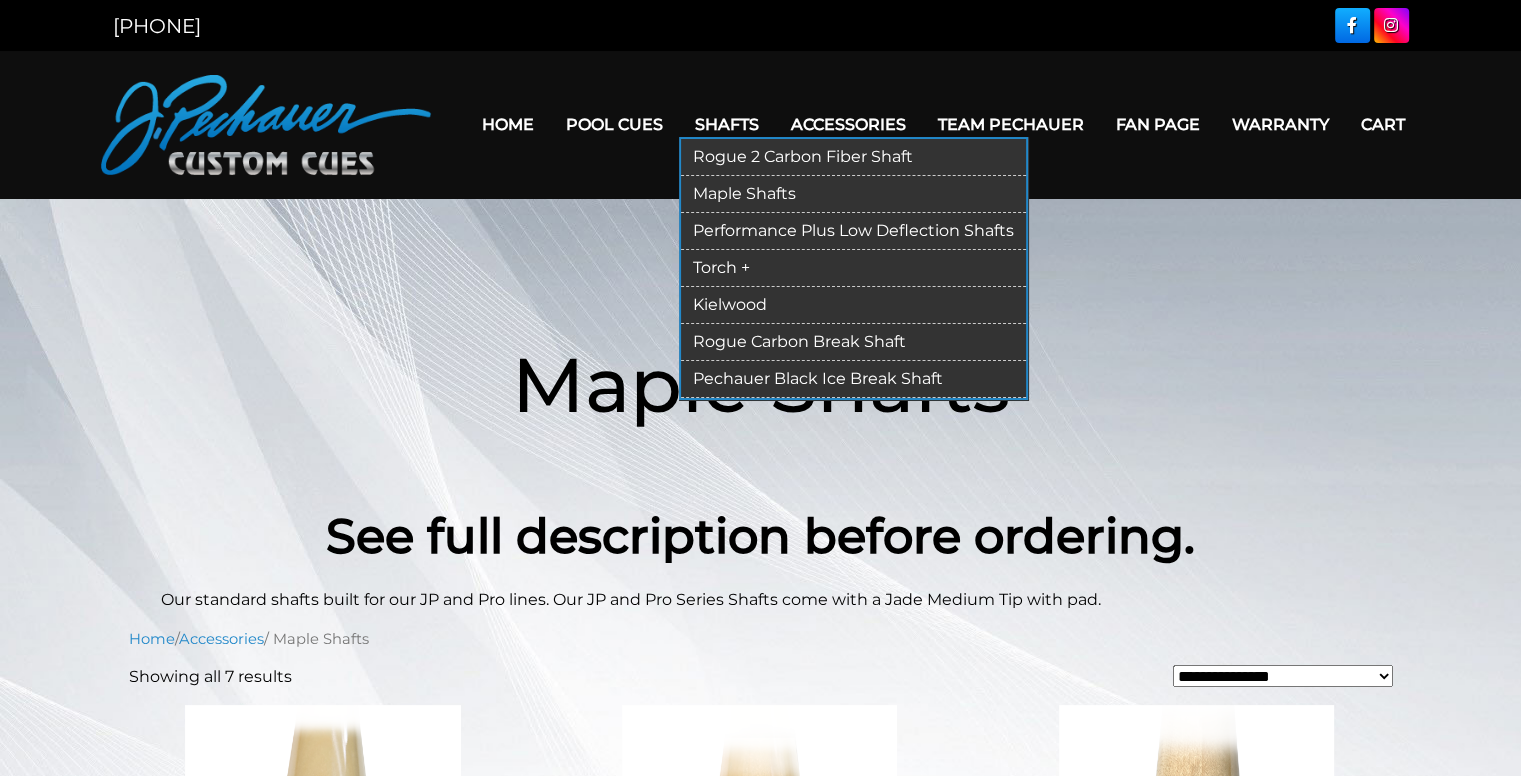 click on "Shafts" at bounding box center (727, 124) 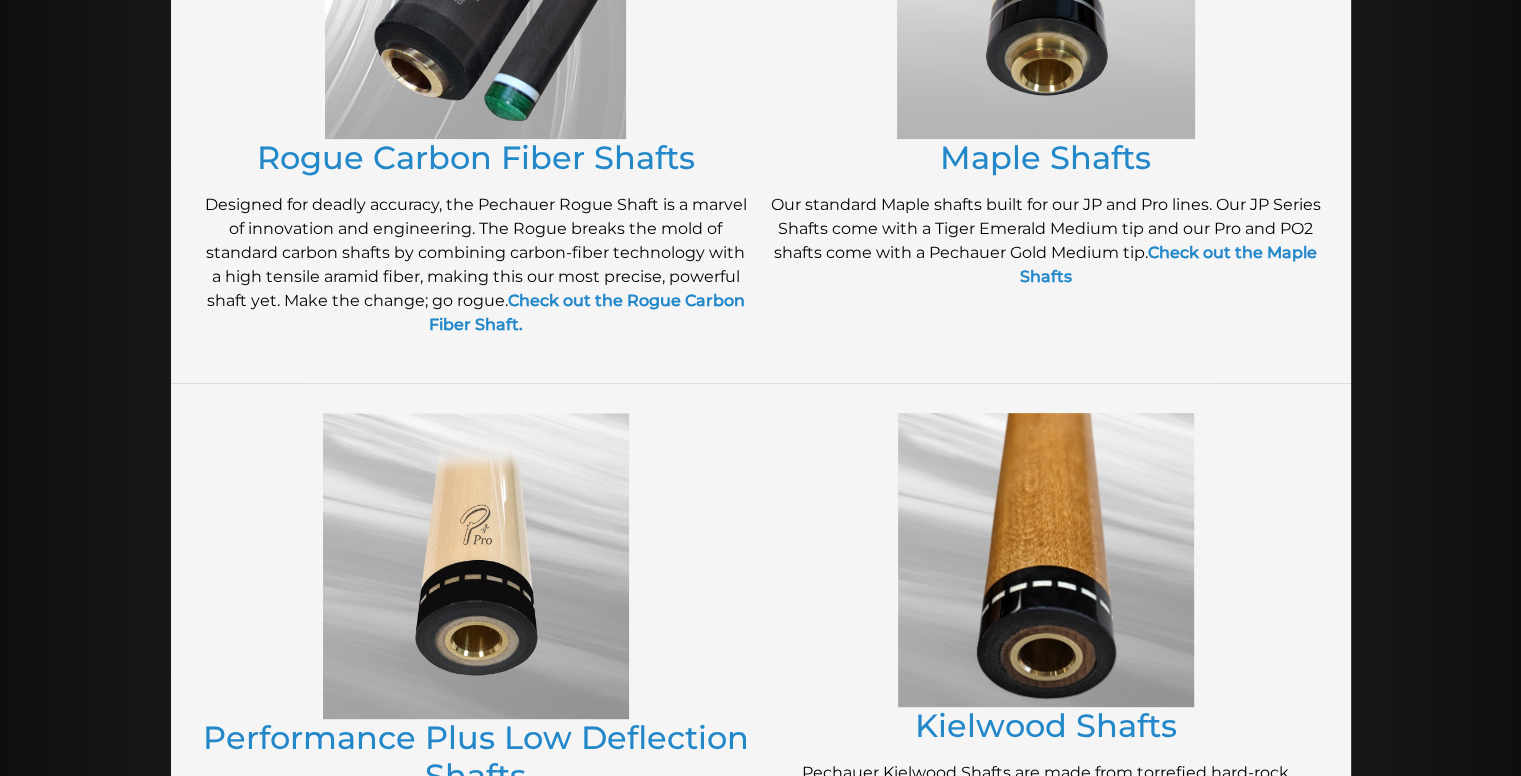 scroll, scrollTop: 0, scrollLeft: 0, axis: both 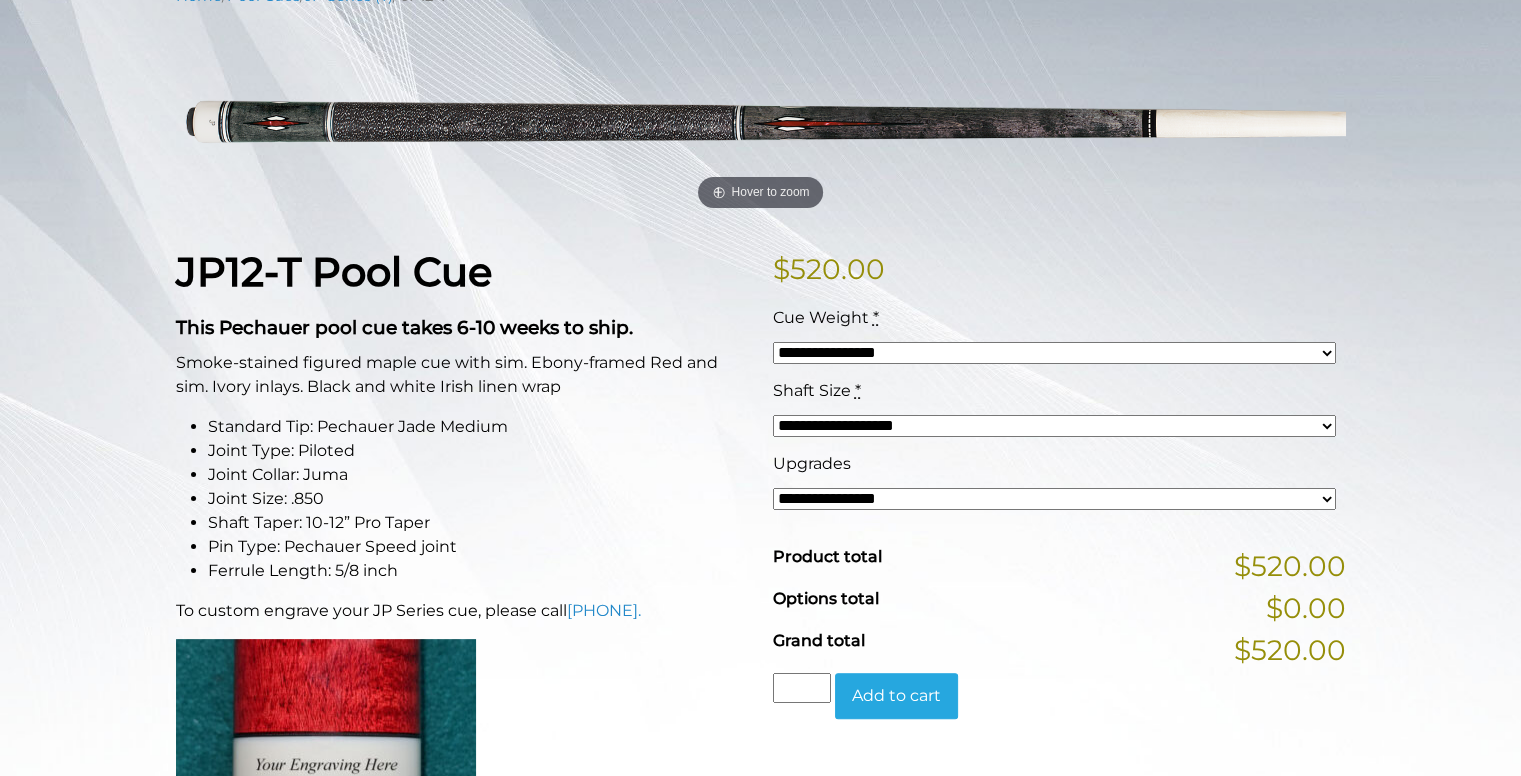 click on "**********" at bounding box center [1054, 499] 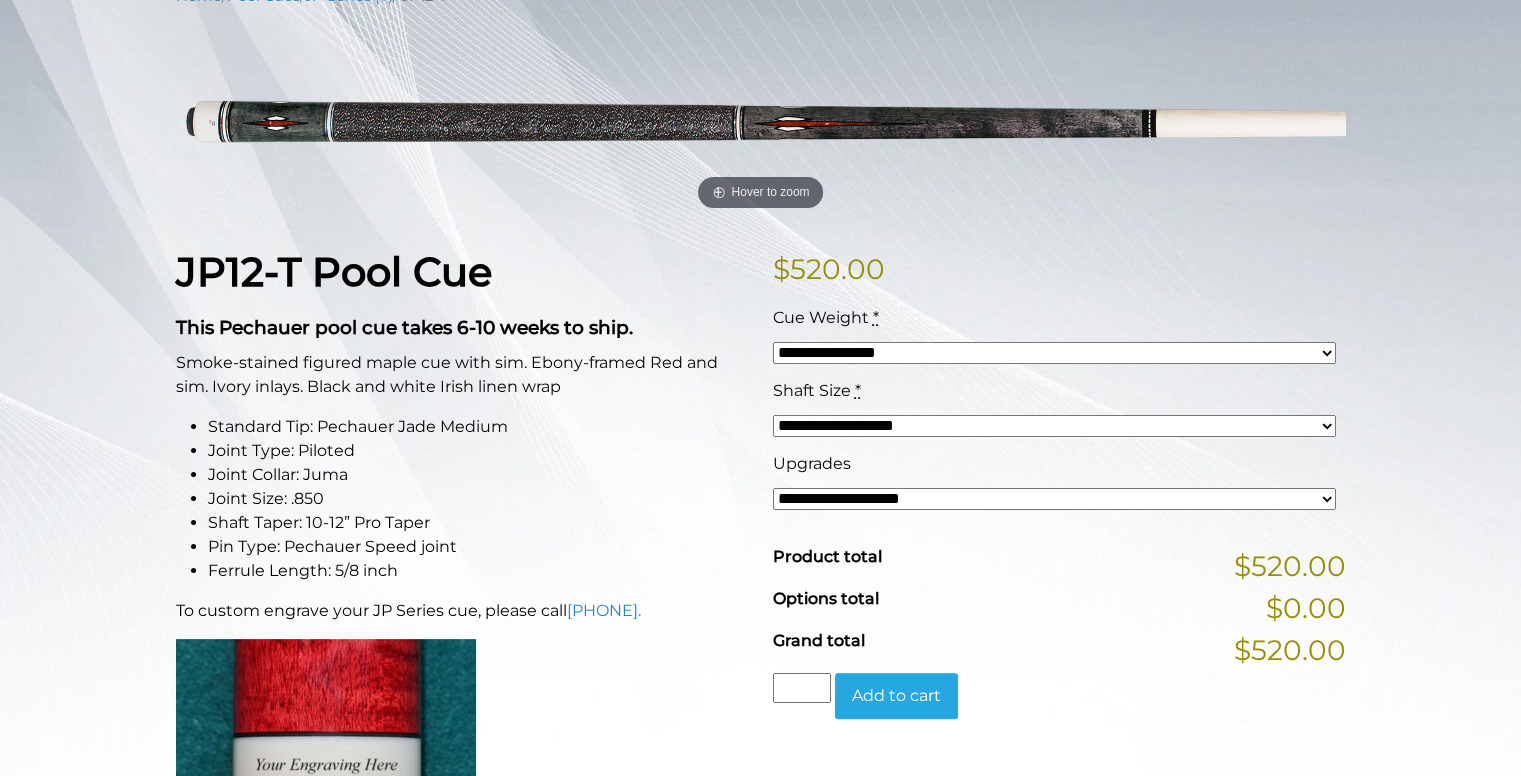 click on "**********" at bounding box center (1054, 499) 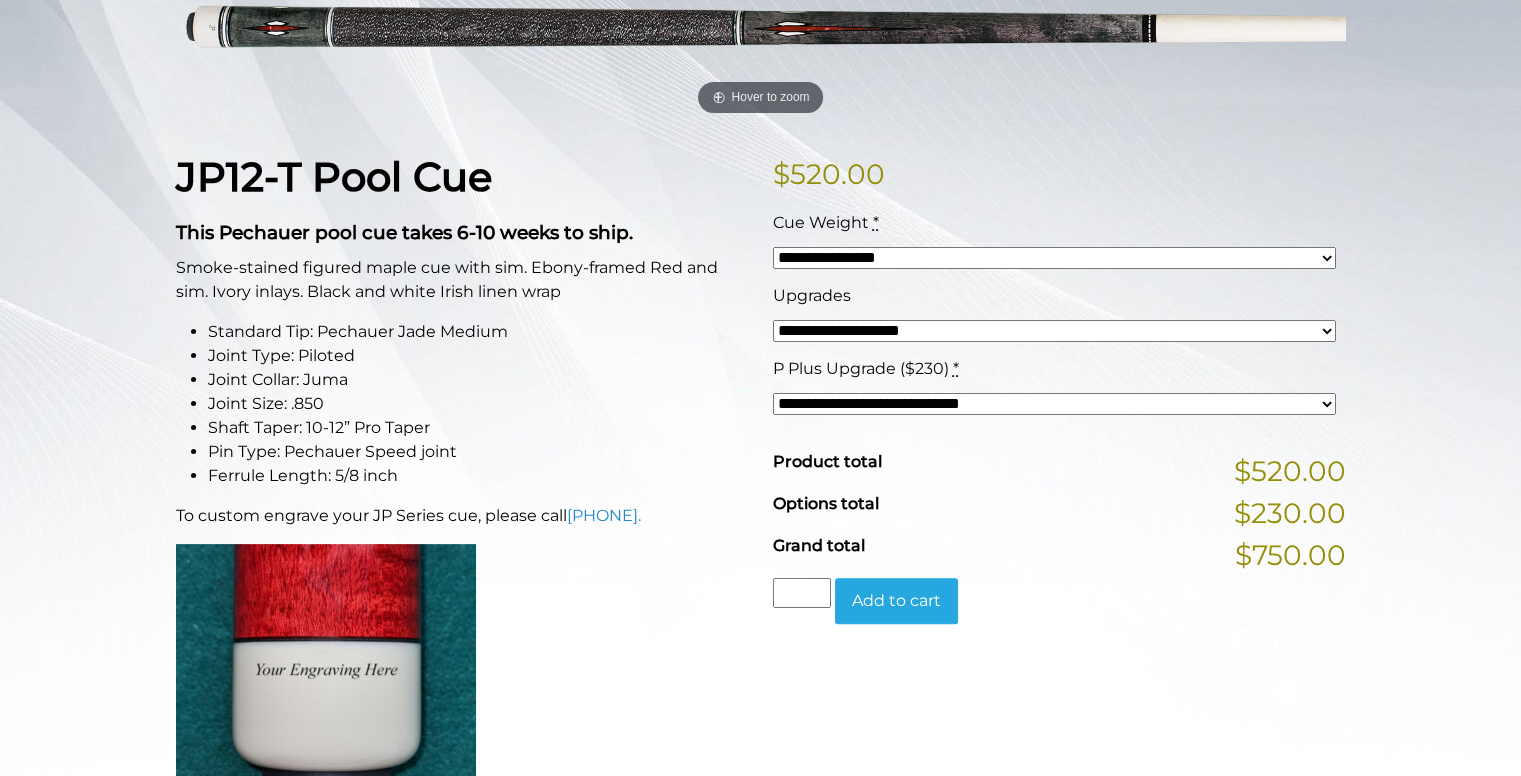 scroll, scrollTop: 380, scrollLeft: 0, axis: vertical 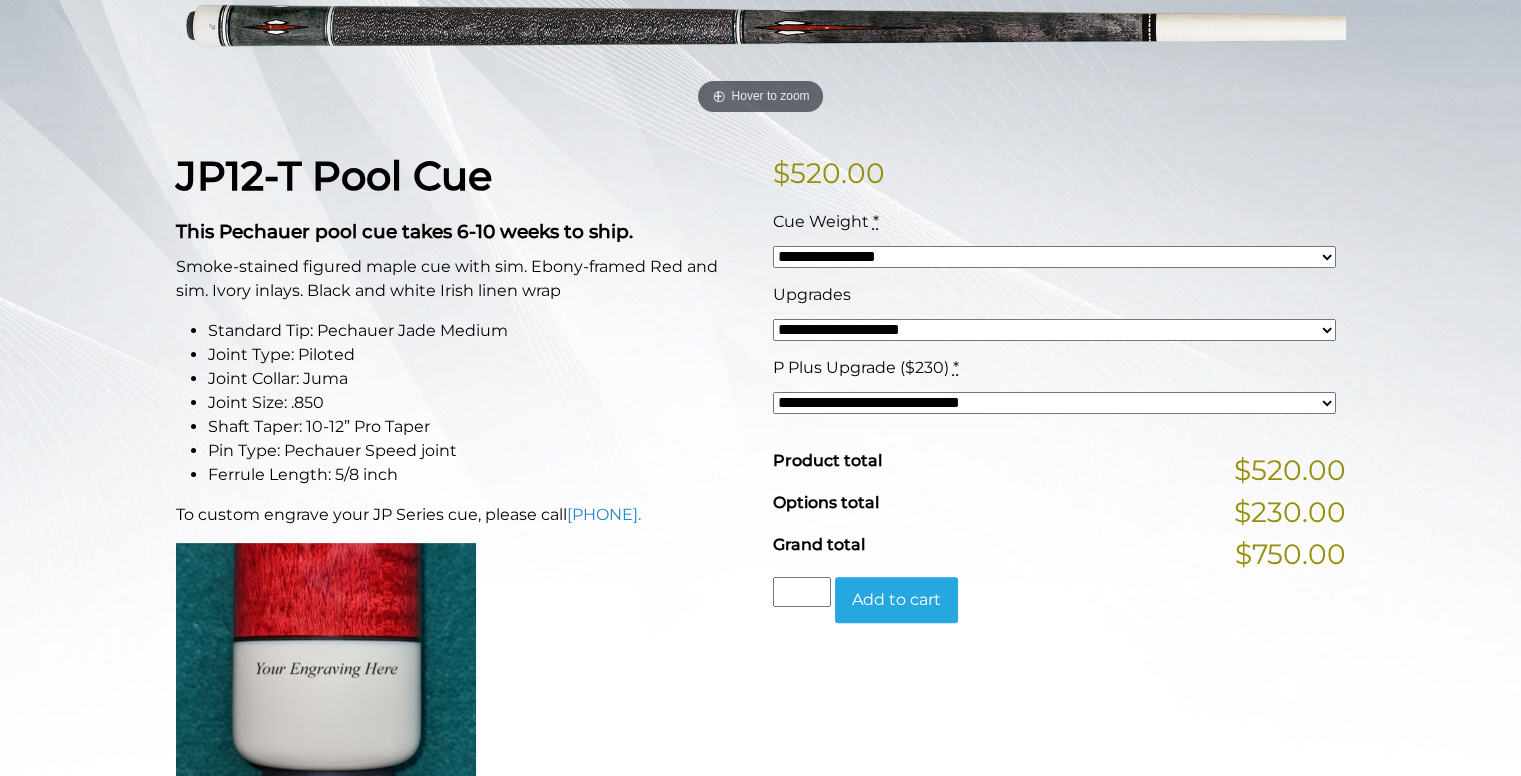 click on "Add to cart" at bounding box center [896, 600] 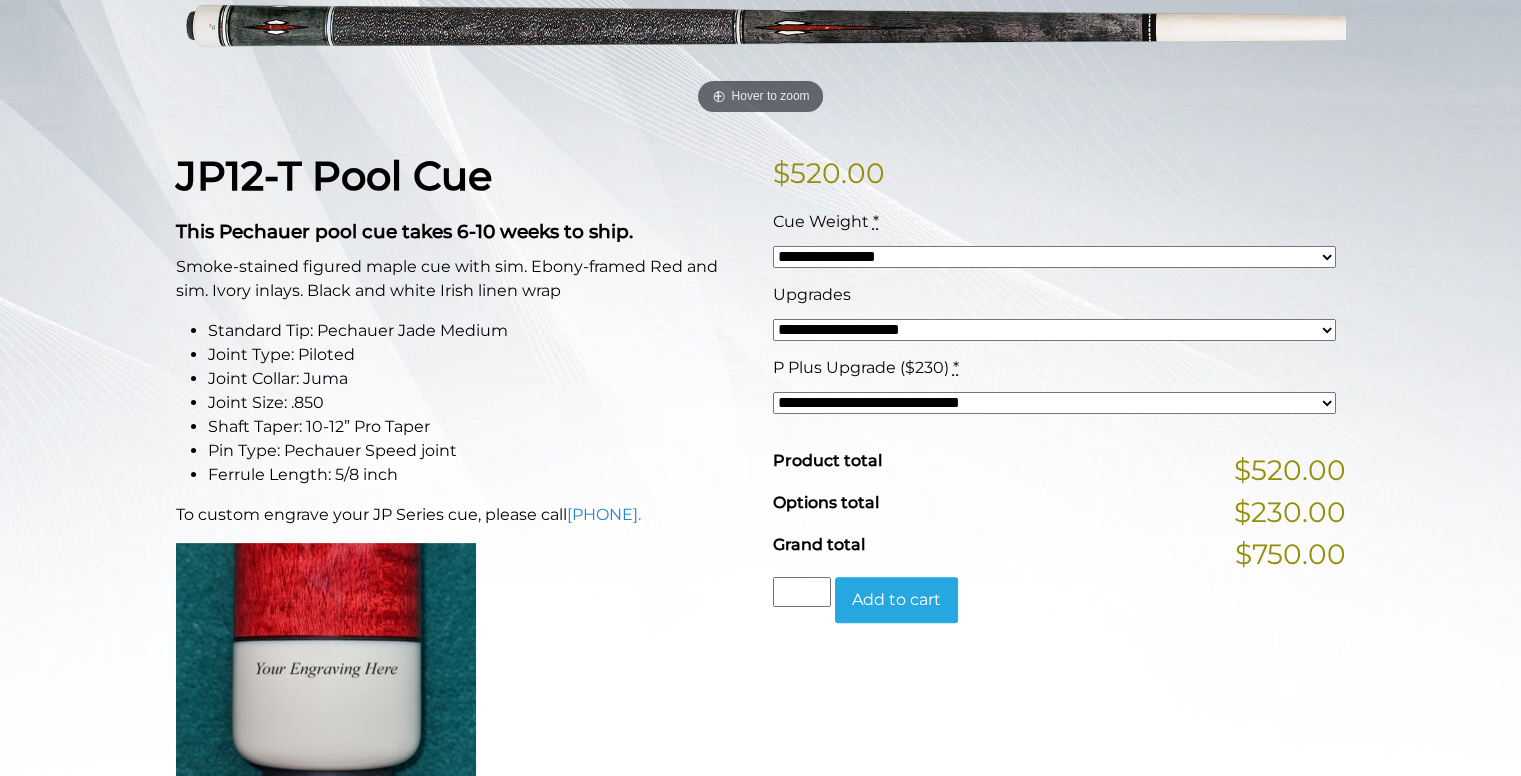click on "Options total
$230.00" at bounding box center [1059, 508] 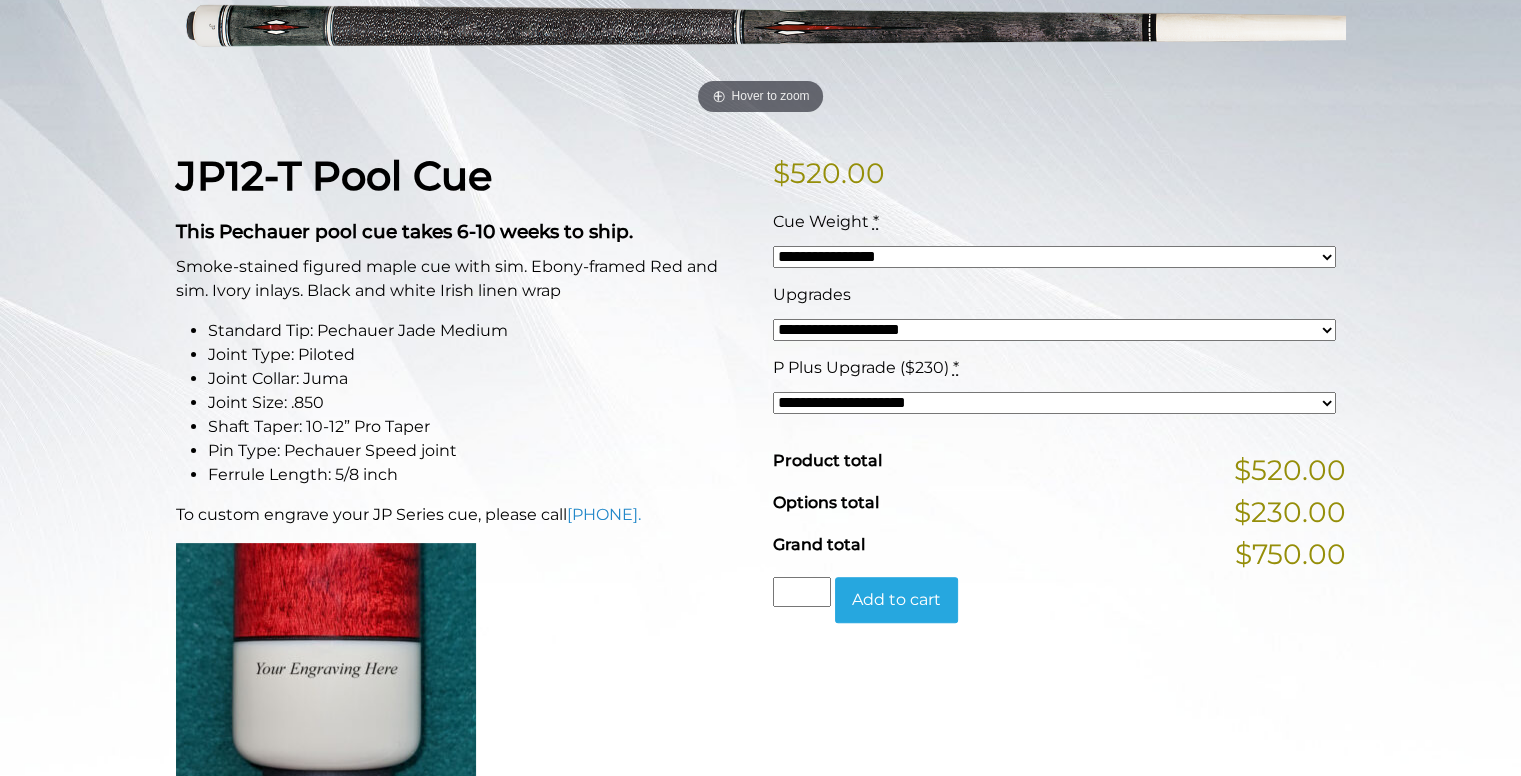 click on "**********" at bounding box center (1054, 403) 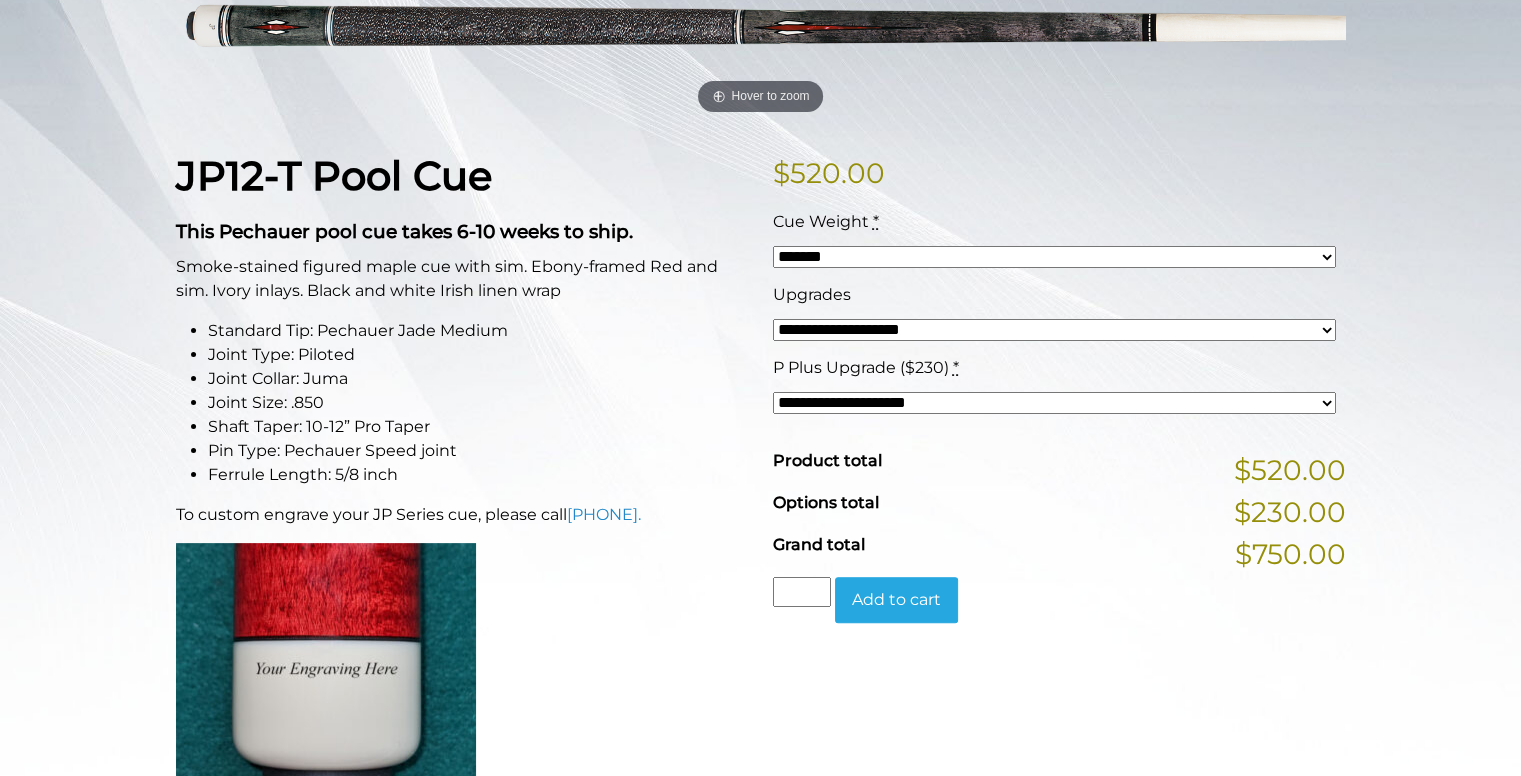 click on "**********" at bounding box center [1054, 257] 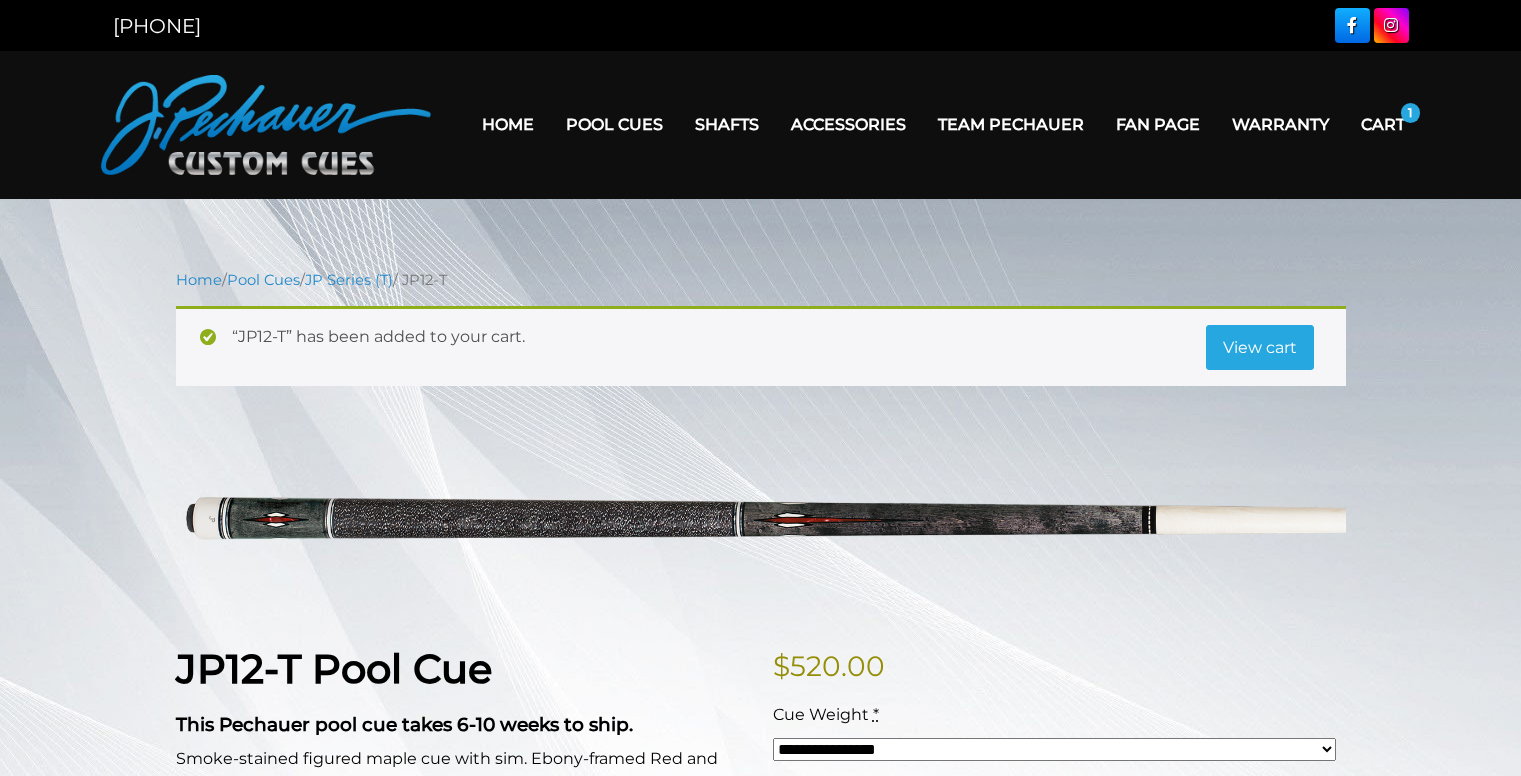 scroll, scrollTop: 0, scrollLeft: 0, axis: both 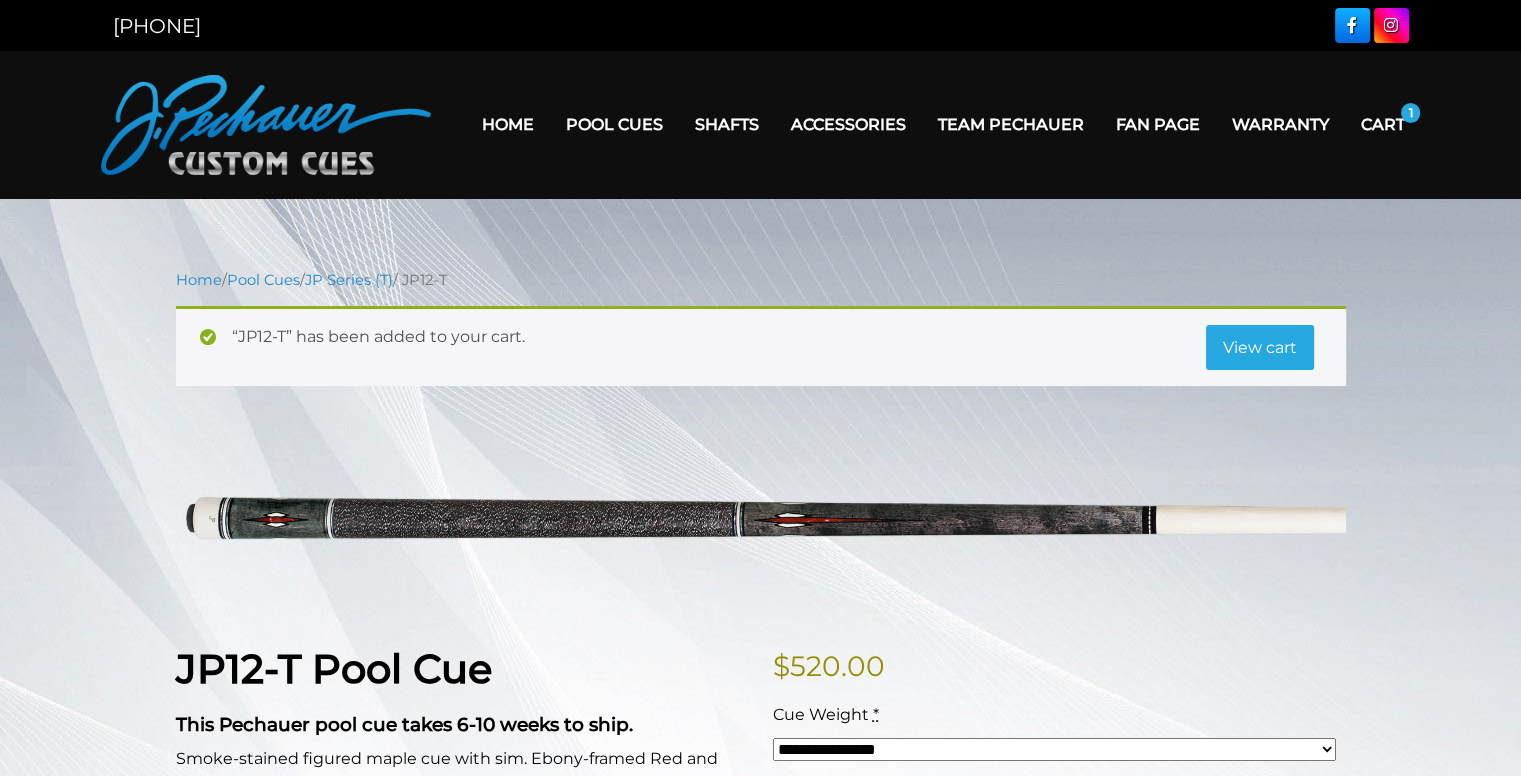 click on "View cart" at bounding box center (1260, 348) 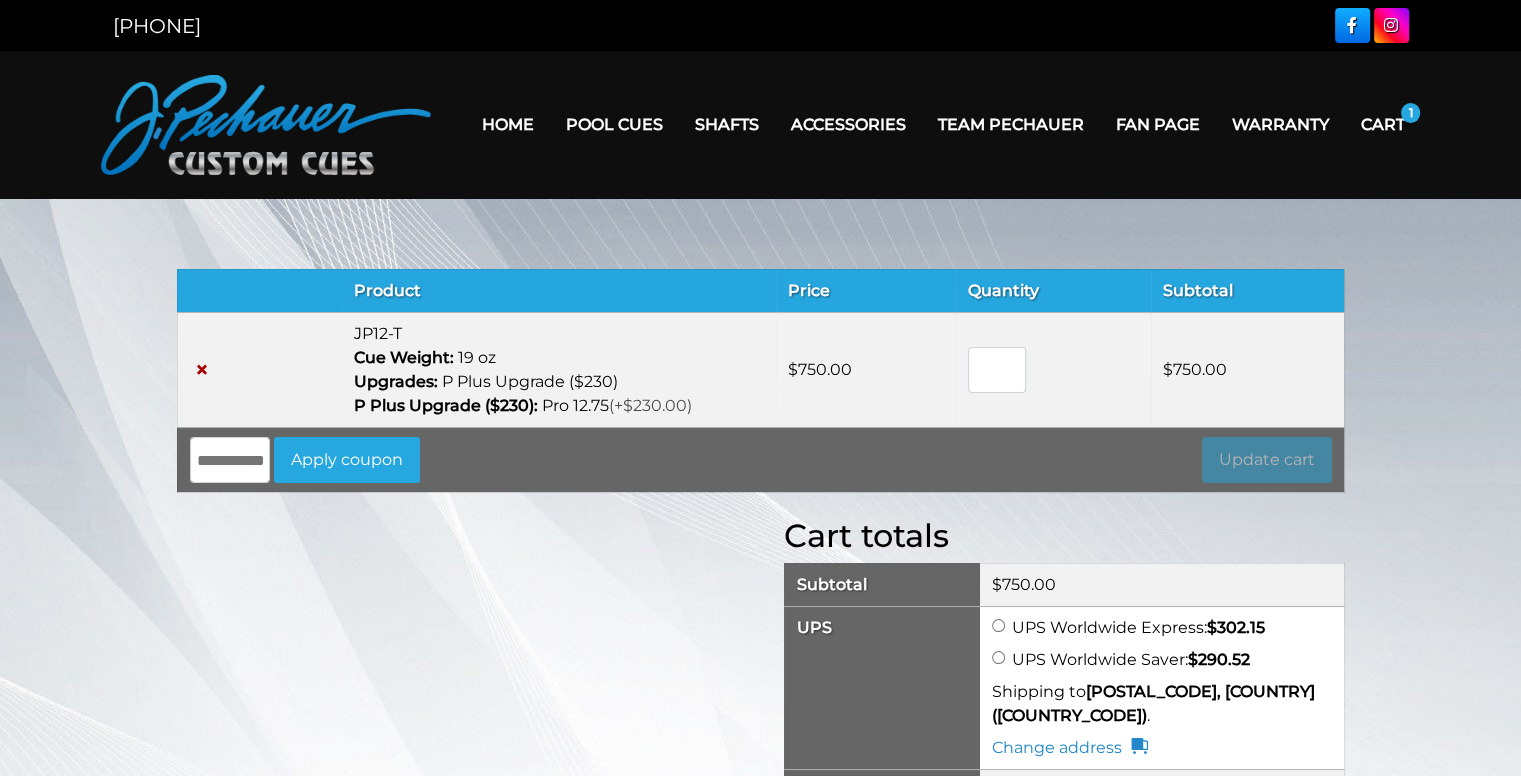 scroll, scrollTop: 186, scrollLeft: 0, axis: vertical 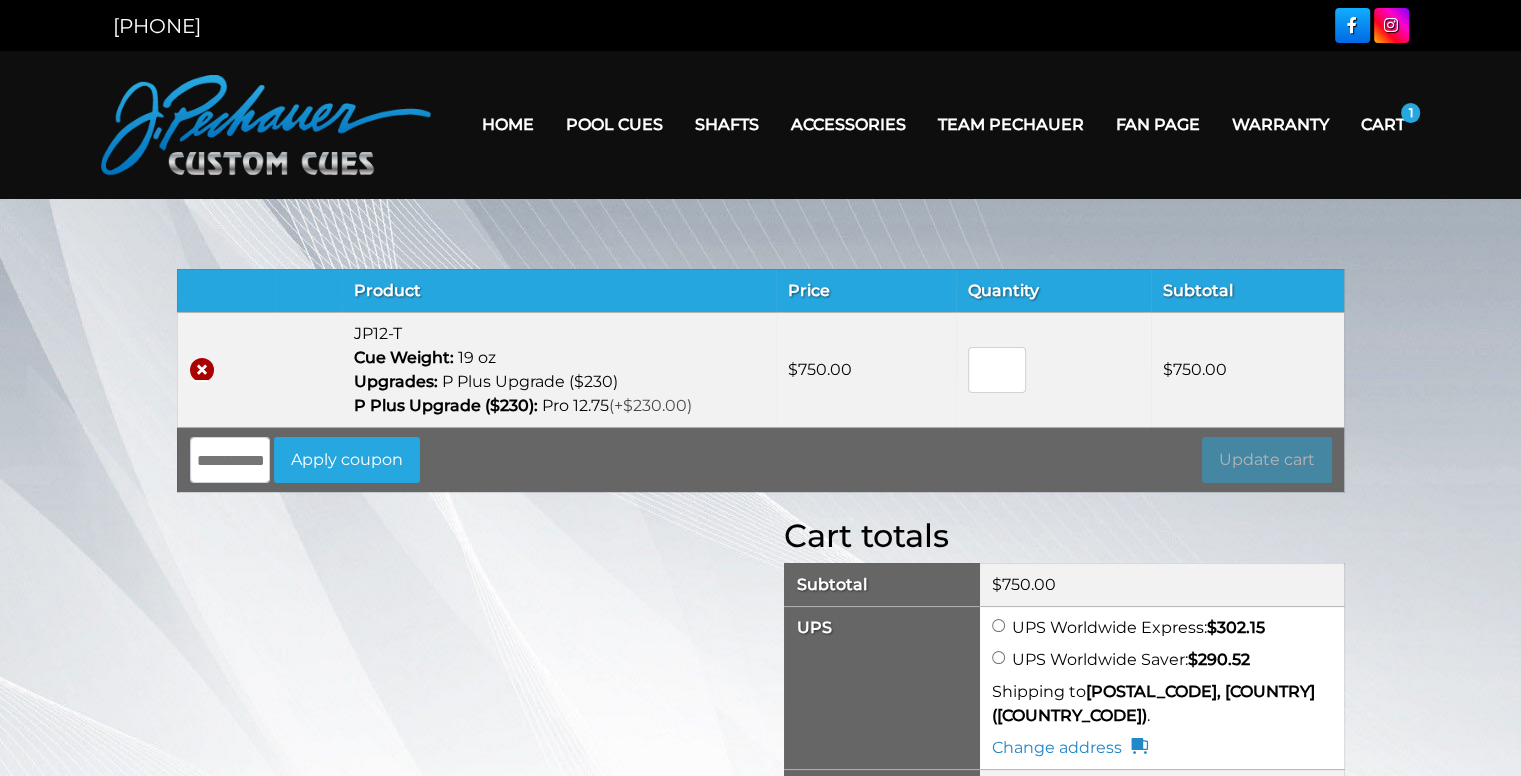 click on "×" at bounding box center (202, 370) 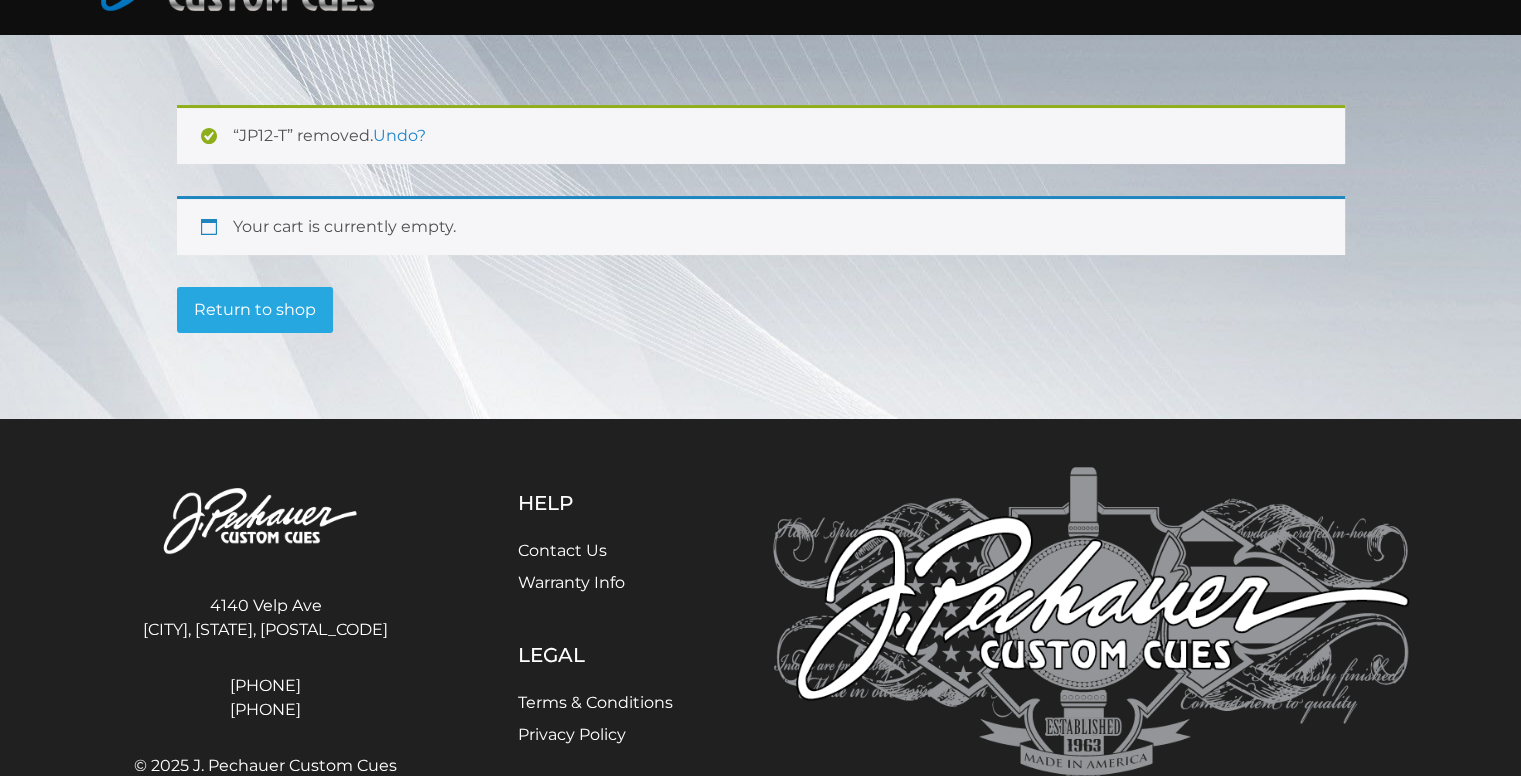 scroll, scrollTop: 168, scrollLeft: 0, axis: vertical 